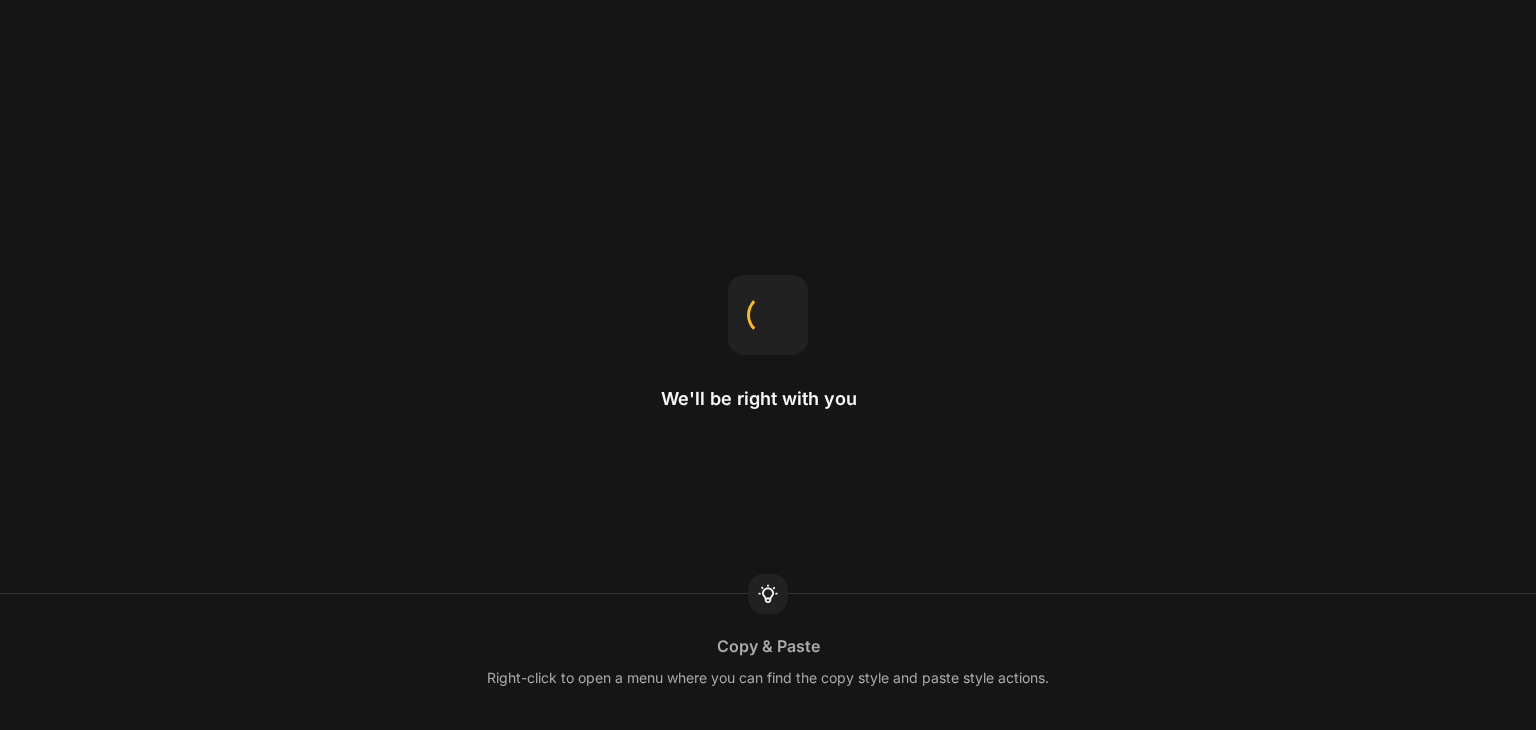 scroll, scrollTop: 0, scrollLeft: 0, axis: both 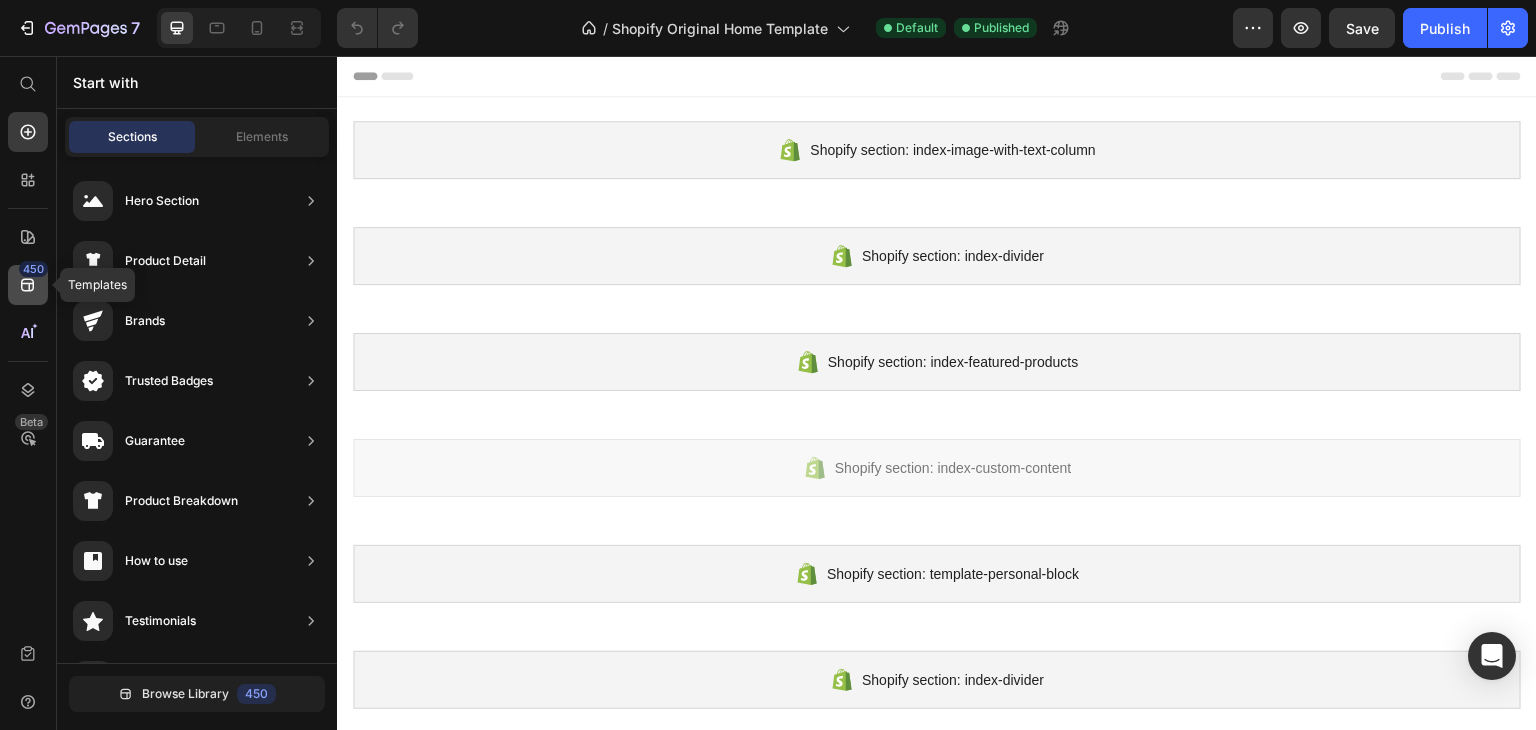 click on "450" at bounding box center [33, 269] 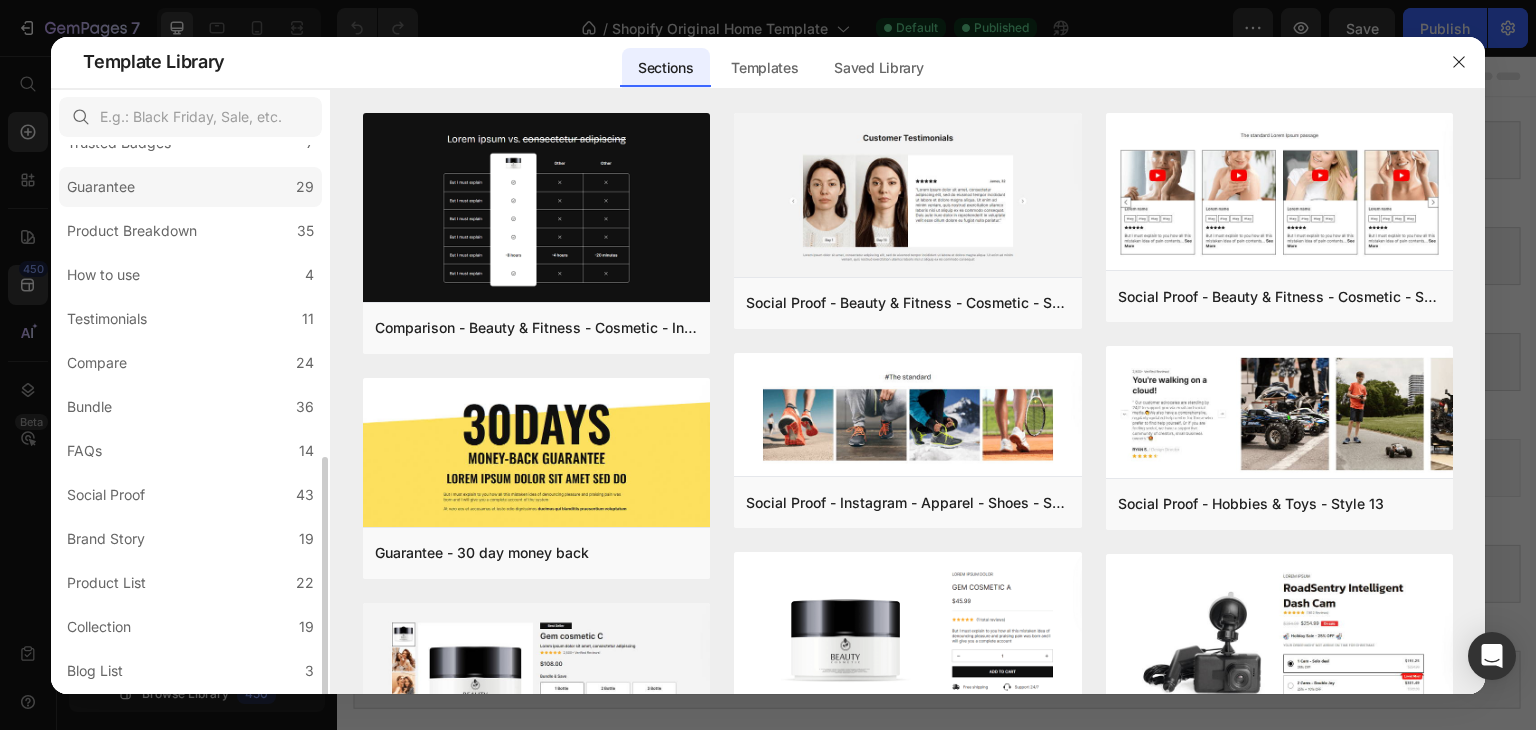 scroll, scrollTop: 338, scrollLeft: 0, axis: vertical 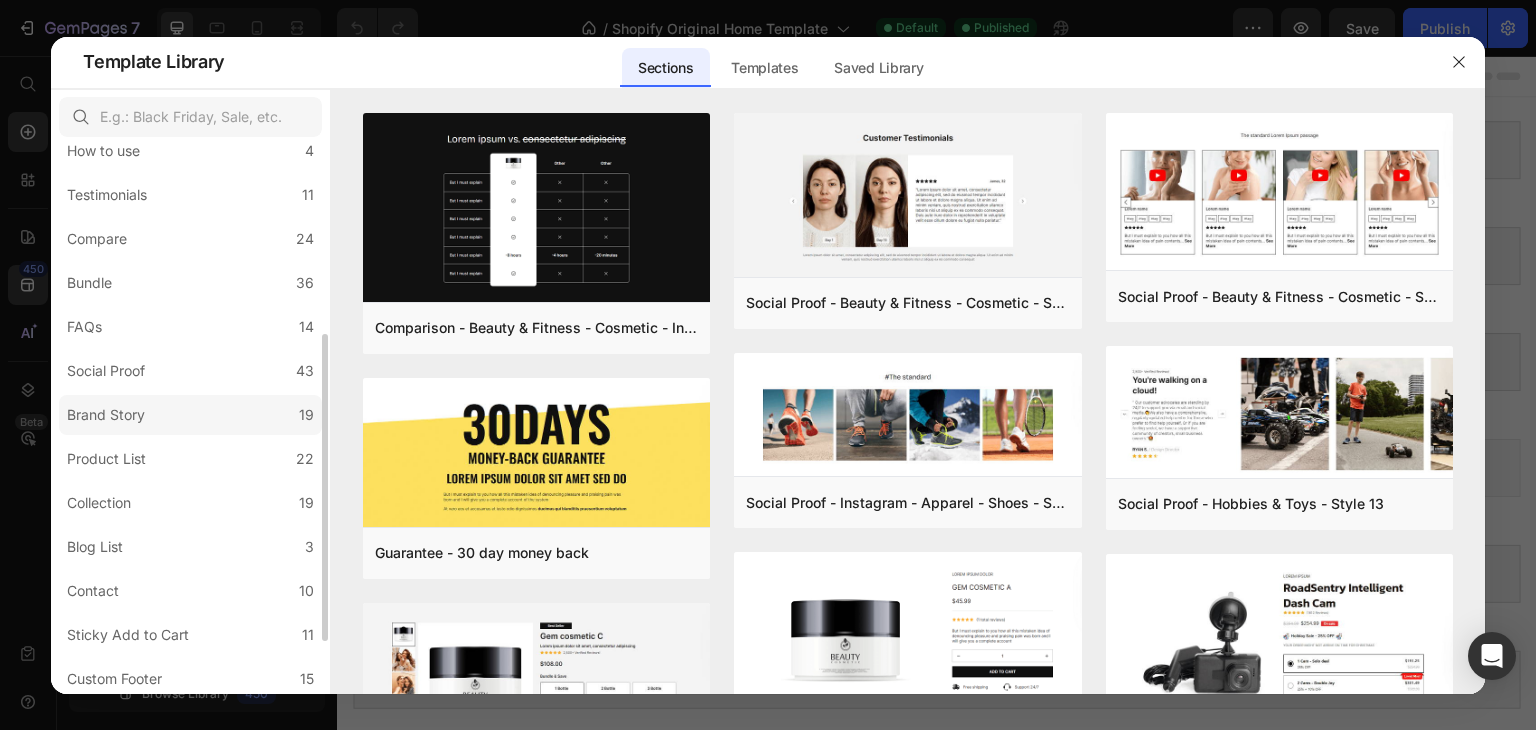 click on "Brand Story" at bounding box center (110, 415) 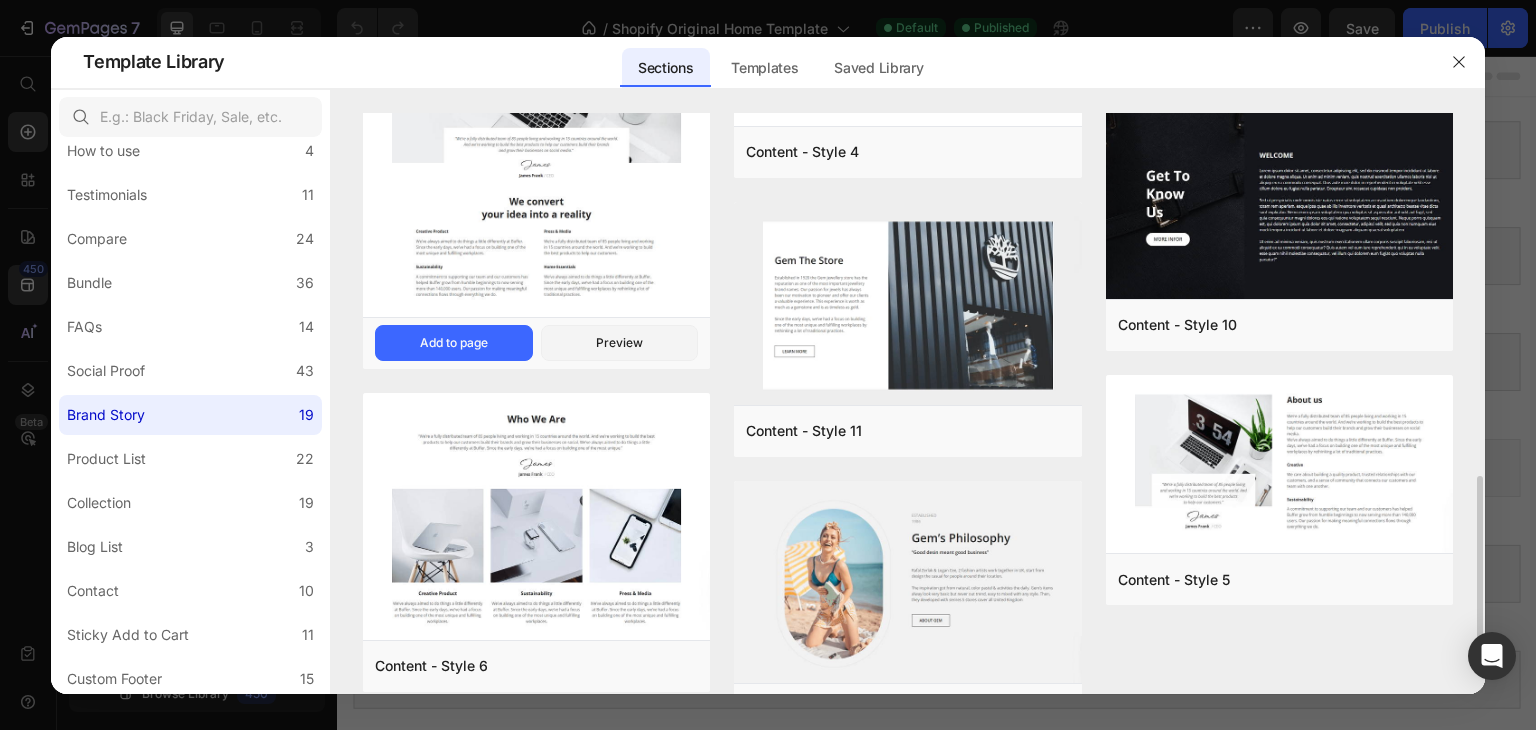 scroll, scrollTop: 1149, scrollLeft: 0, axis: vertical 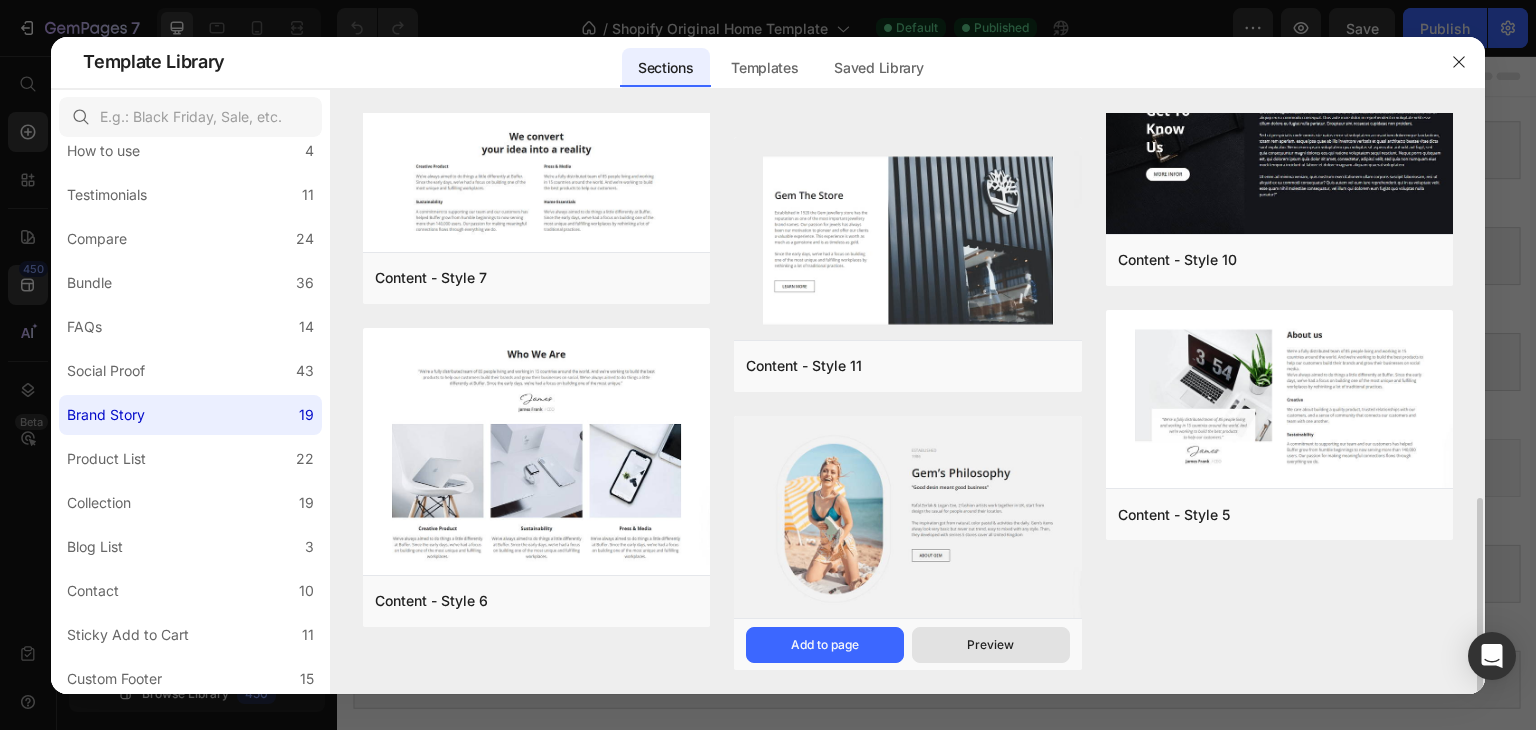 click on "Preview" at bounding box center (990, 645) 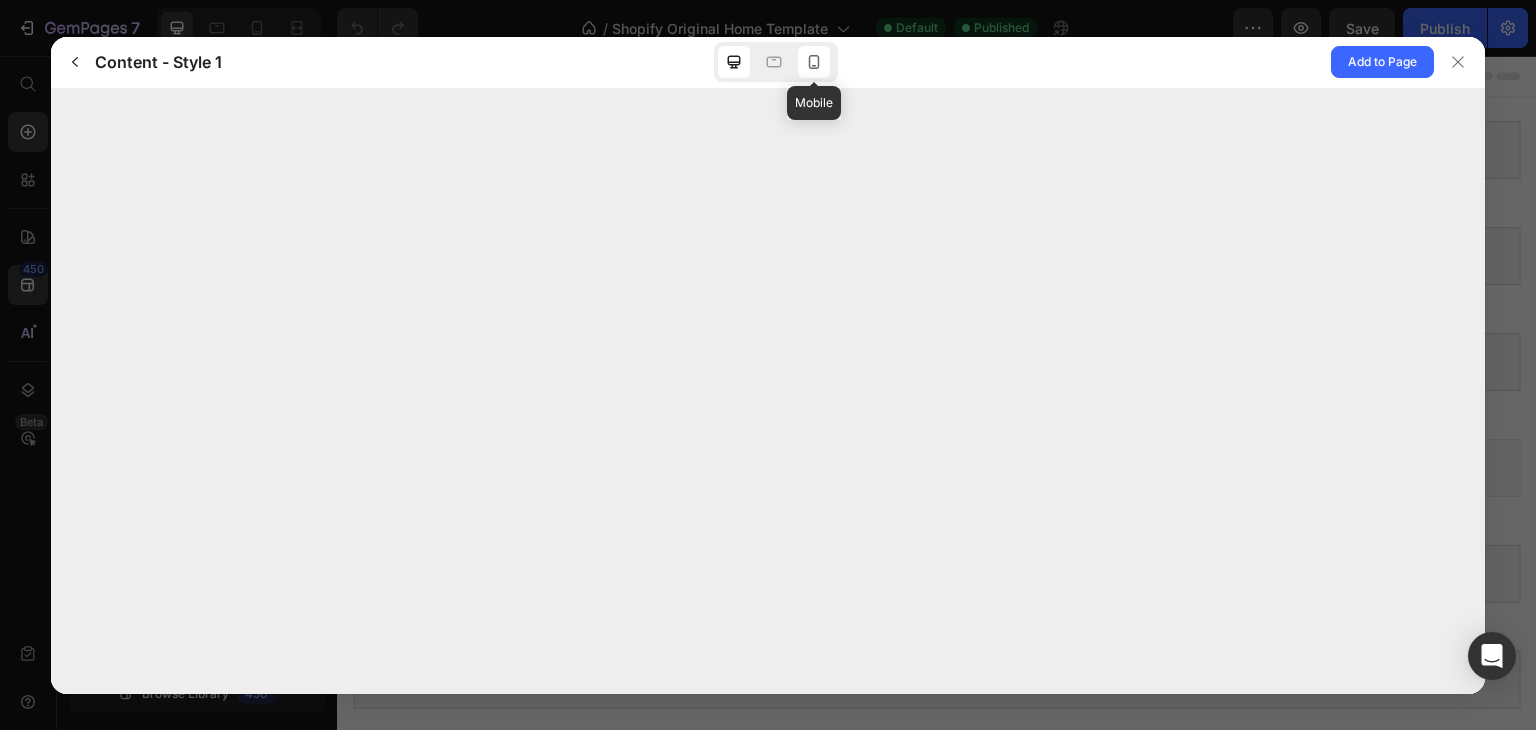 click 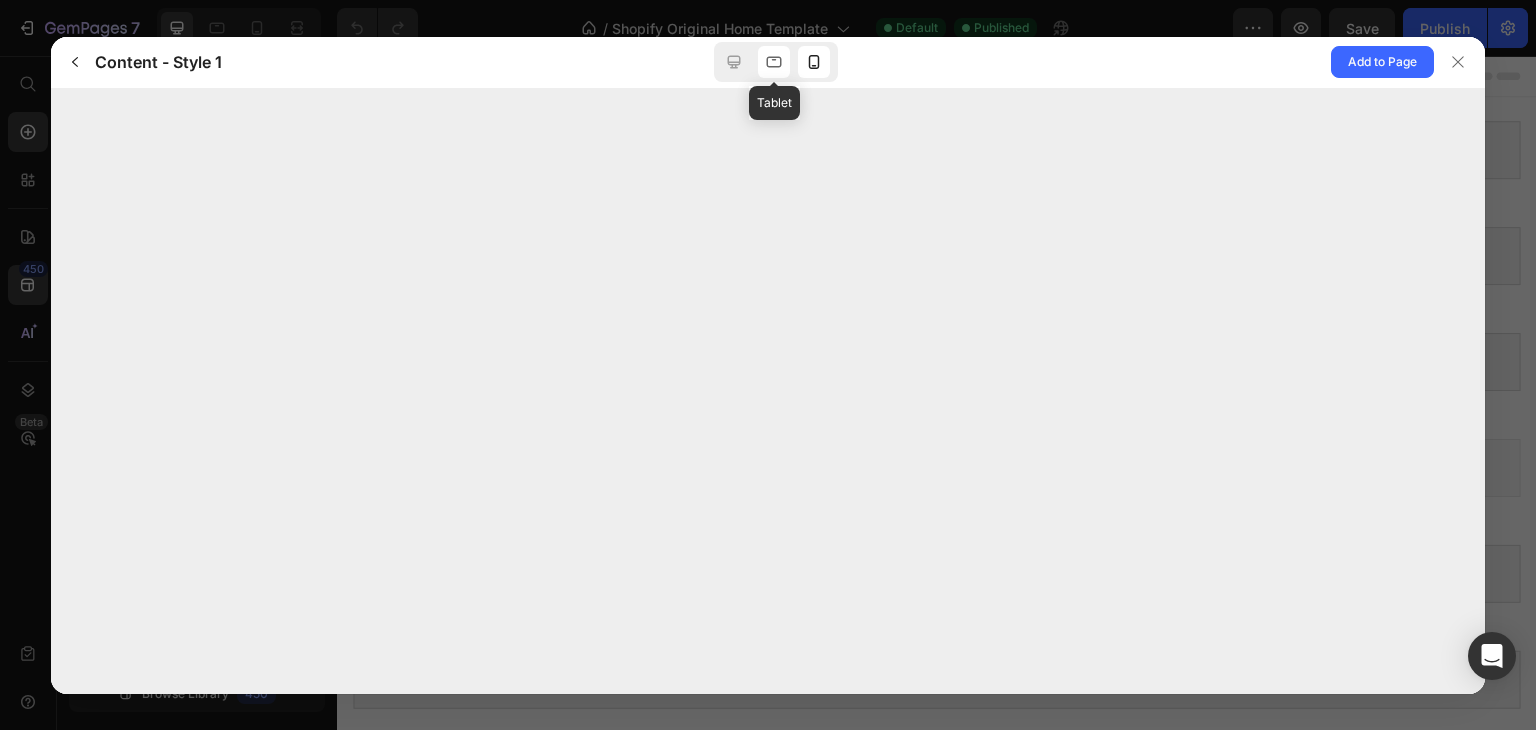 click 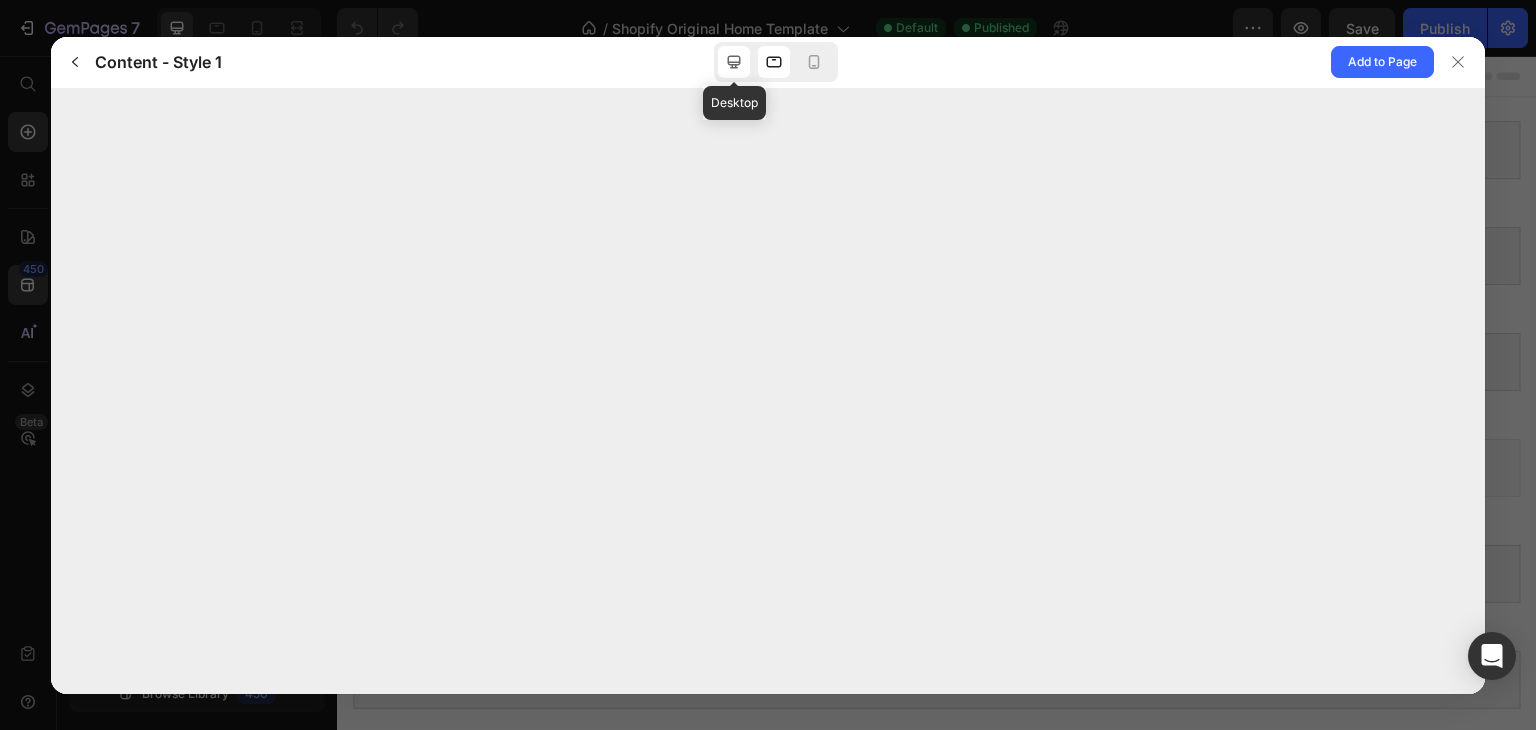 click 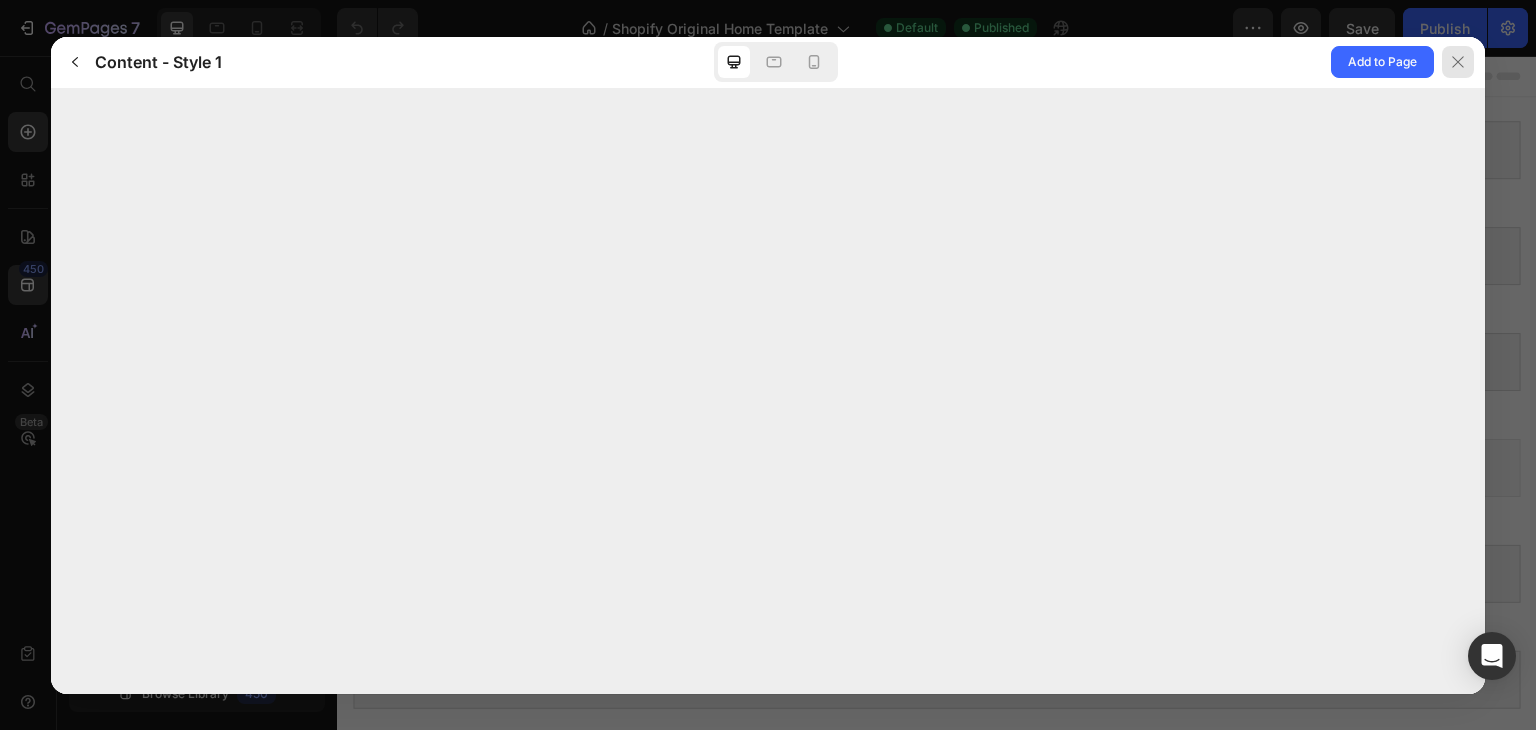 click at bounding box center [1458, 62] 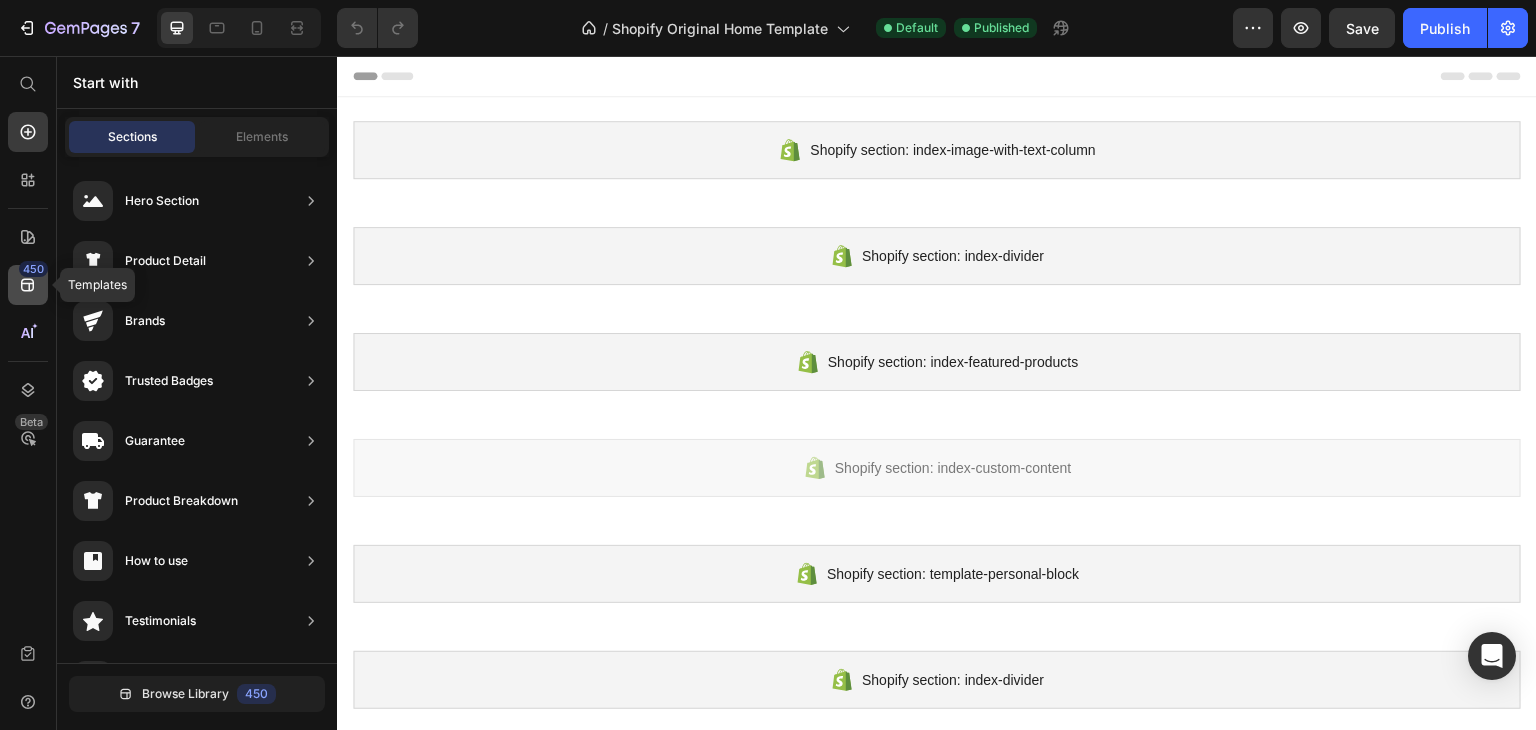 click 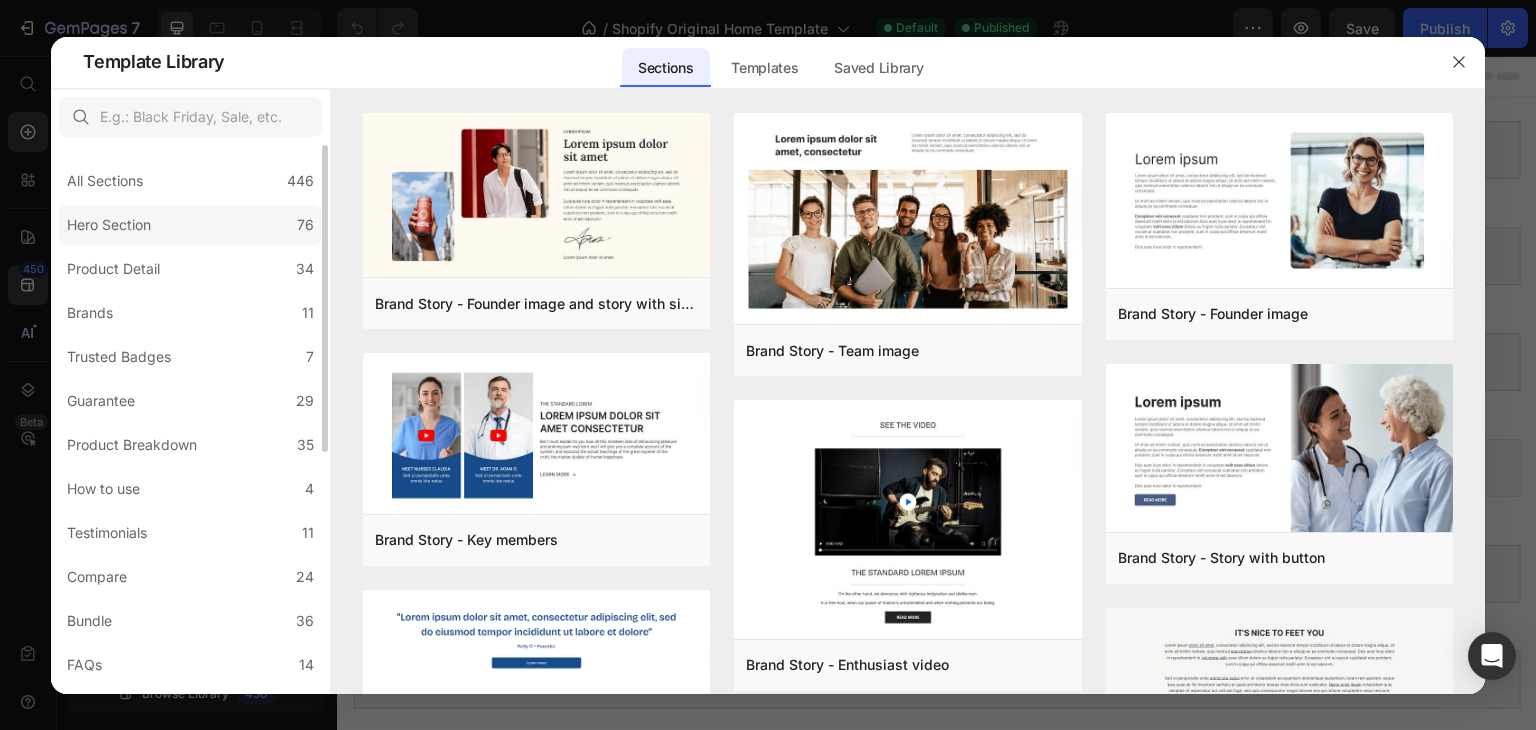 click on "Hero Section 76" 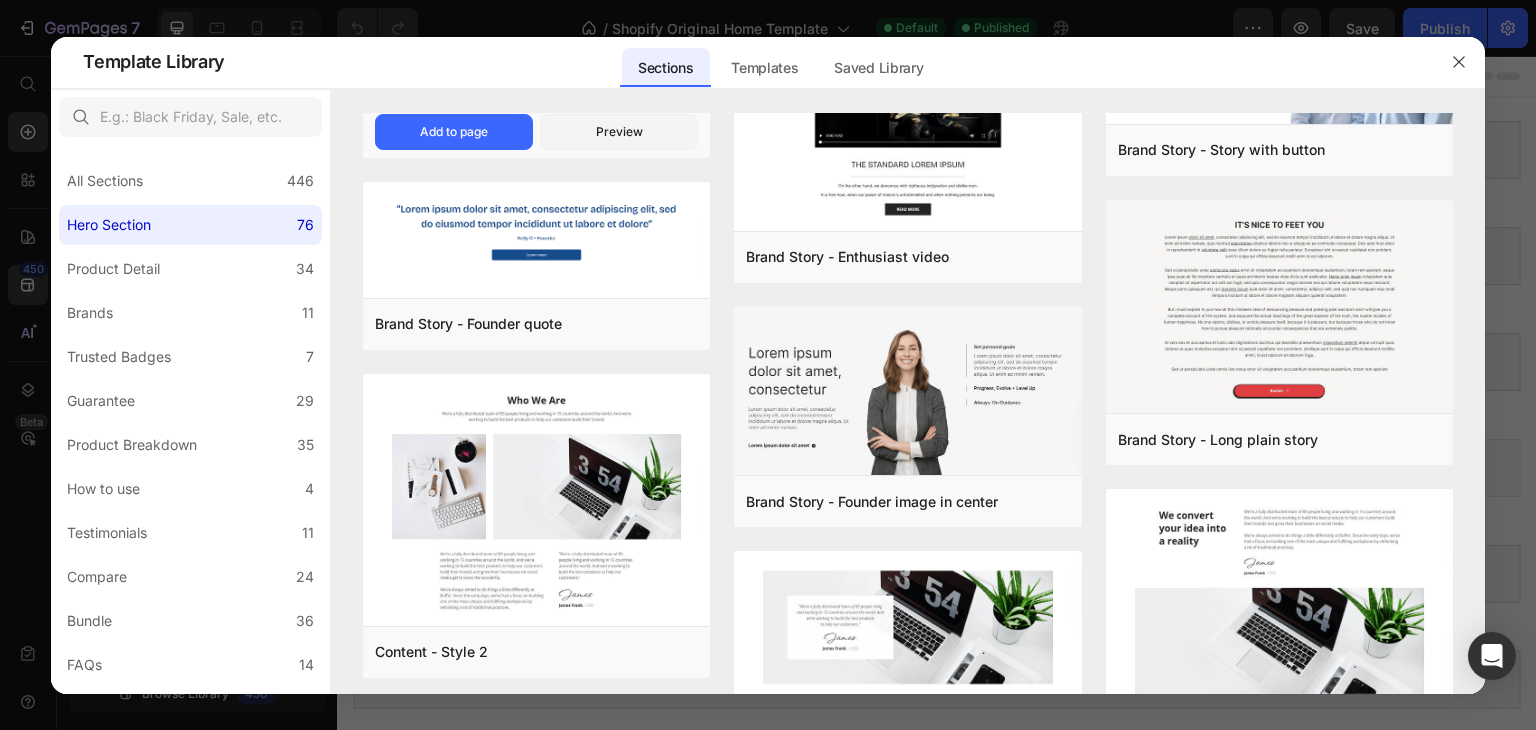scroll, scrollTop: 1213, scrollLeft: 0, axis: vertical 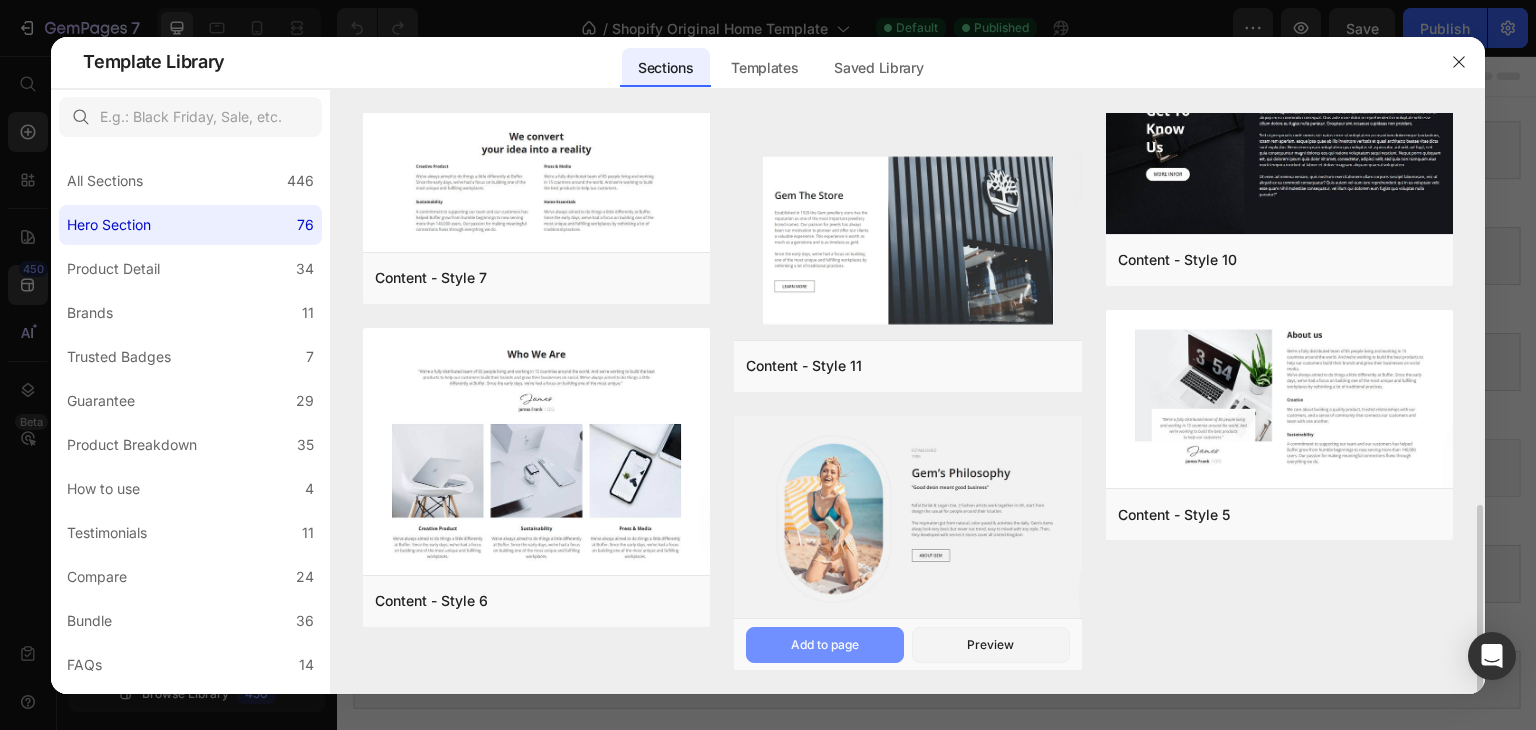 click on "Add to page" at bounding box center [825, 645] 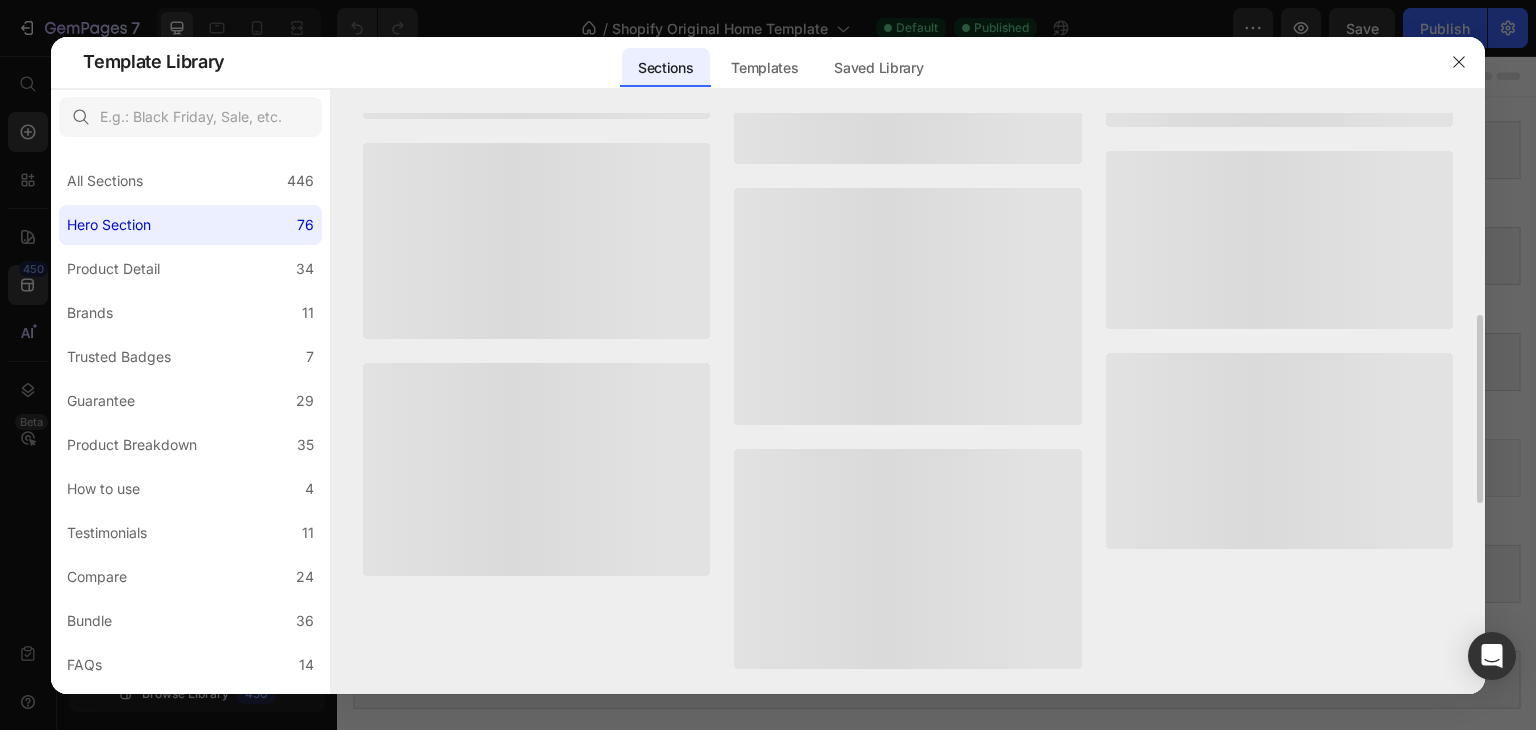 scroll, scrollTop: 813, scrollLeft: 0, axis: vertical 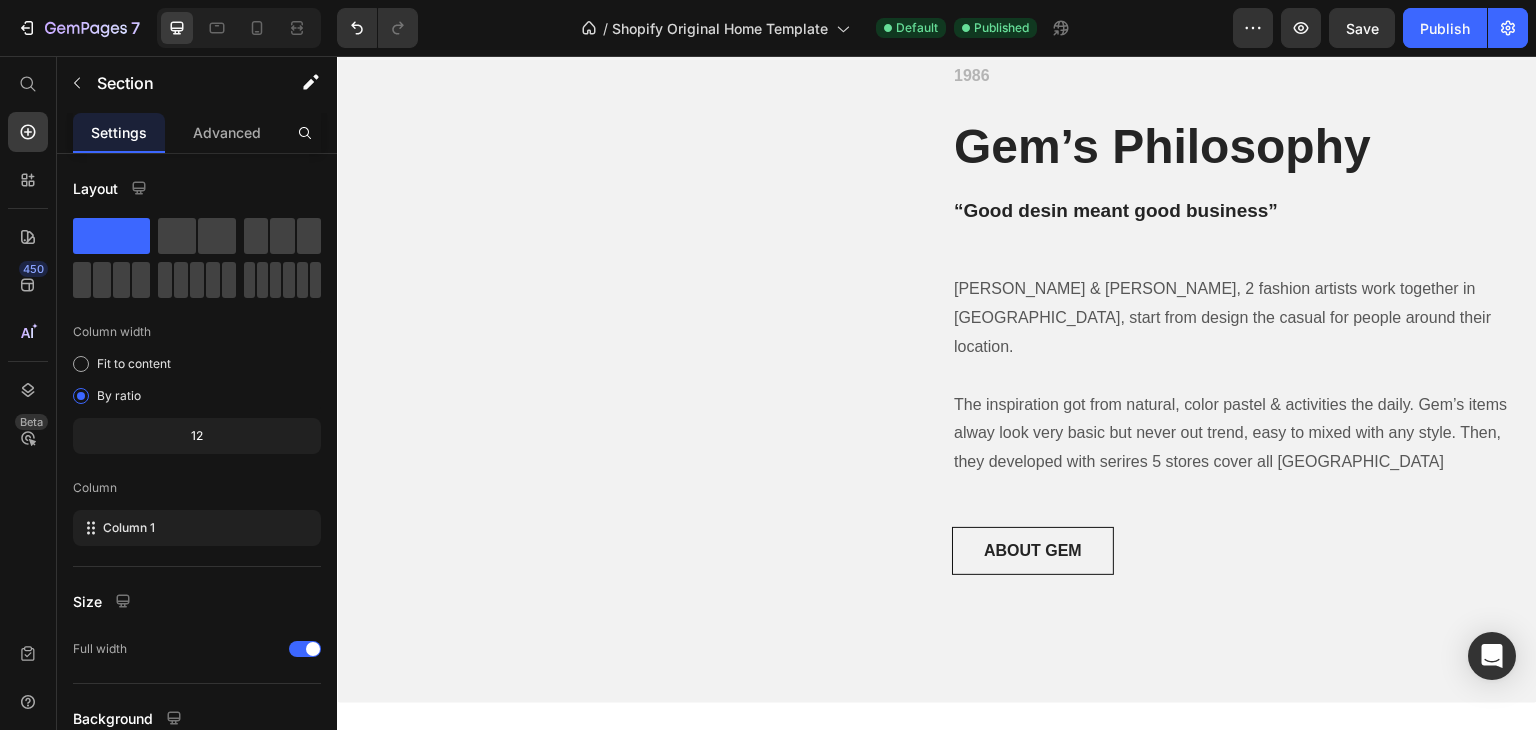 click at bounding box center [637, -10] 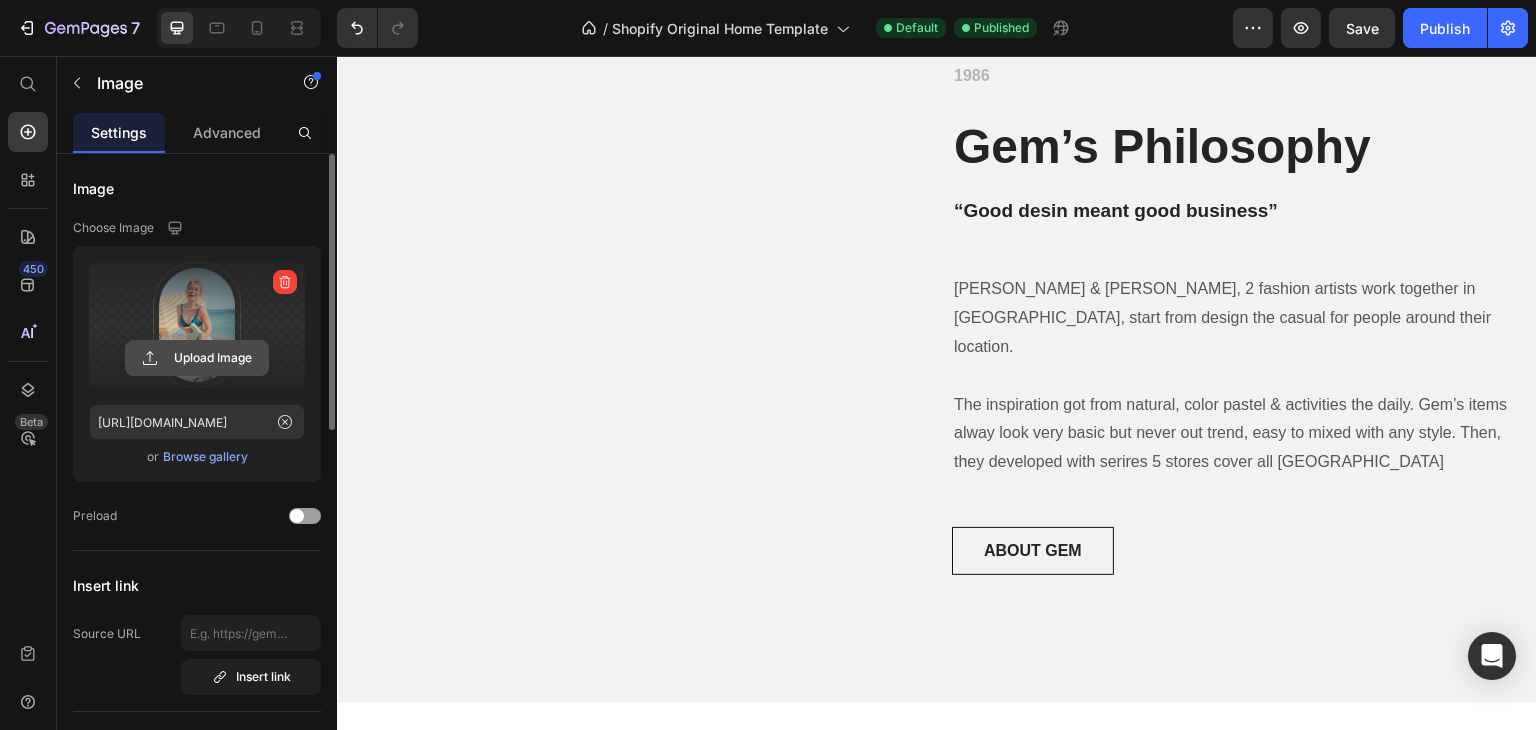 click 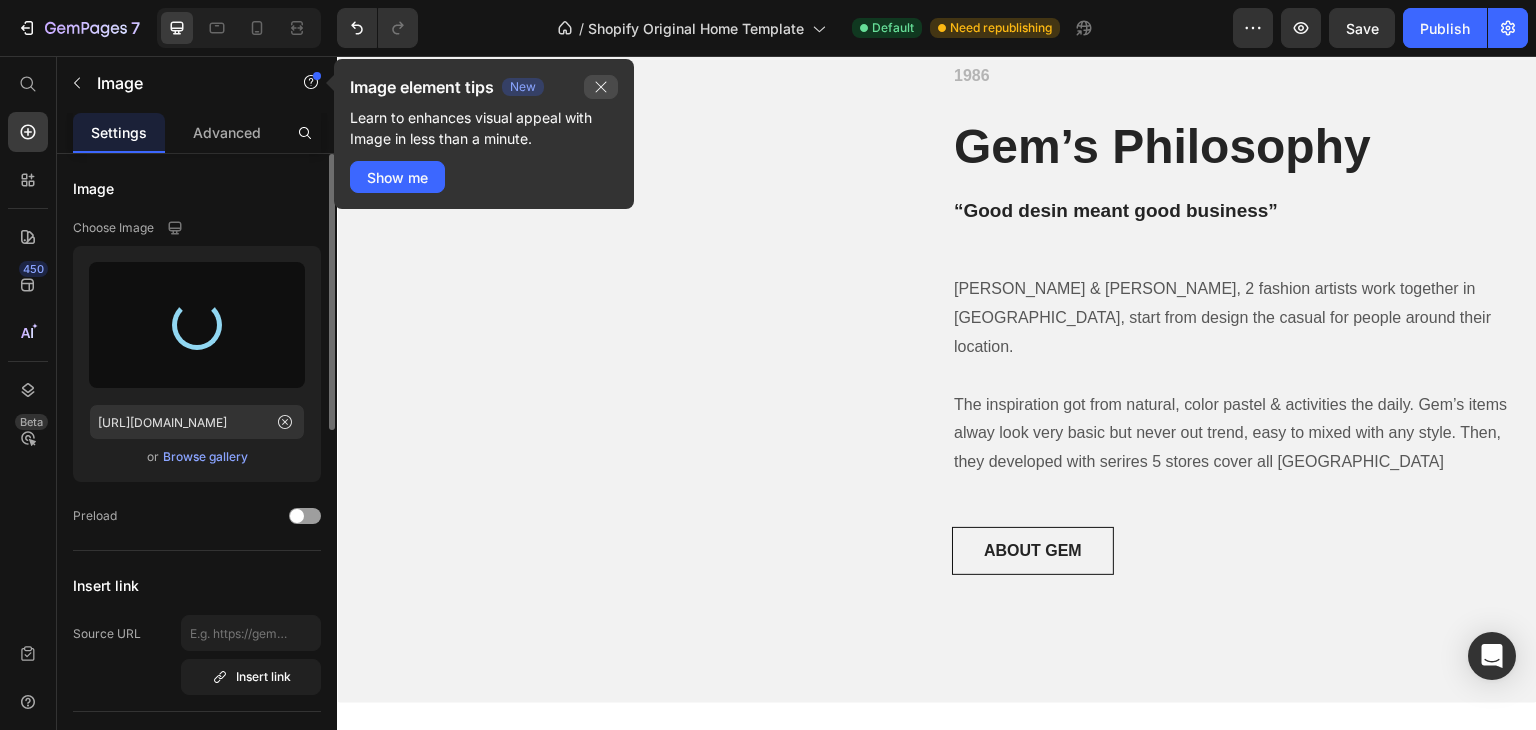 click at bounding box center (601, 87) 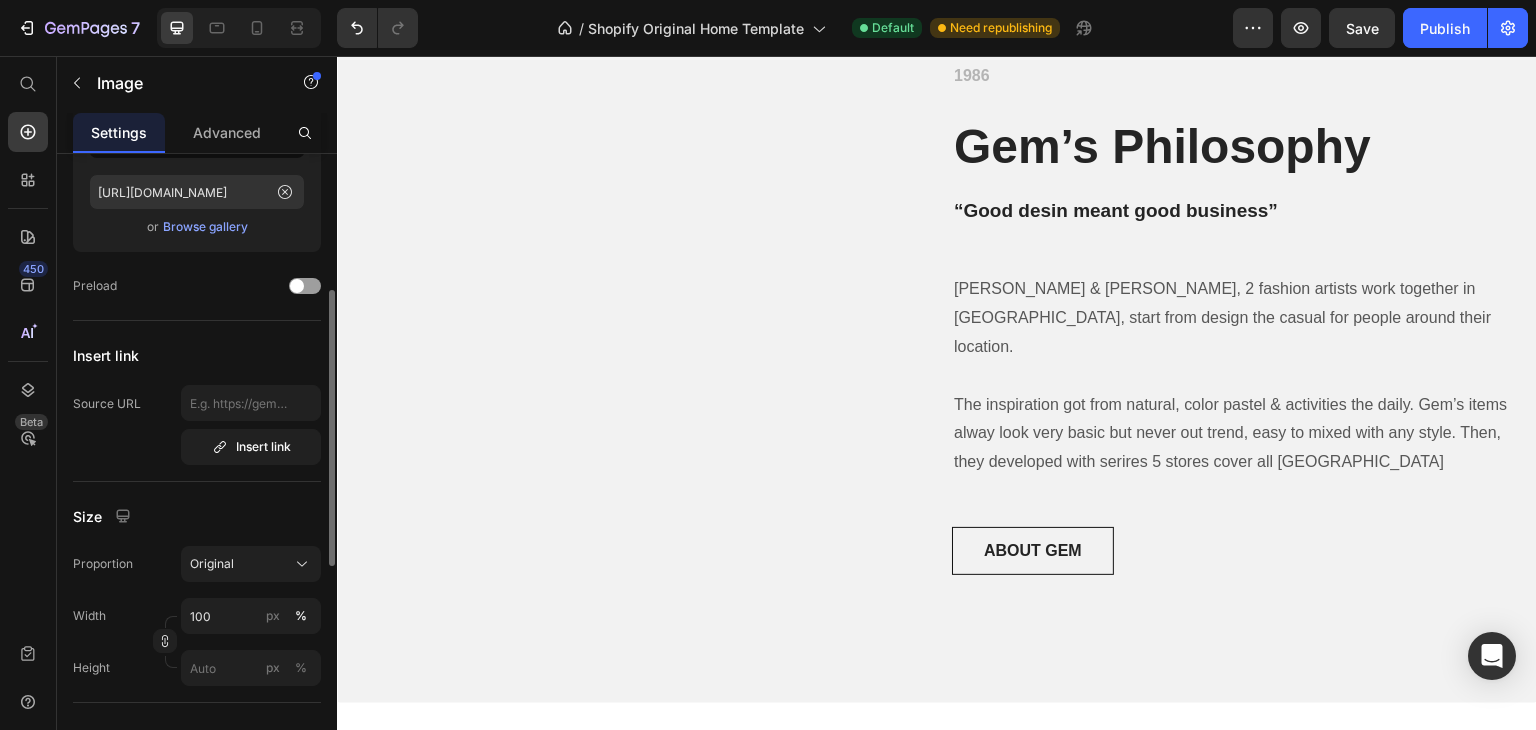 scroll, scrollTop: 0, scrollLeft: 0, axis: both 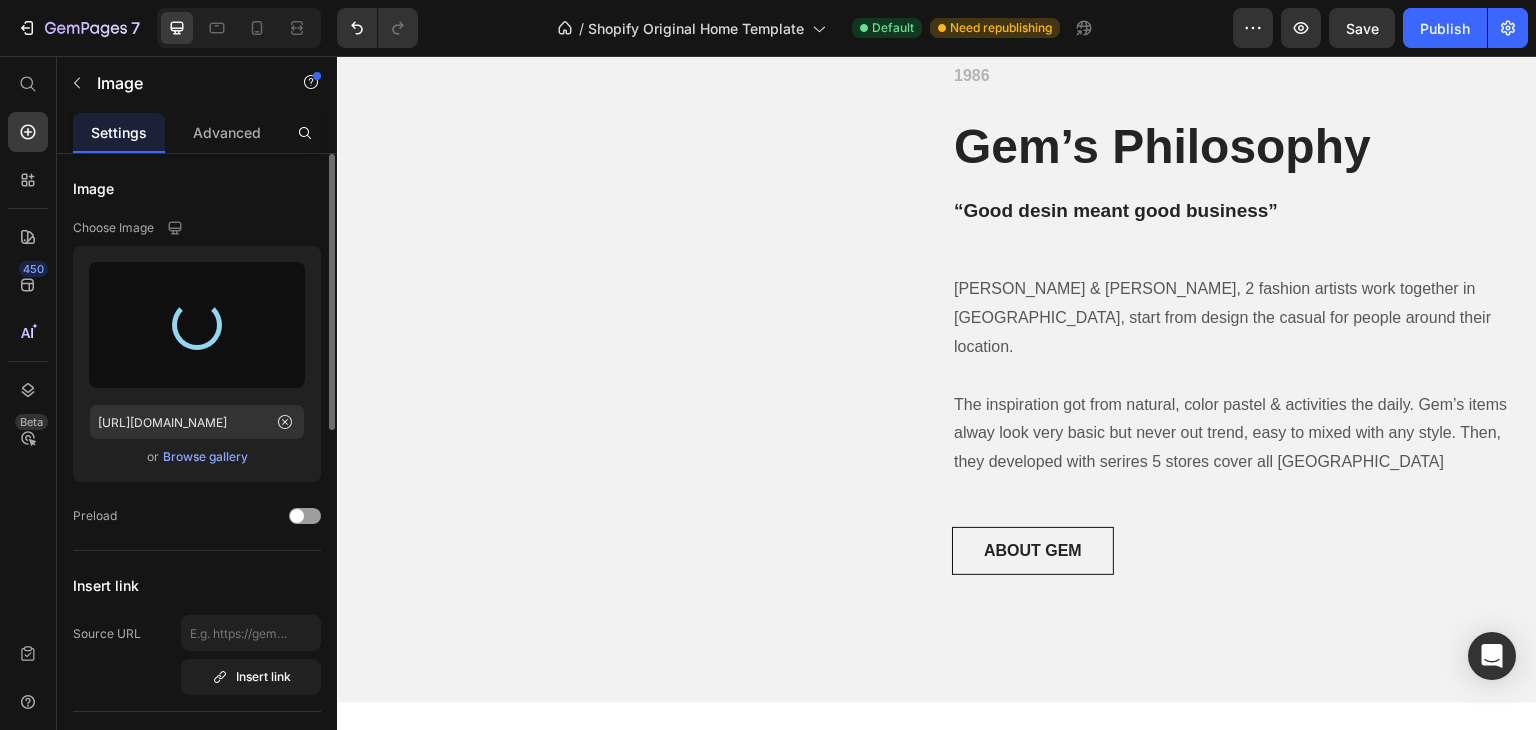 type on "[URL][DOMAIN_NAME]" 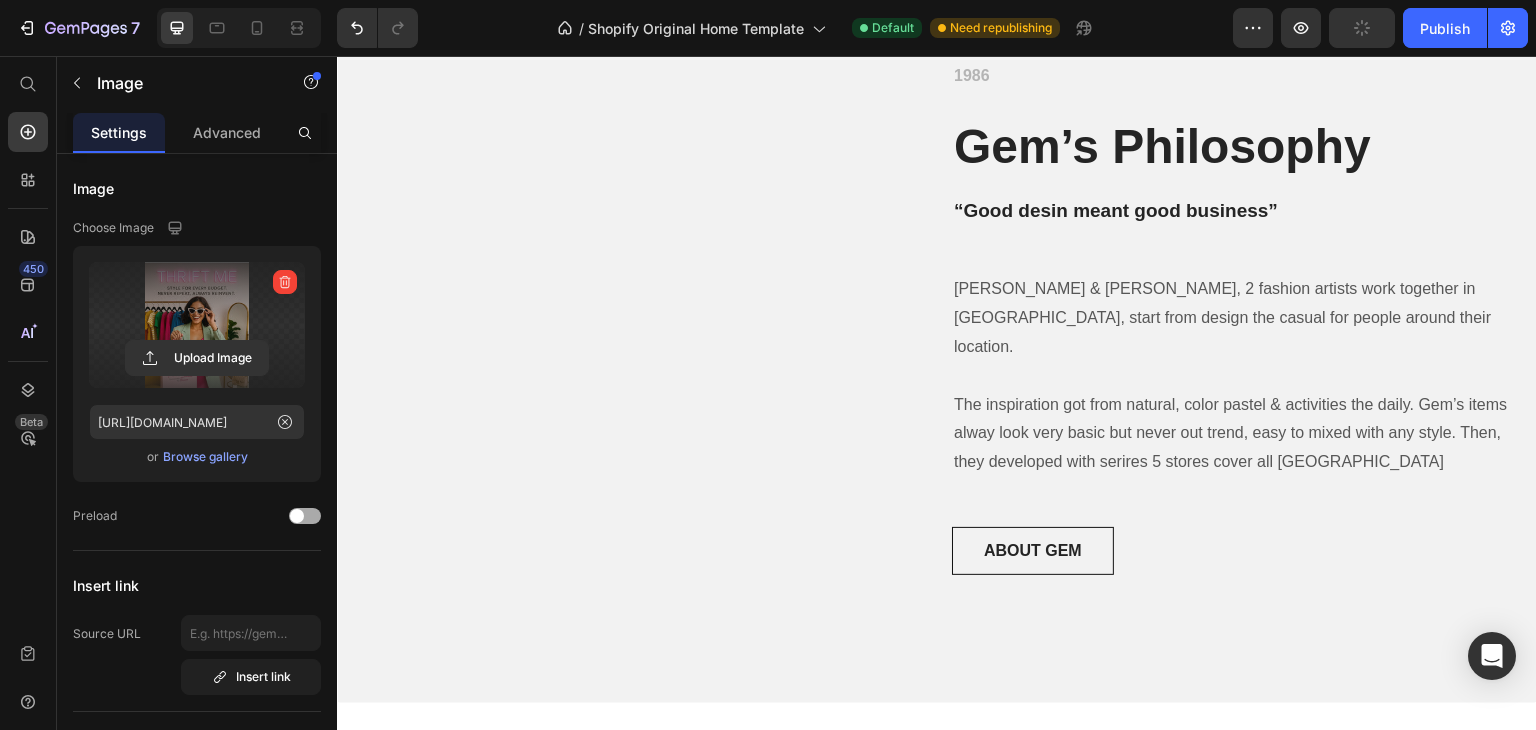 click at bounding box center (305, 516) 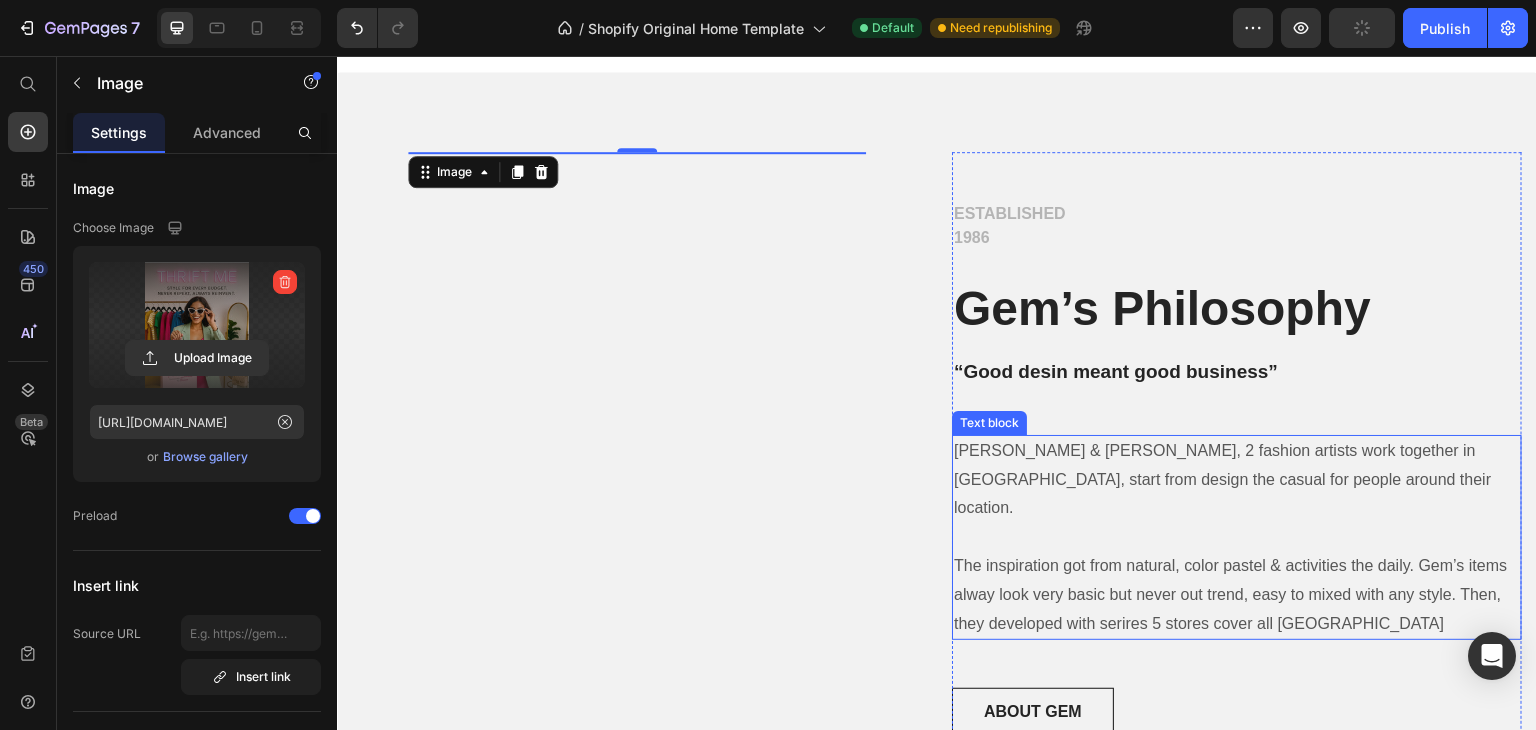 scroll, scrollTop: 1904, scrollLeft: 0, axis: vertical 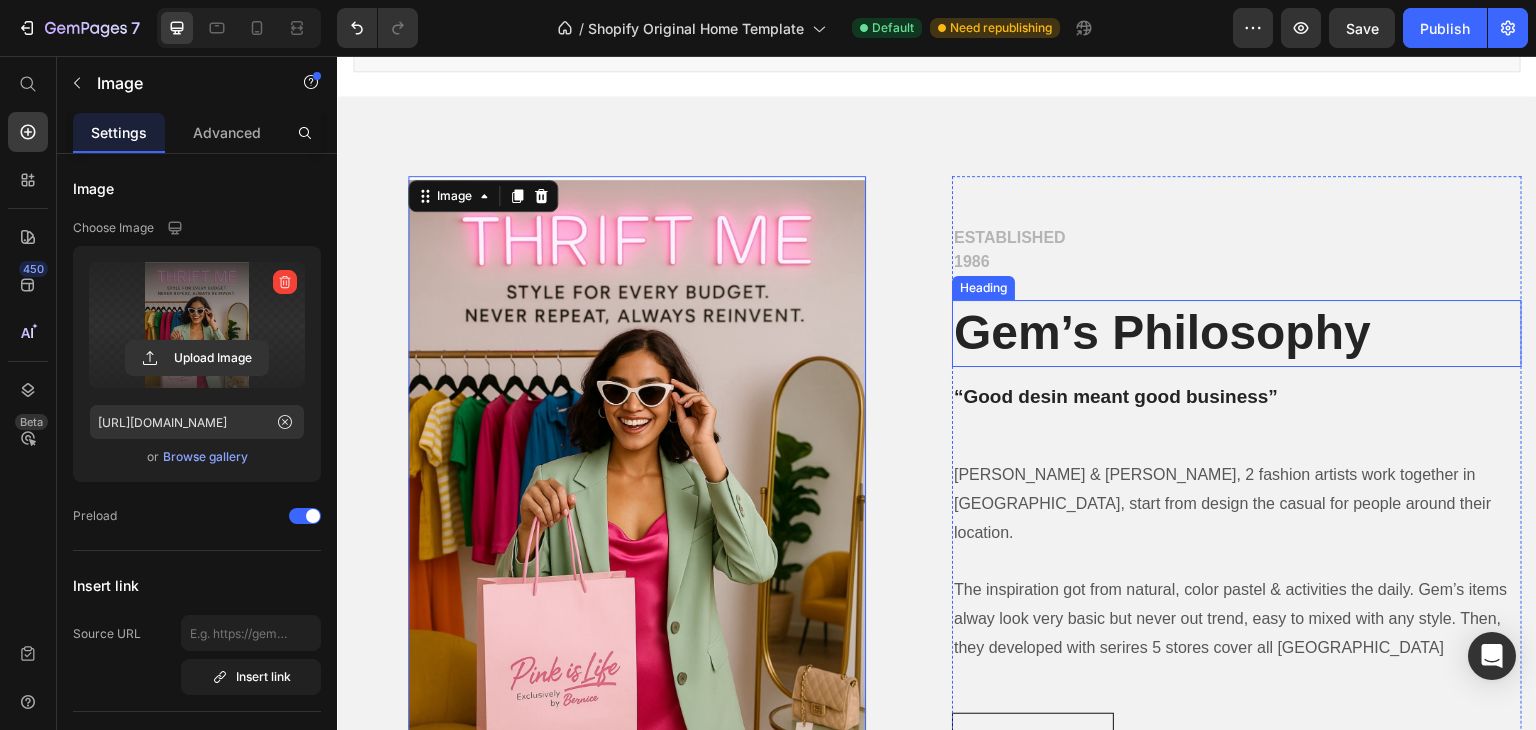 click on "Gem’s Philosophy" at bounding box center (1237, 333) 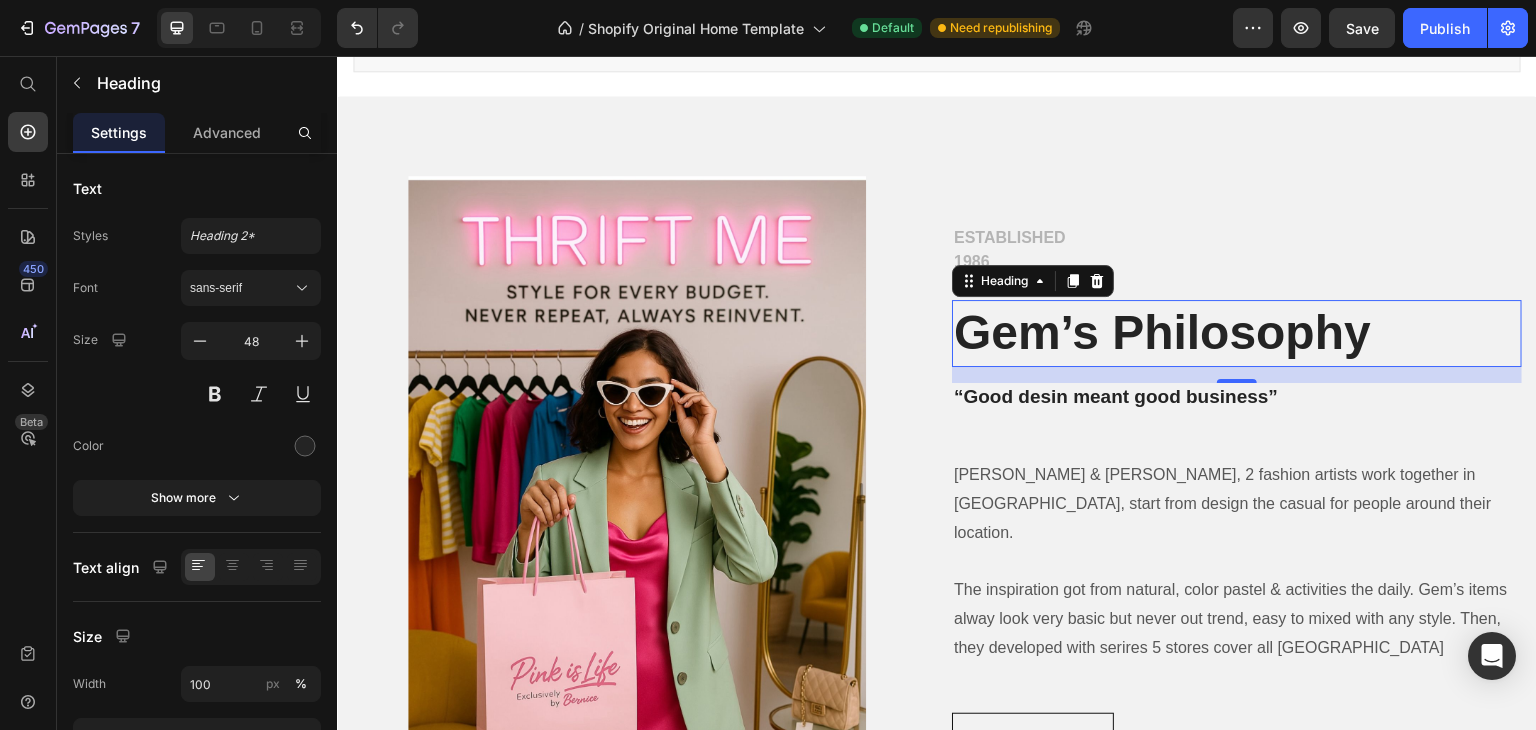 click on "Gem’s Philosophy" at bounding box center (1237, 333) 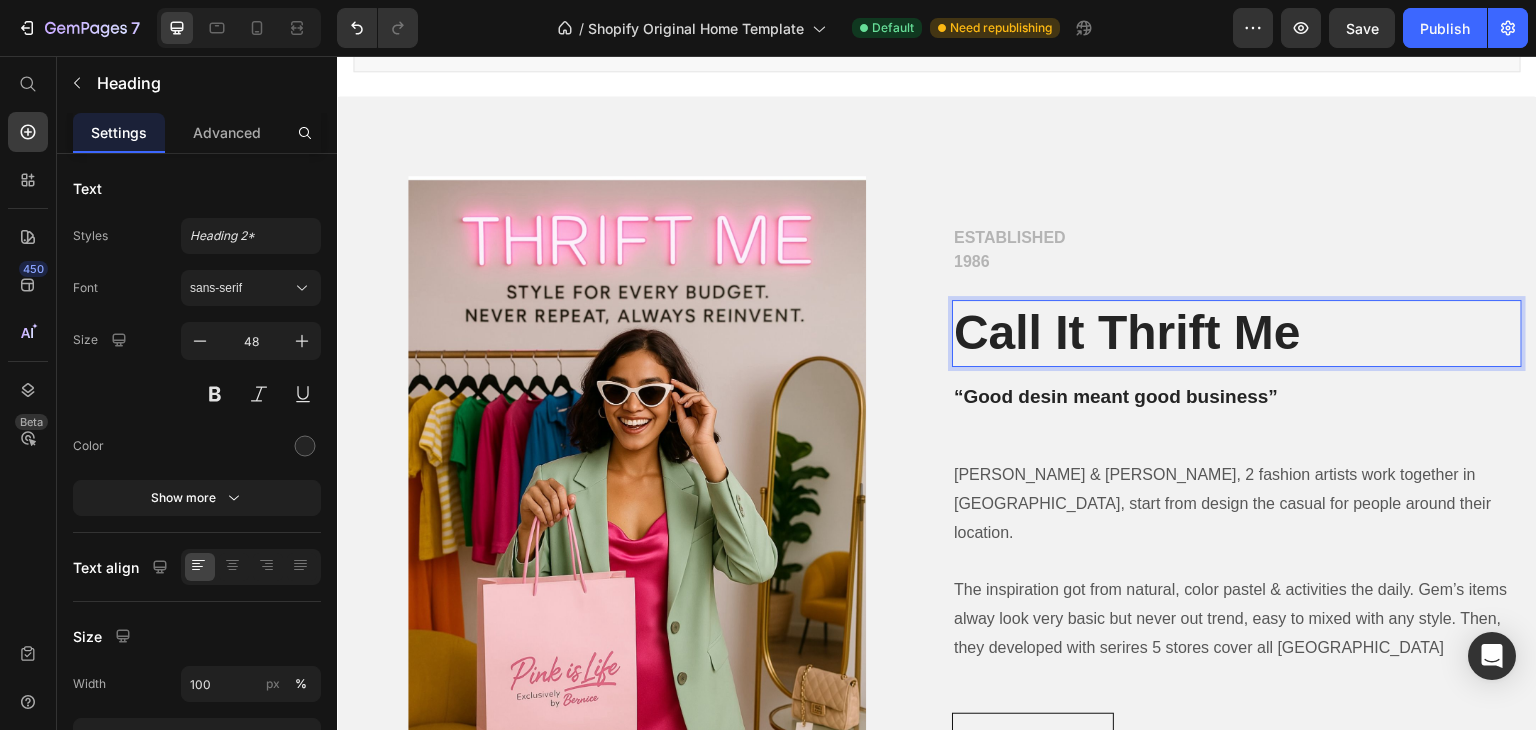 click on "Call It Thrift Me" at bounding box center [1237, 333] 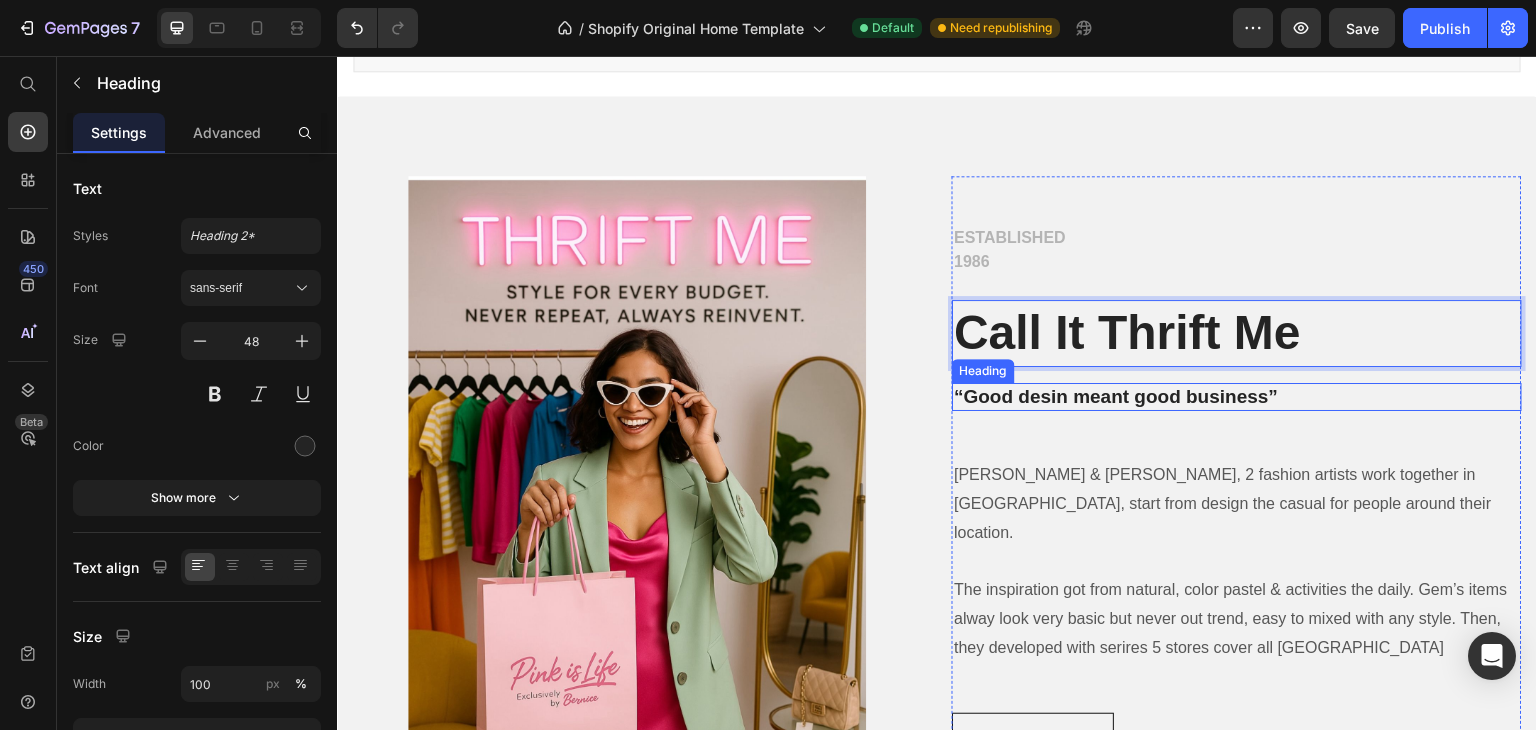 click on "“Good desin meant good business”" at bounding box center [1237, 397] 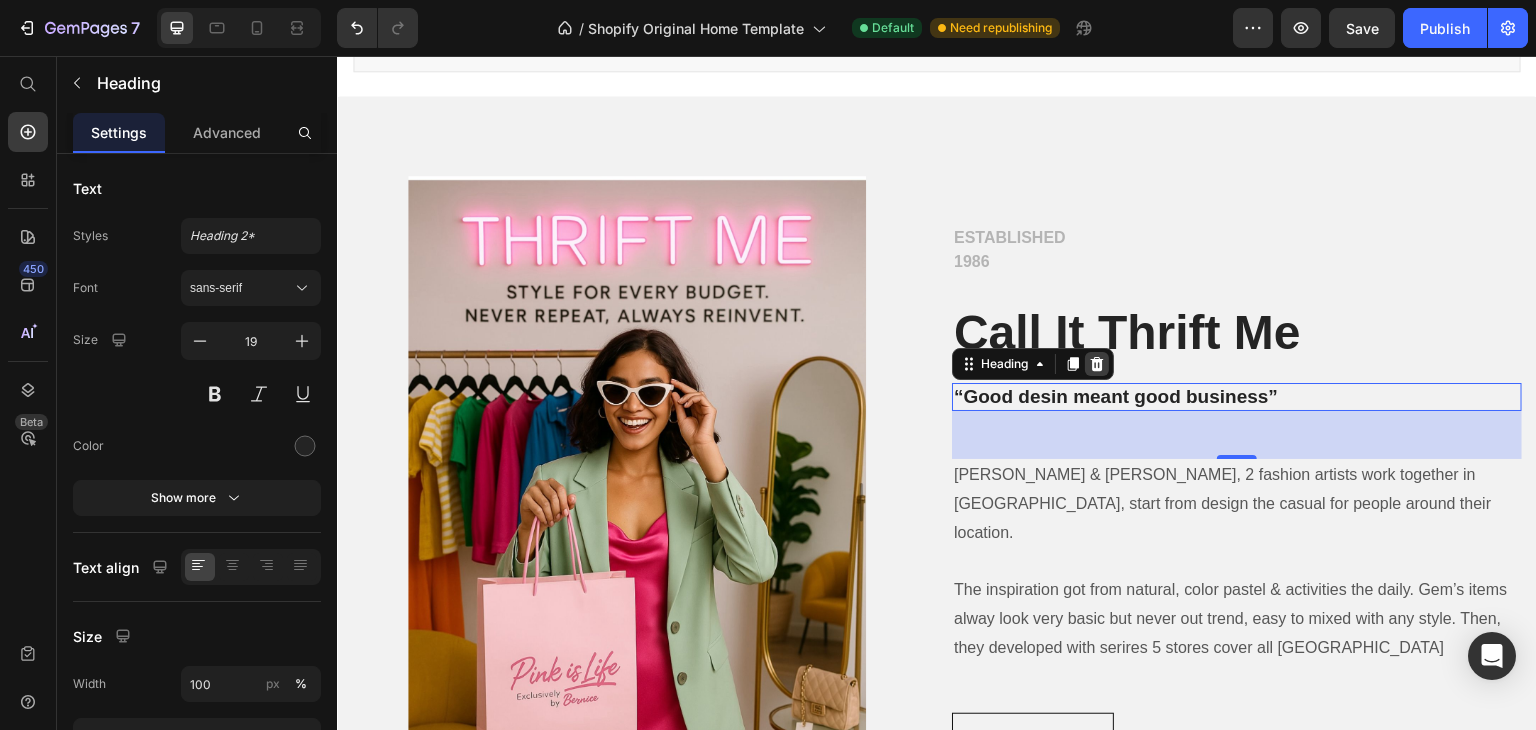 click 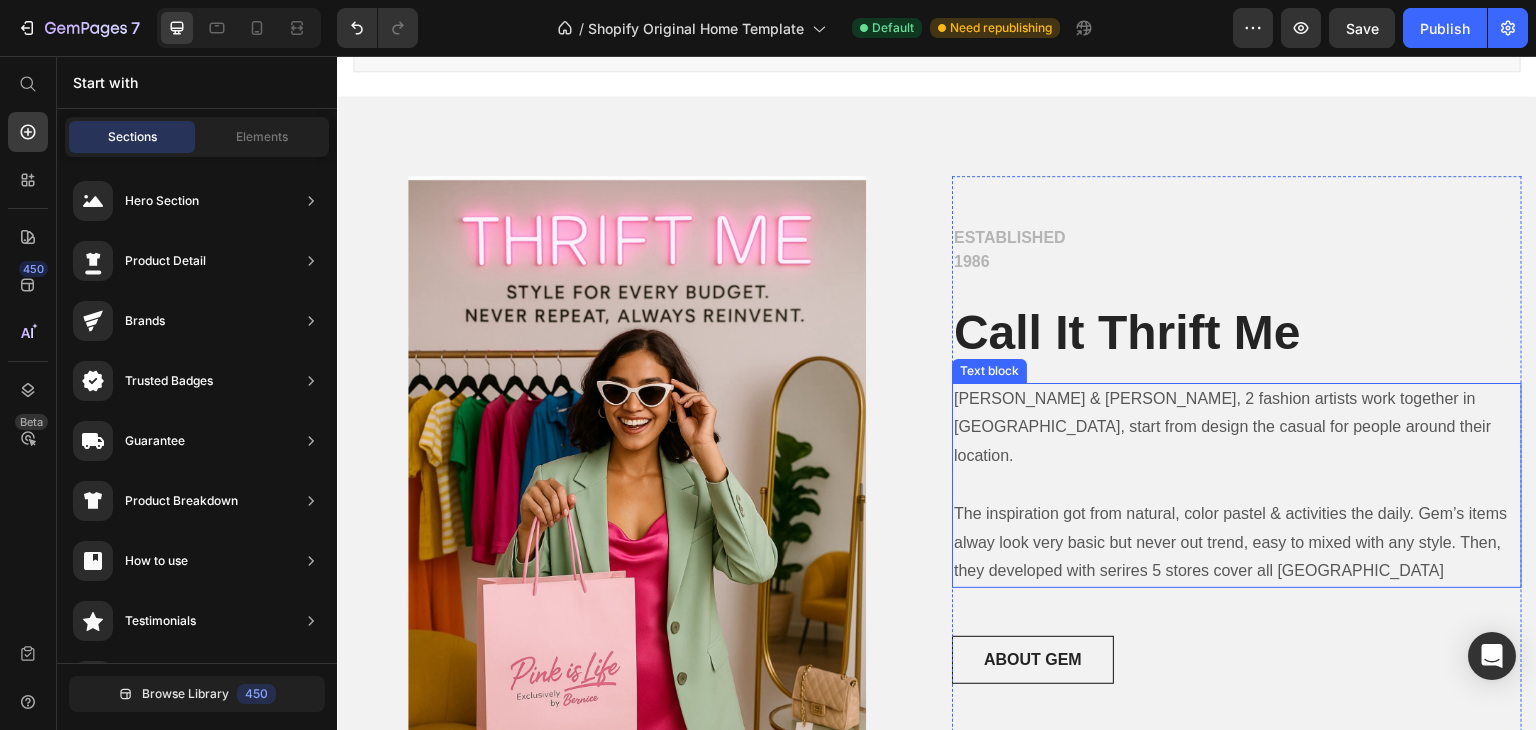 click on "[PERSON_NAME] & [PERSON_NAME], 2 fashion artists work together in [GEOGRAPHIC_DATA], start from design the casual for people around their location.  The inspiration got from natural, color pastel & activities the daily. Gem’s items alway look very basic but never out trend, easy to mixed with any style. Then, they developed with serires 5 stores cover all [GEOGRAPHIC_DATA]" at bounding box center (1237, 486) 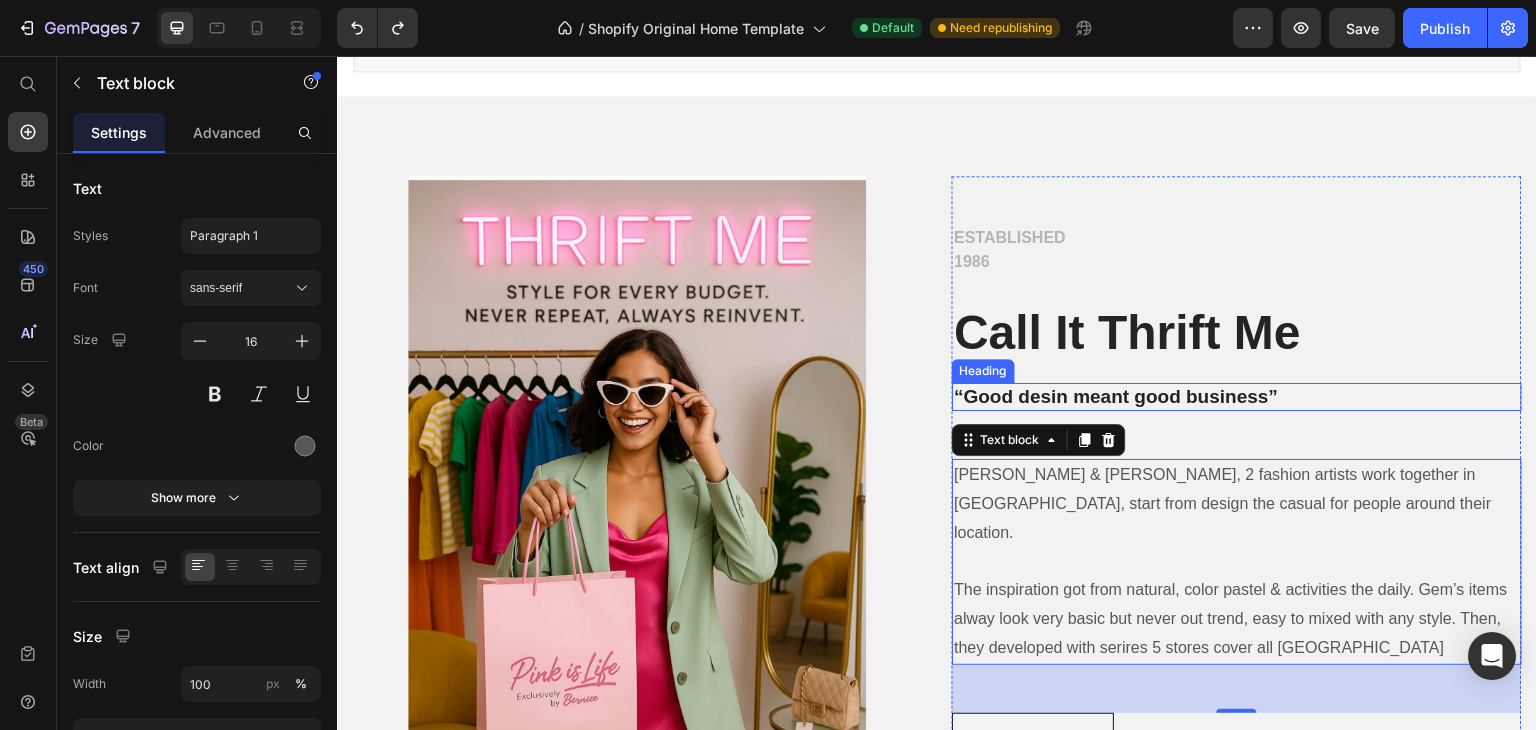 click on "“Good desin meant good business”" at bounding box center (1237, 397) 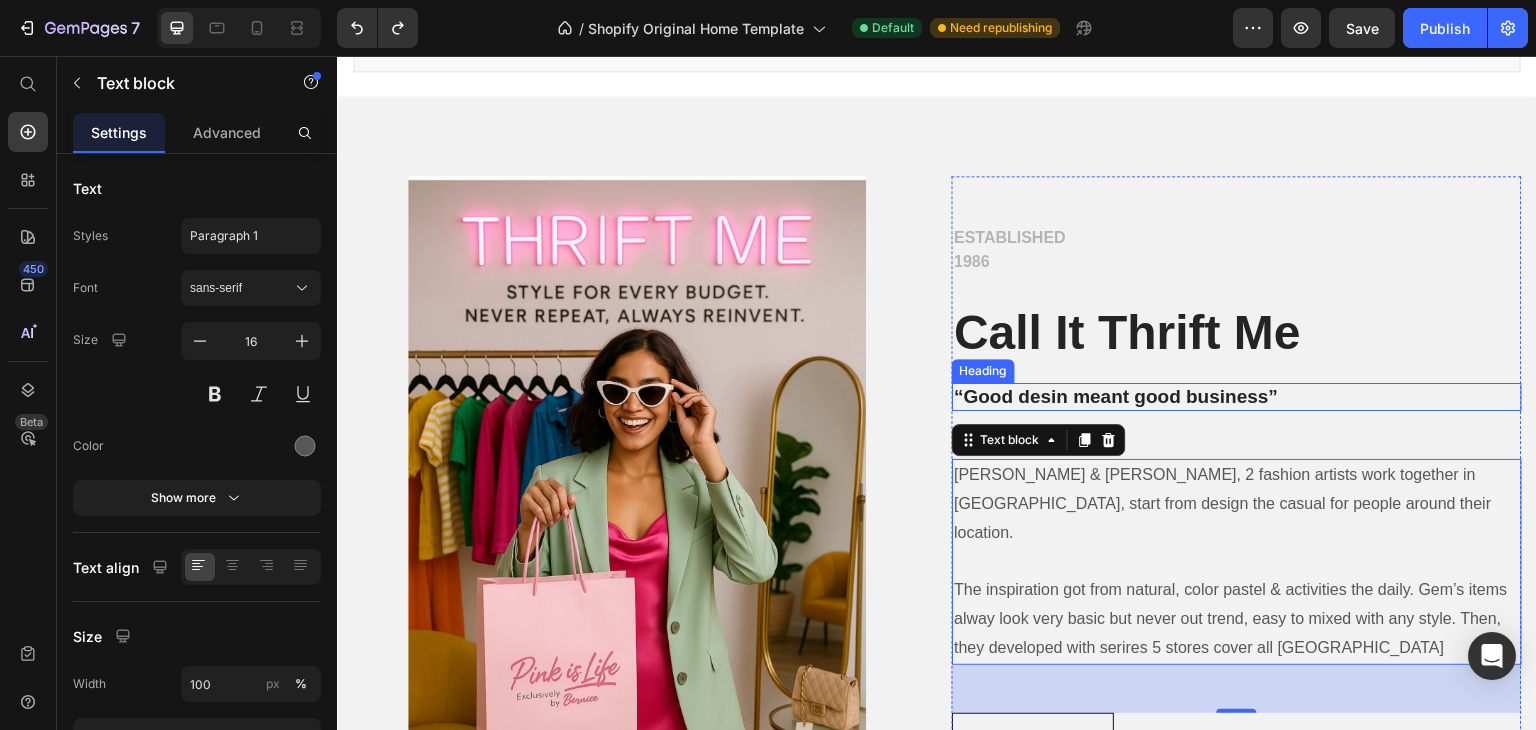 click on "“Good desin meant good business”" at bounding box center (1237, 397) 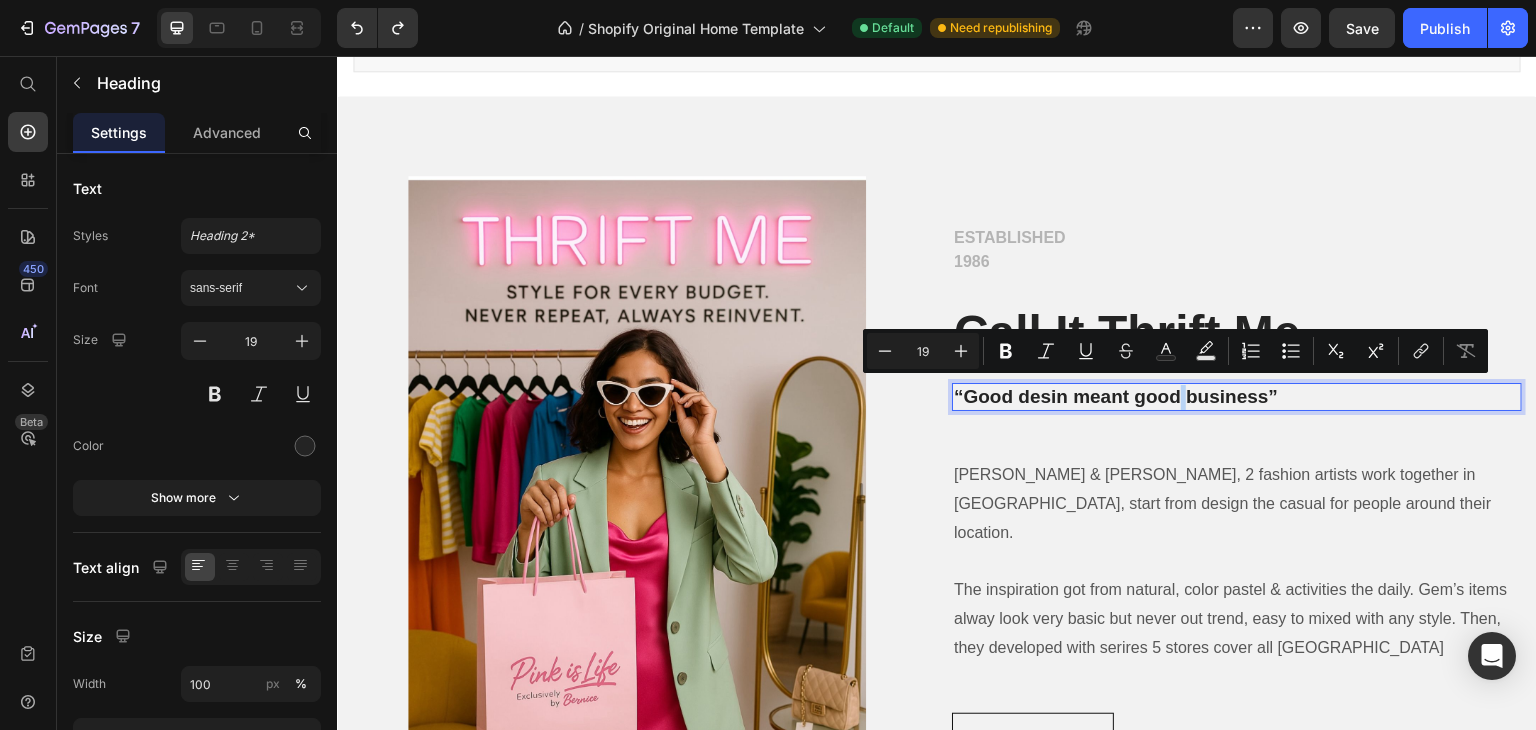click on "“Good desin meant good business”" at bounding box center [1237, 397] 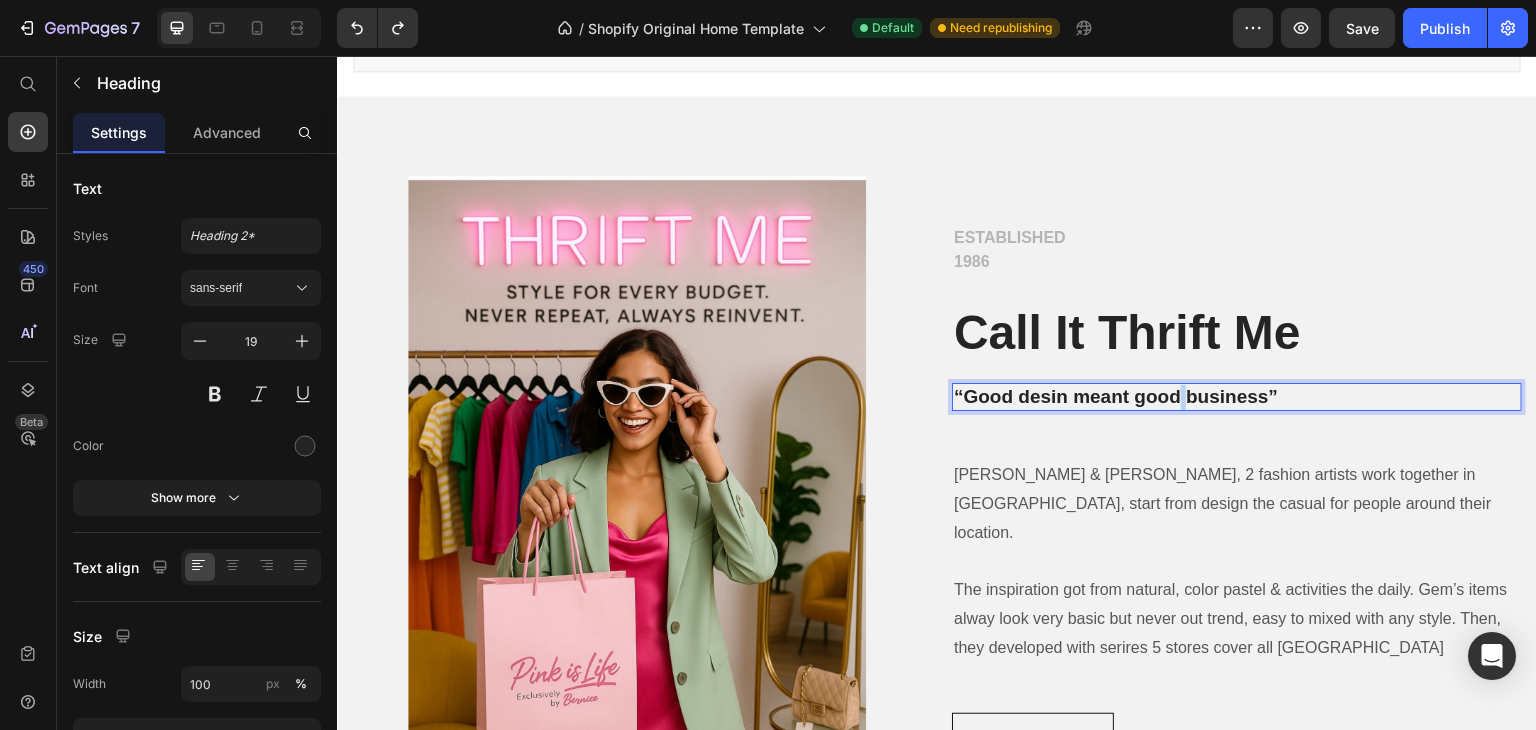 click on "“Good desin meant good business”" at bounding box center [1237, 397] 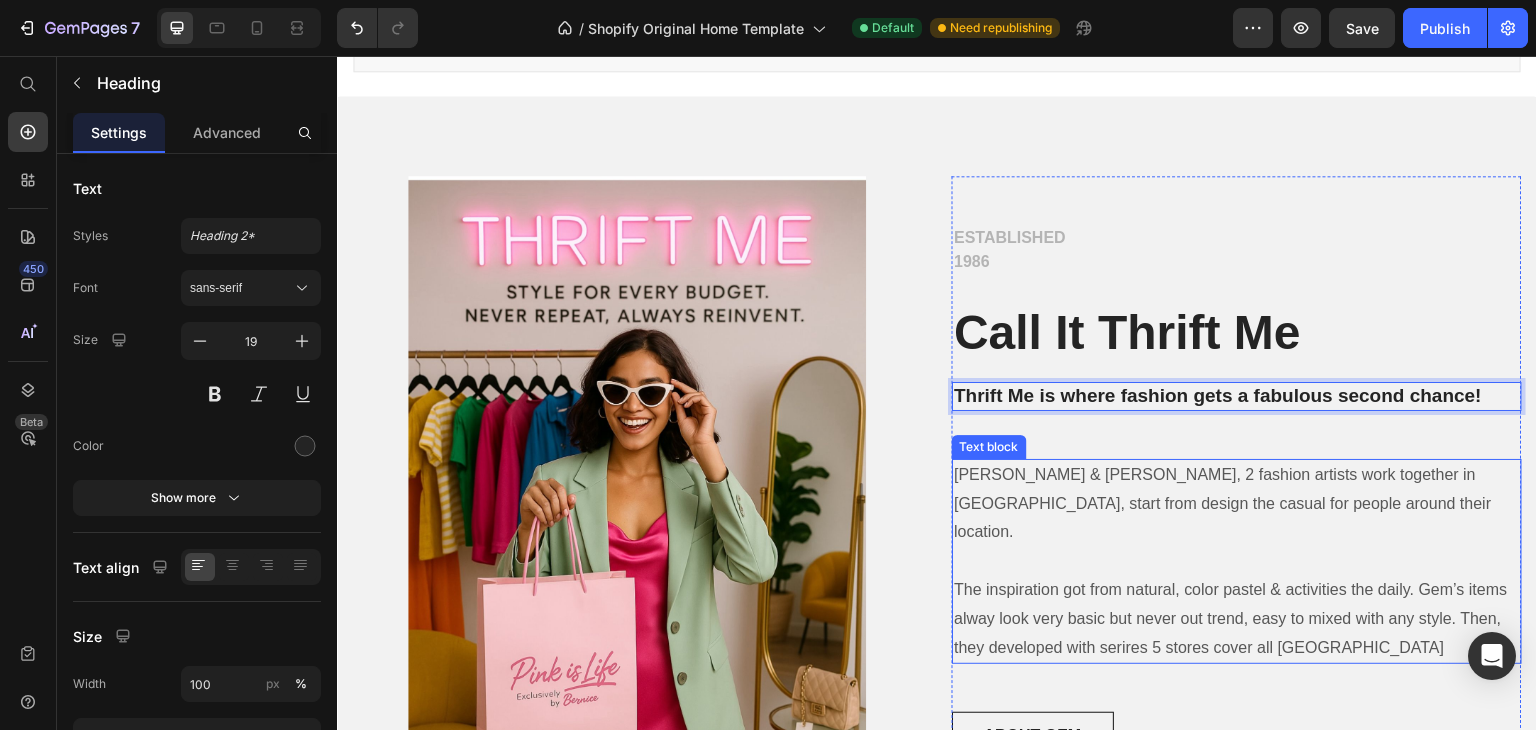 scroll, scrollTop: 2012, scrollLeft: 0, axis: vertical 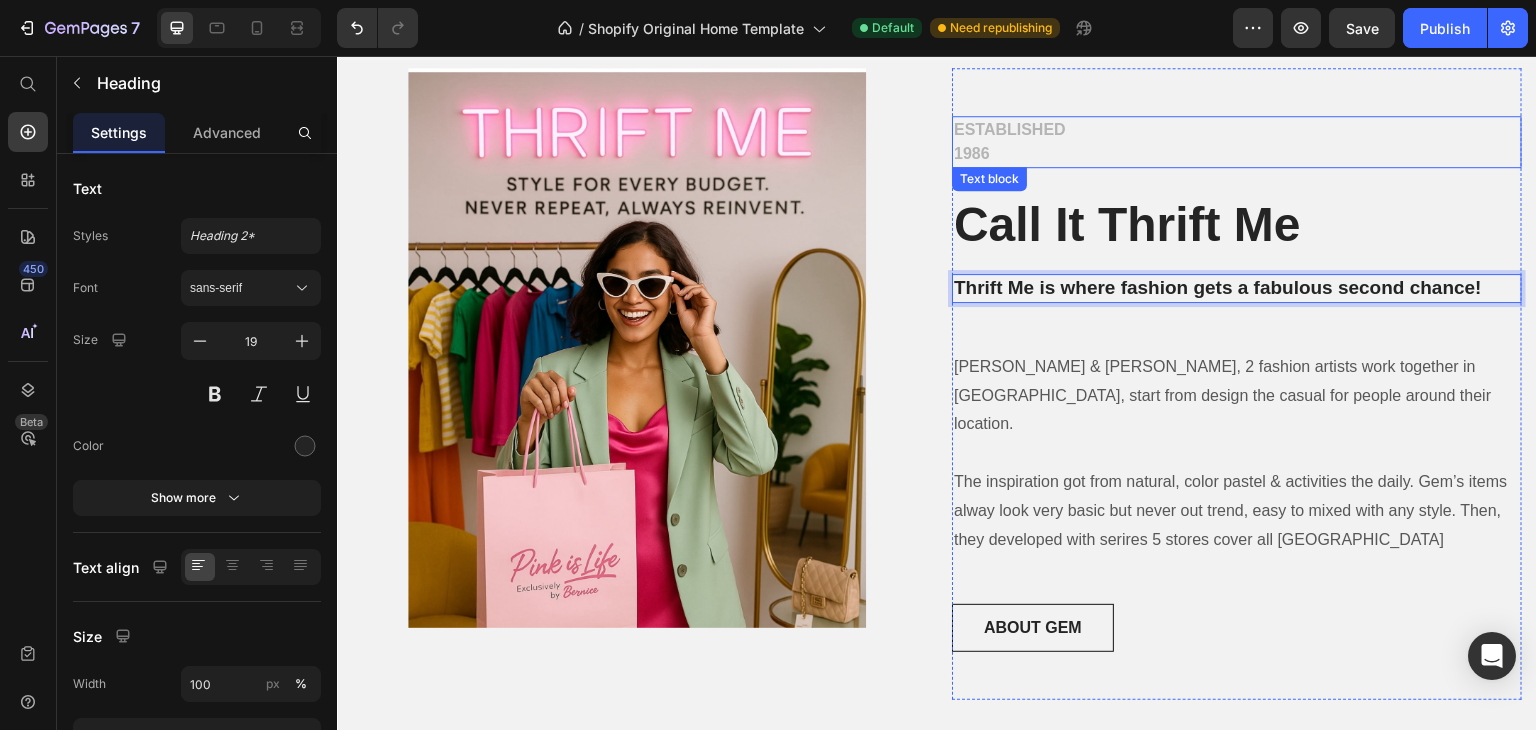click on "ESTABLISHED  1986" at bounding box center [1237, 142] 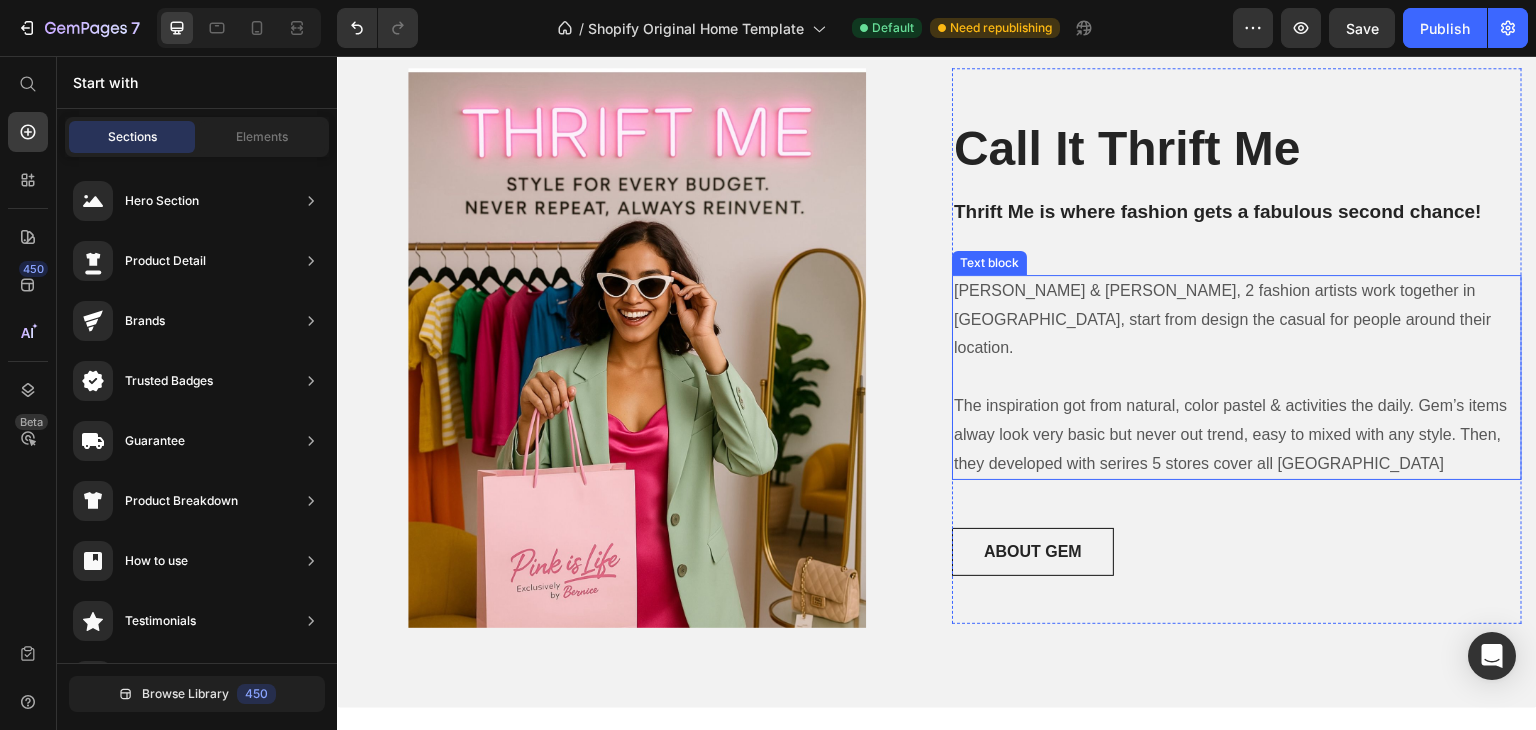click on "[PERSON_NAME] & [PERSON_NAME], 2 fashion artists work together in [GEOGRAPHIC_DATA], start from design the casual for people around their location.  The inspiration got from natural, color pastel & activities the daily. Gem’s items alway look very basic but never out trend, easy to mixed with any style. Then, they developed with serires 5 stores cover all [GEOGRAPHIC_DATA]" at bounding box center [1237, 378] 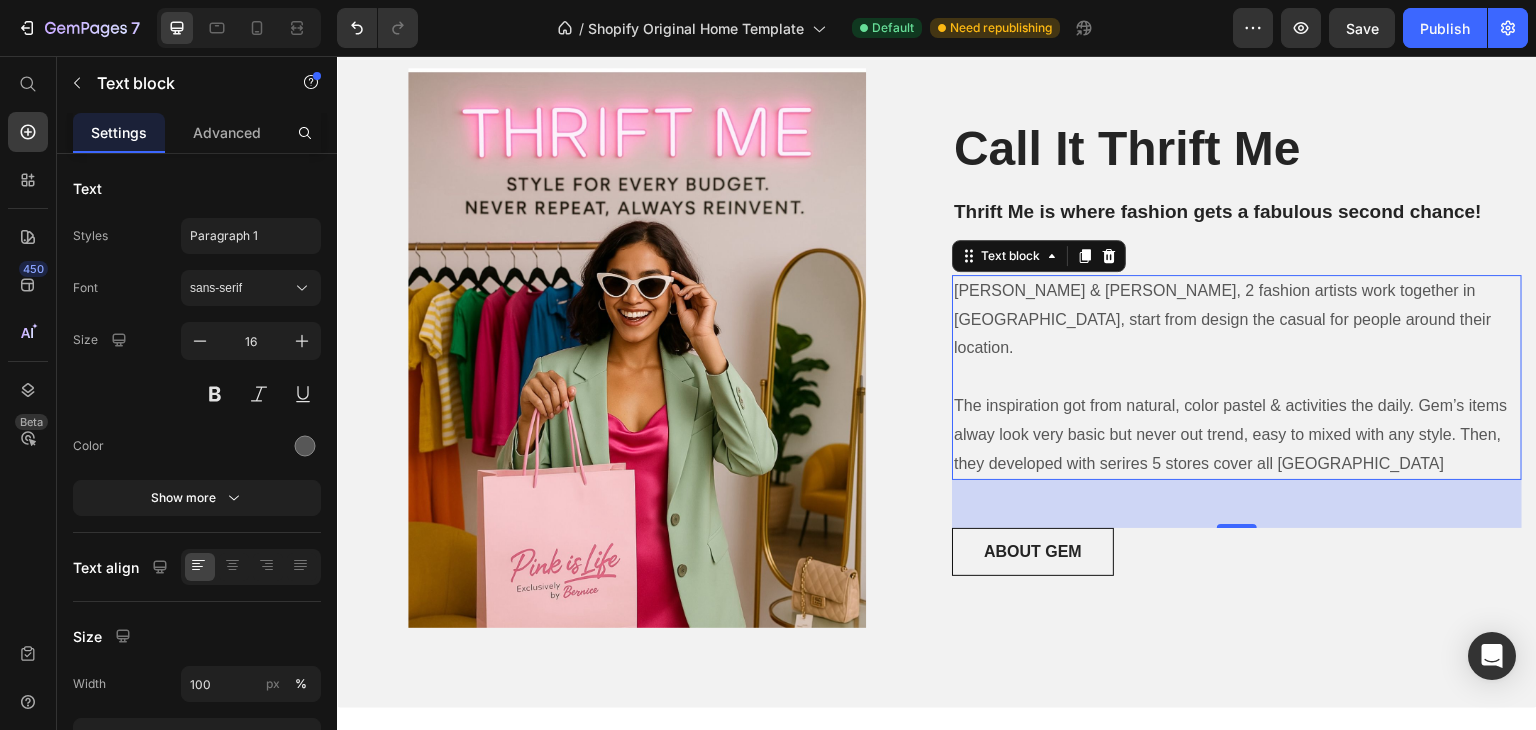 click on "[PERSON_NAME] & [PERSON_NAME], 2 fashion artists work together in [GEOGRAPHIC_DATA], start from design the casual for people around their location.  The inspiration got from natural, color pastel & activities the daily. Gem’s items alway look very basic but never out trend, easy to mixed with any style. Then, they developed with serires 5 stores cover all [GEOGRAPHIC_DATA]" at bounding box center (1237, 378) 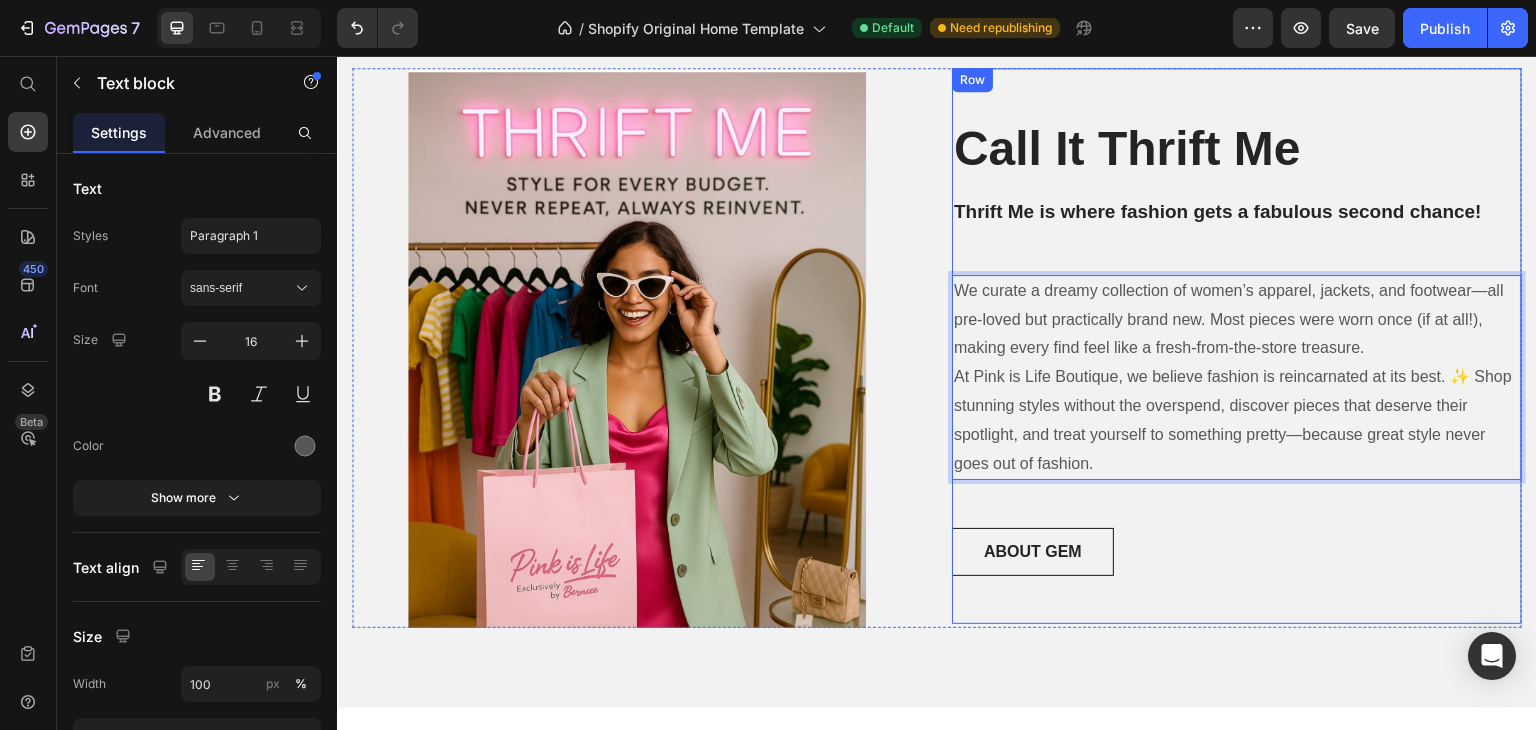 click on "Call It Thrift Me Heading Thrift Me is where fashion gets a fabulous second chance!  Heading We curate a dreamy collection of women’s apparel, jackets, and footwear—all pre-loved but practically brand new. Most pieces were worn once (if at all!), making every find feel like a fresh-from-the-store treasure. At Pink is Life Boutique, we believe fashion is reincarnated at its best. ✨ Shop stunning styles without the overspend, discover pieces that deserve their spotlight, and treat yourself to something pretty—because great style never goes out of fashion. Text block   48 ABOUT GEM Button" at bounding box center [1237, 346] 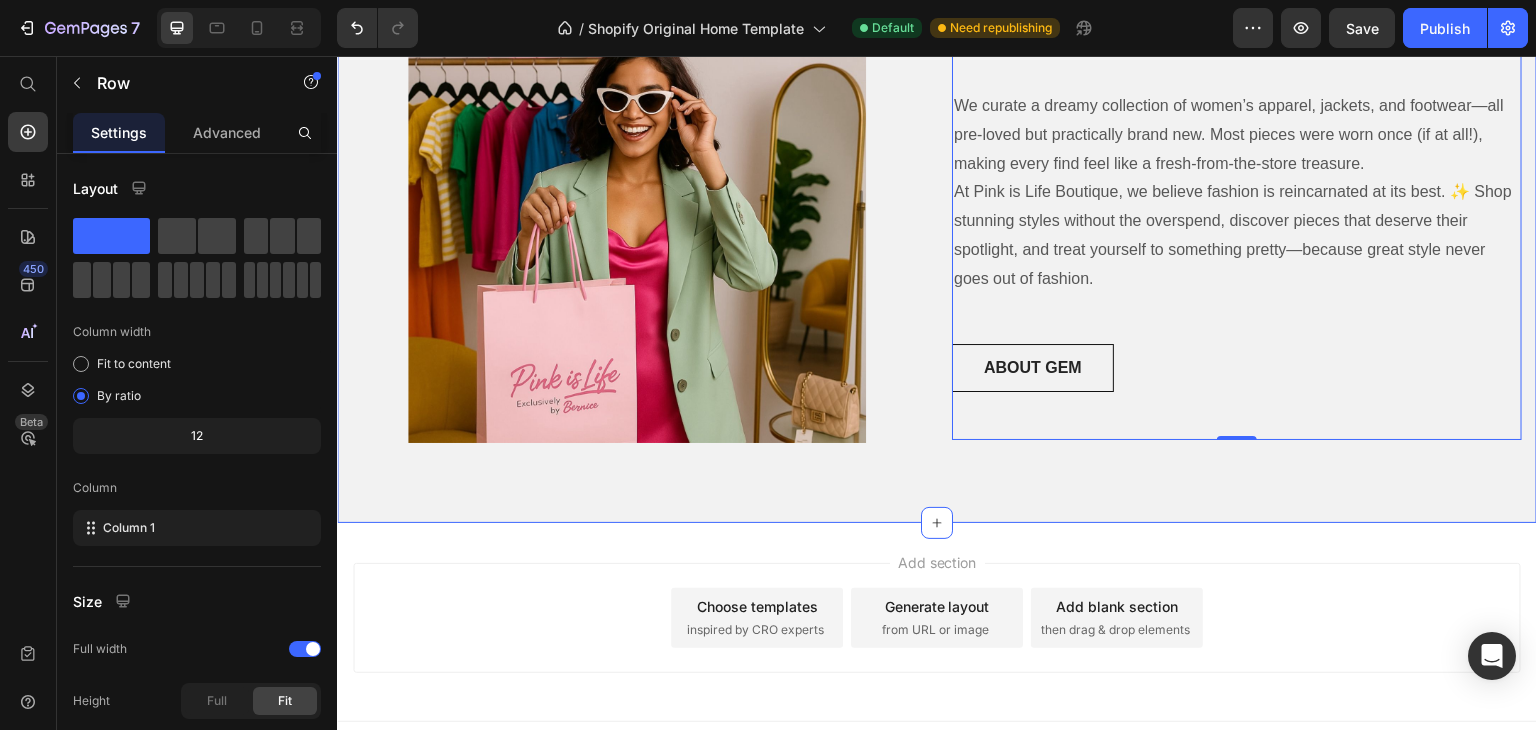 scroll, scrollTop: 2197, scrollLeft: 0, axis: vertical 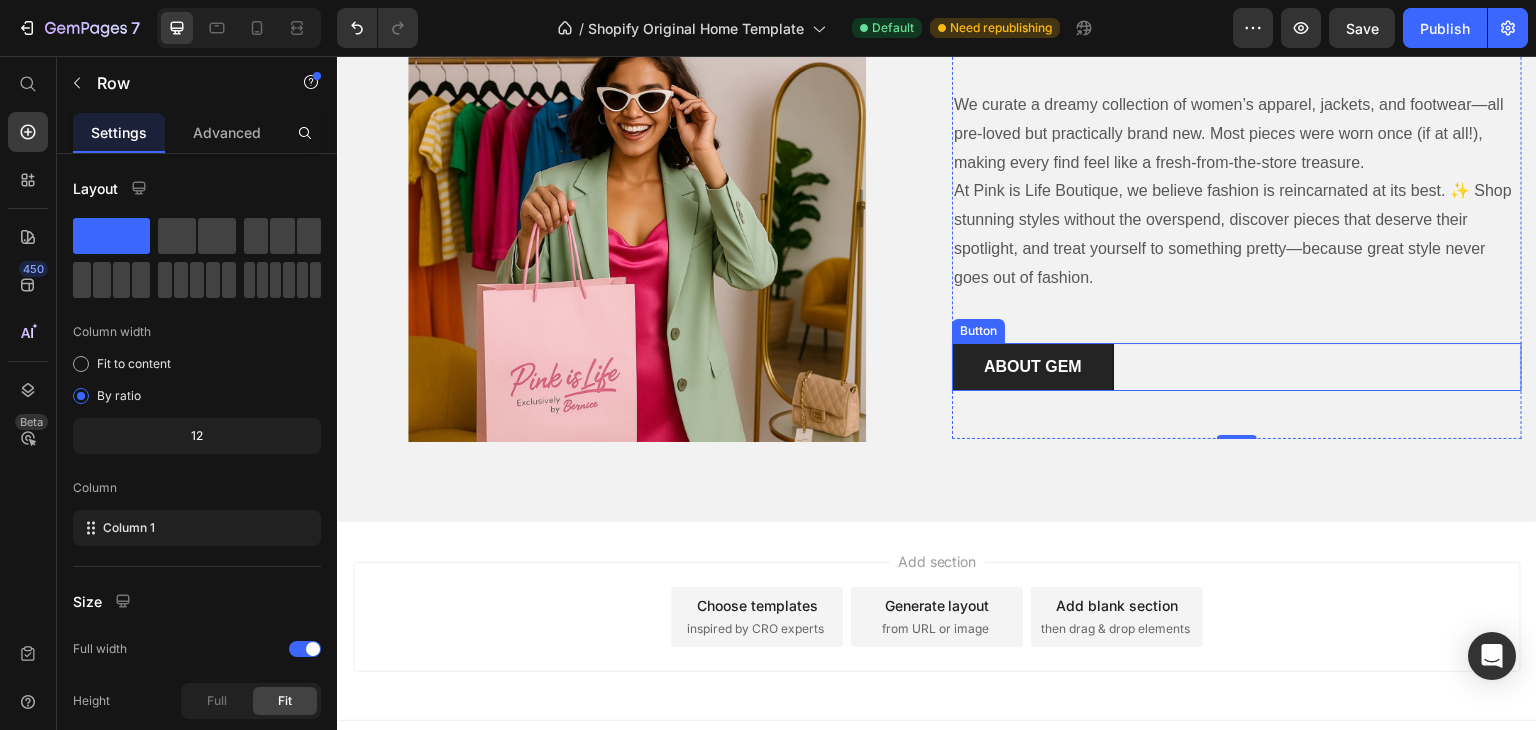 click on "ABOUT GEM" at bounding box center (1033, 367) 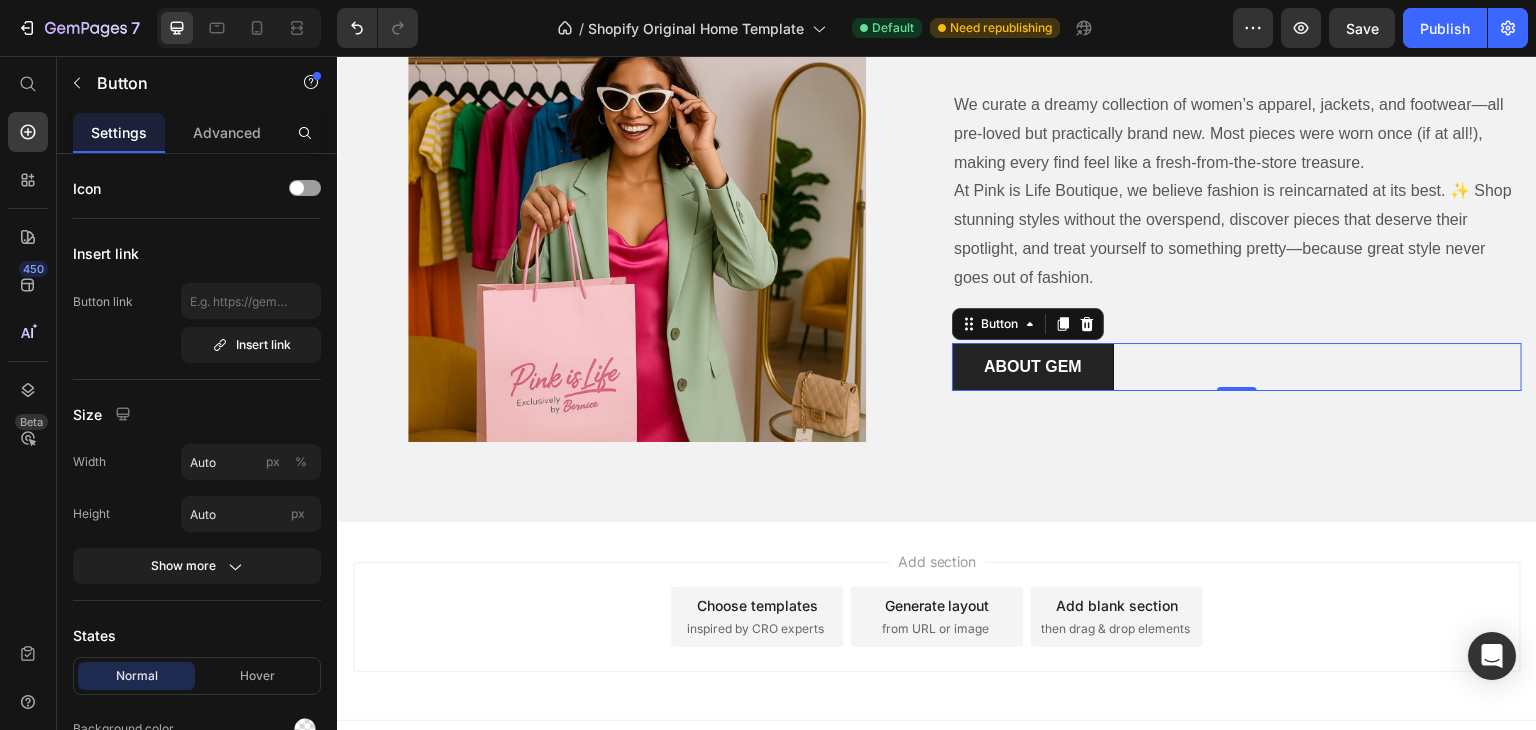 click on "ABOUT GEM" at bounding box center (1033, 367) 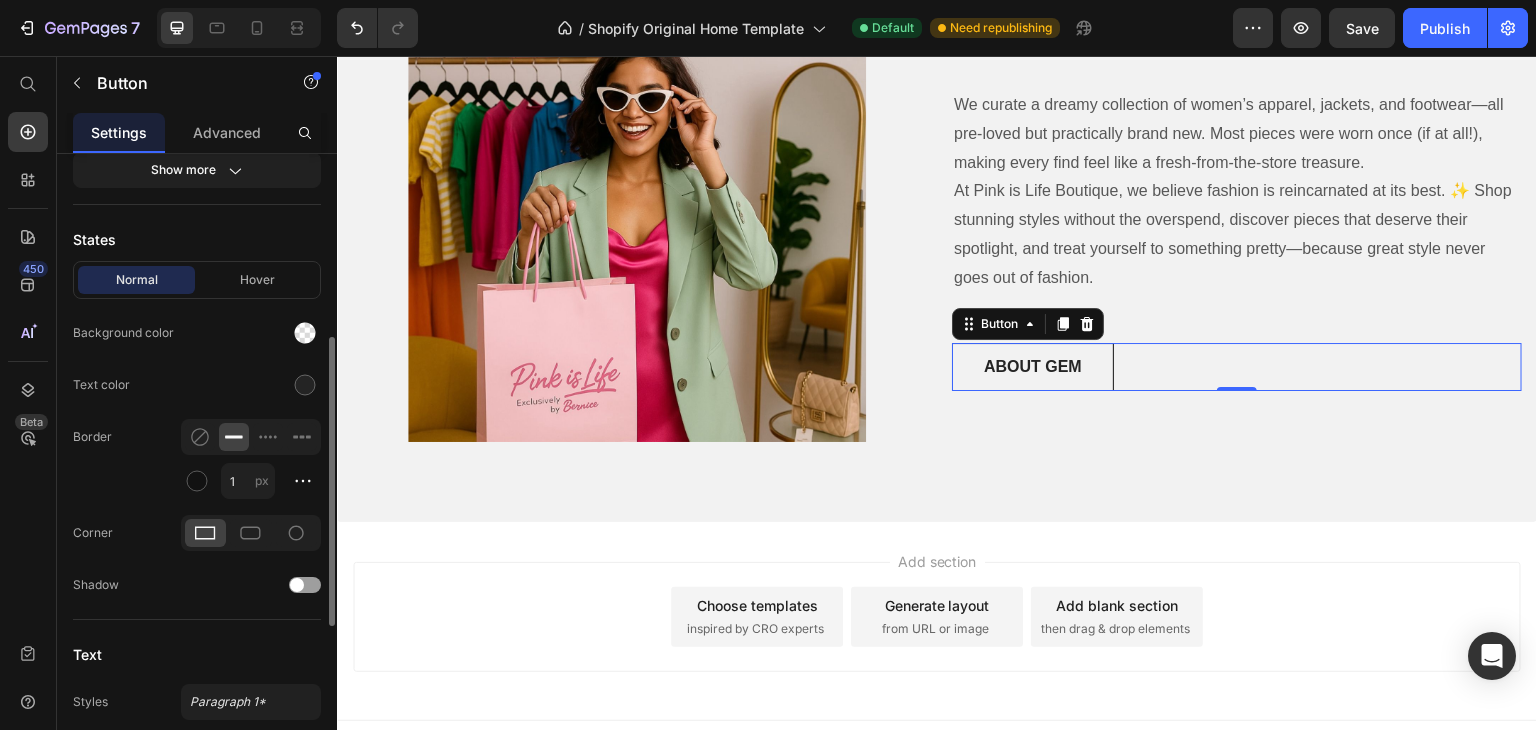 scroll, scrollTop: 397, scrollLeft: 0, axis: vertical 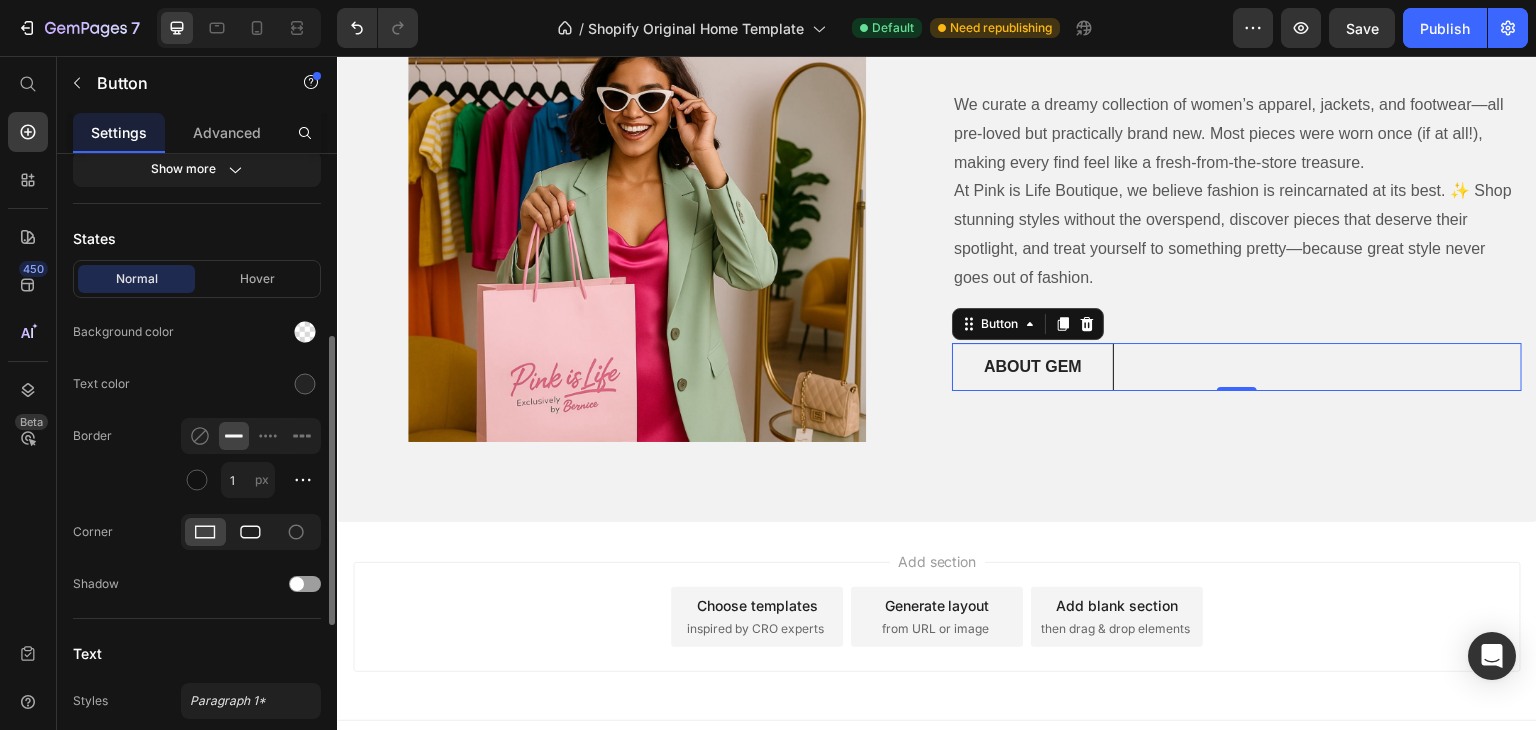 click 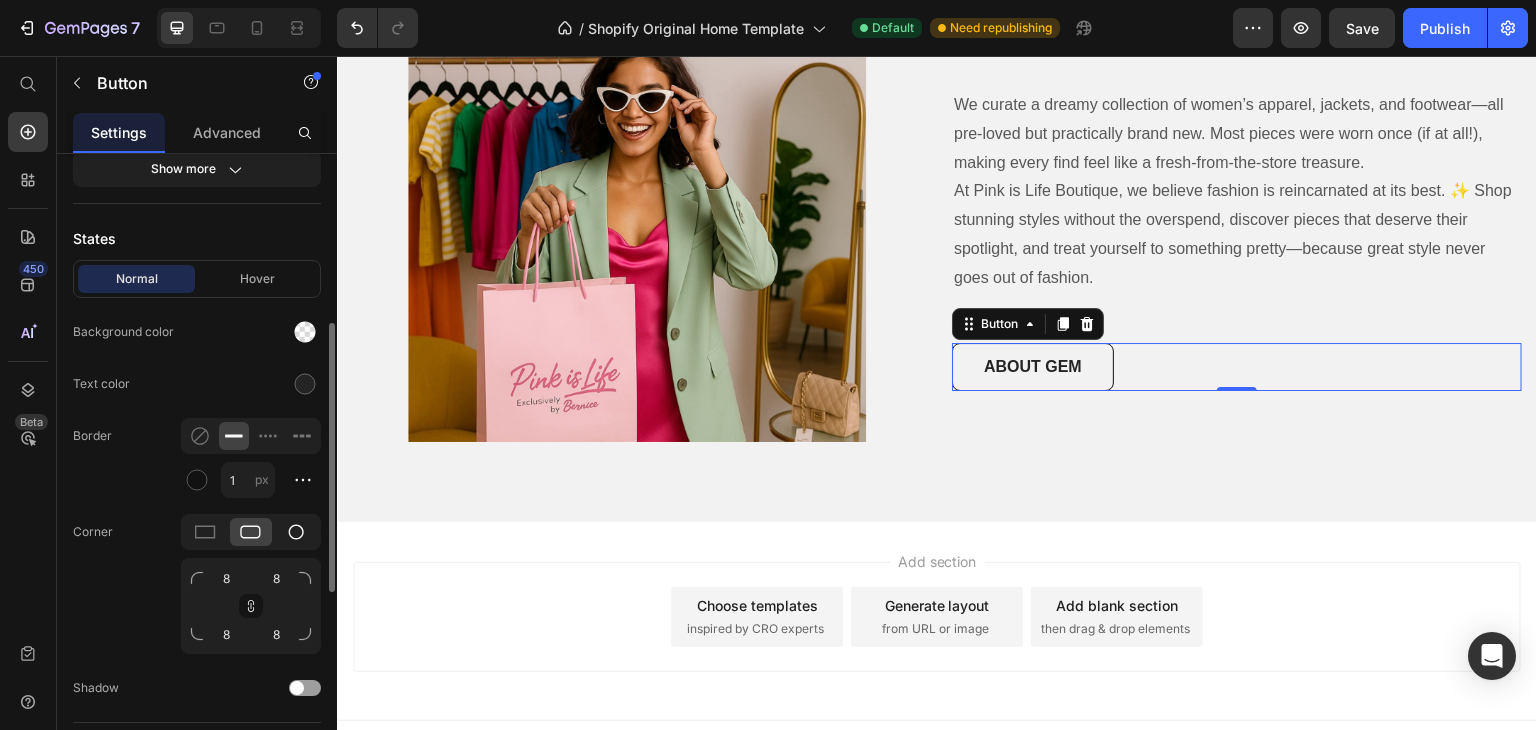 click 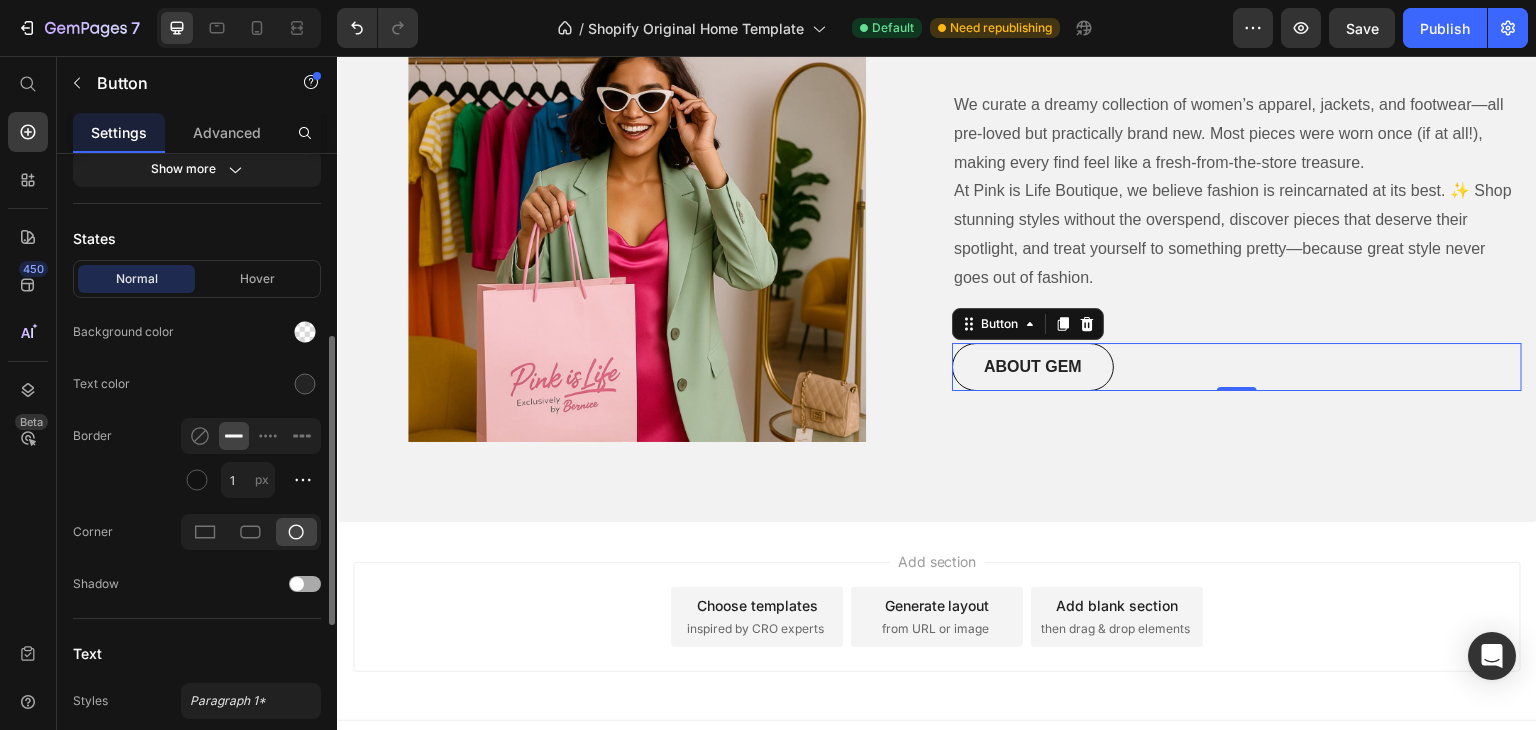 click at bounding box center (305, 584) 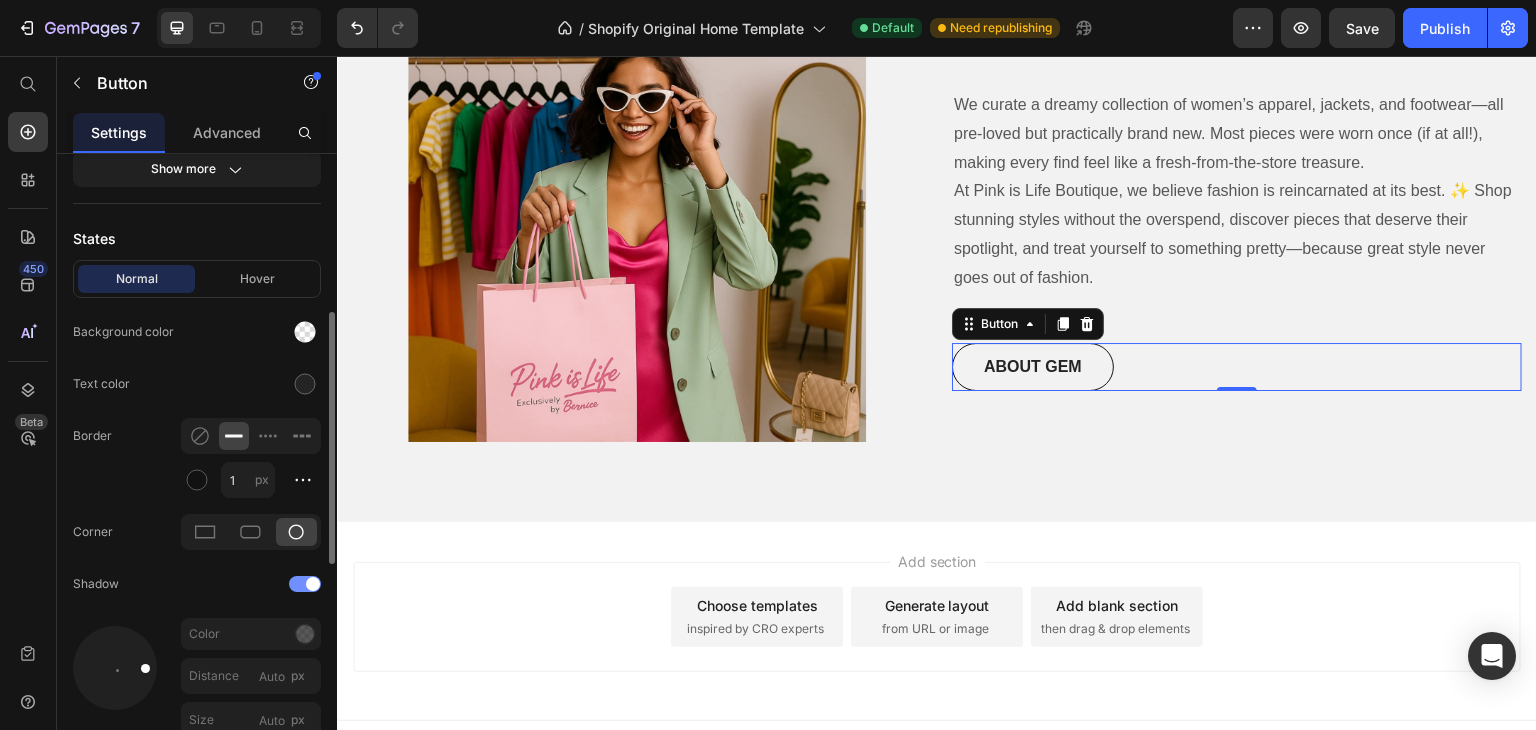 click at bounding box center [305, 584] 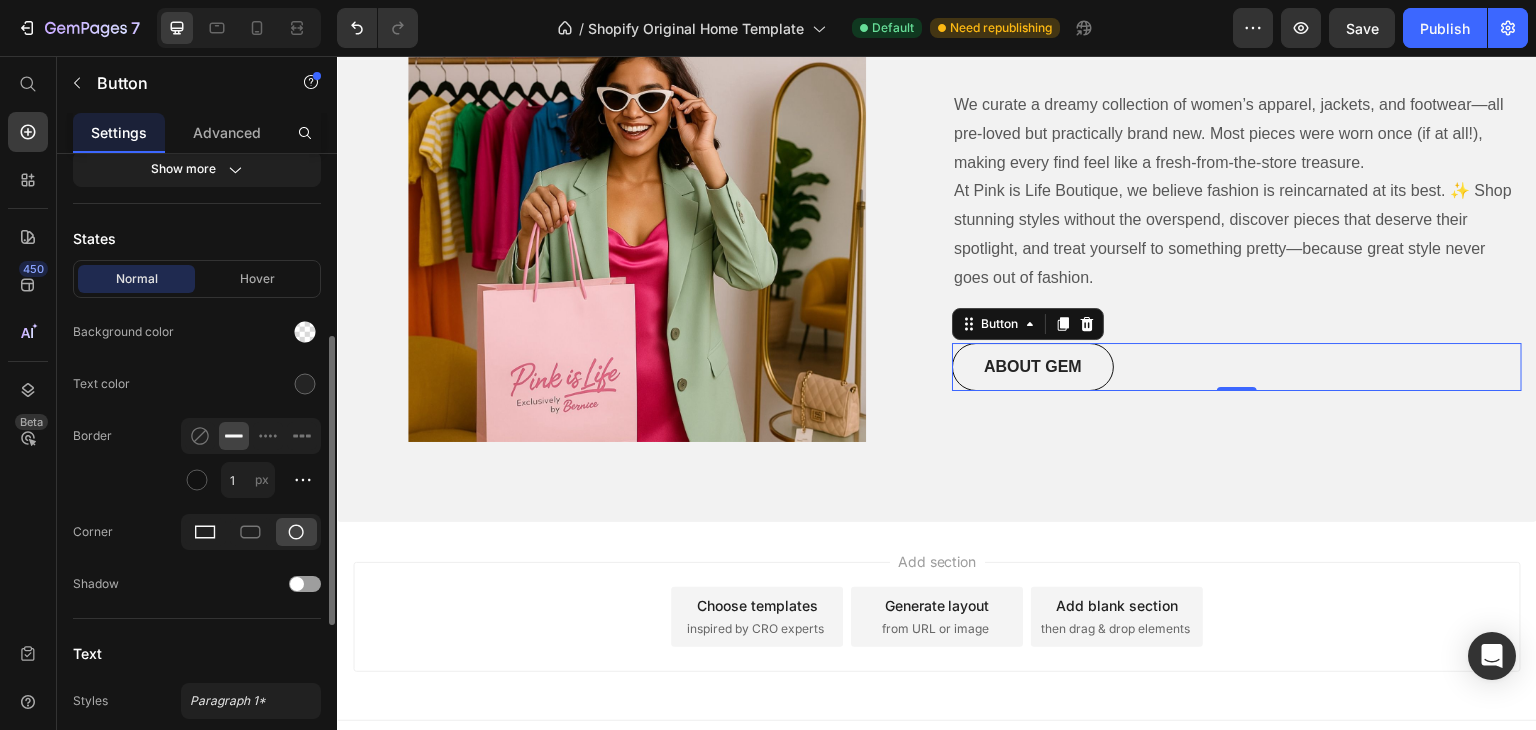 click 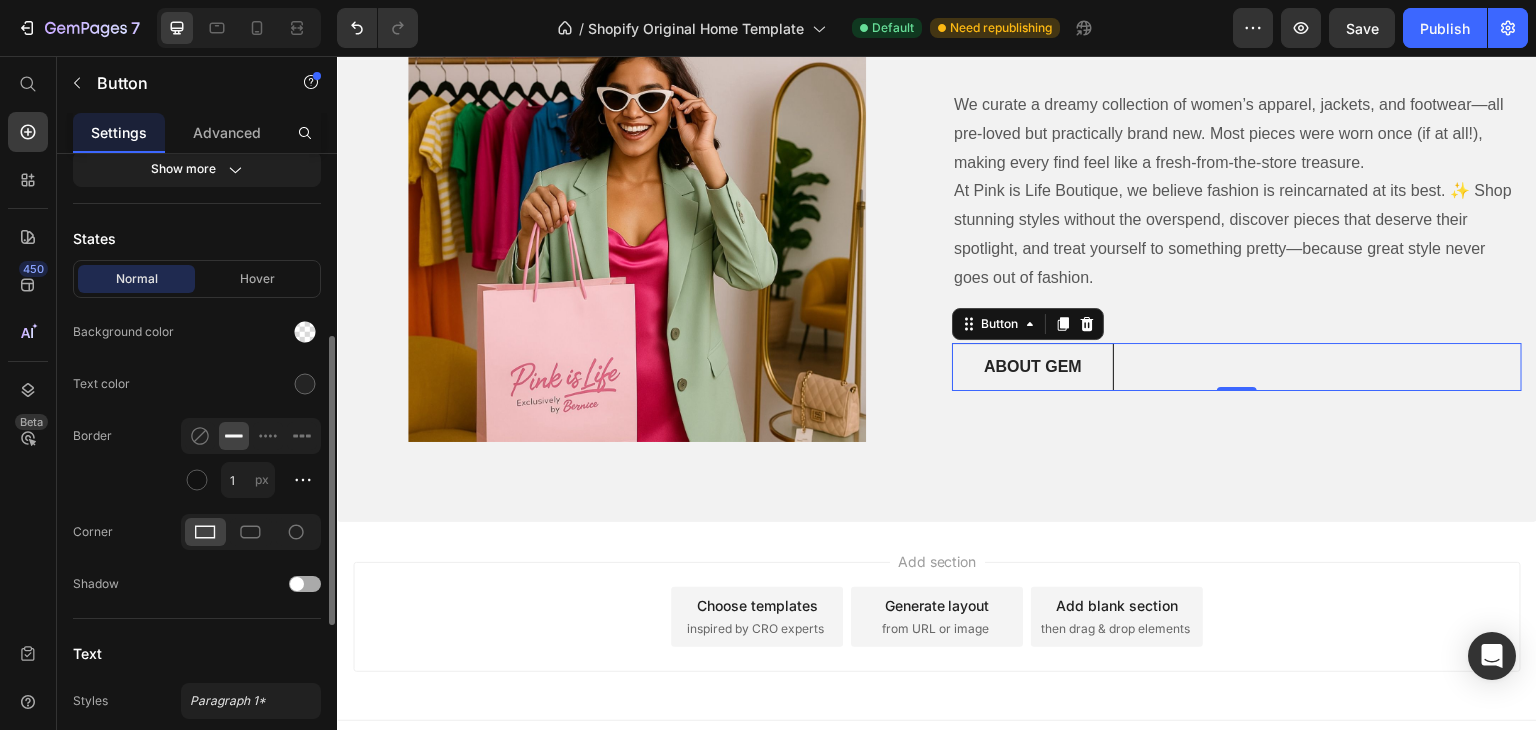 click at bounding box center (305, 584) 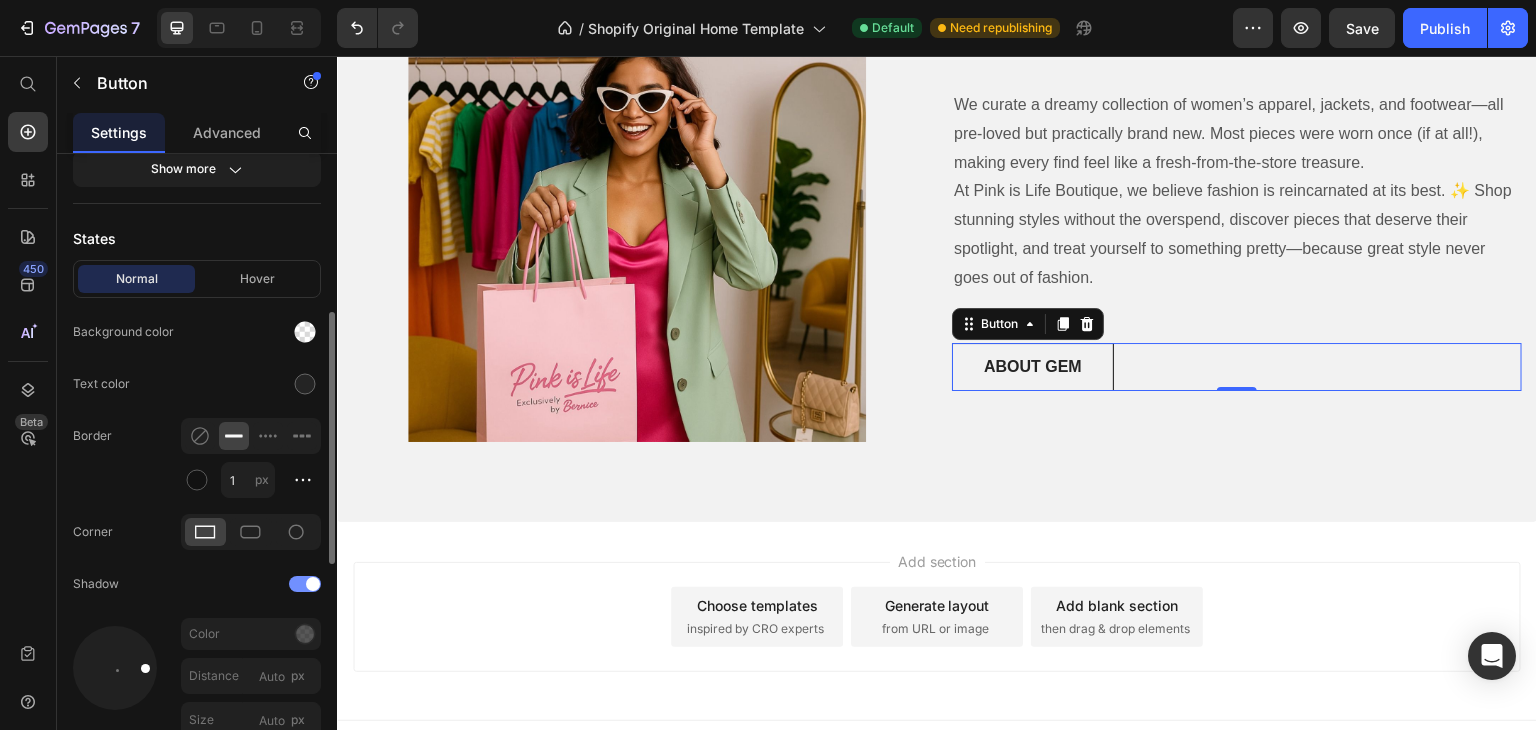 click at bounding box center (313, 584) 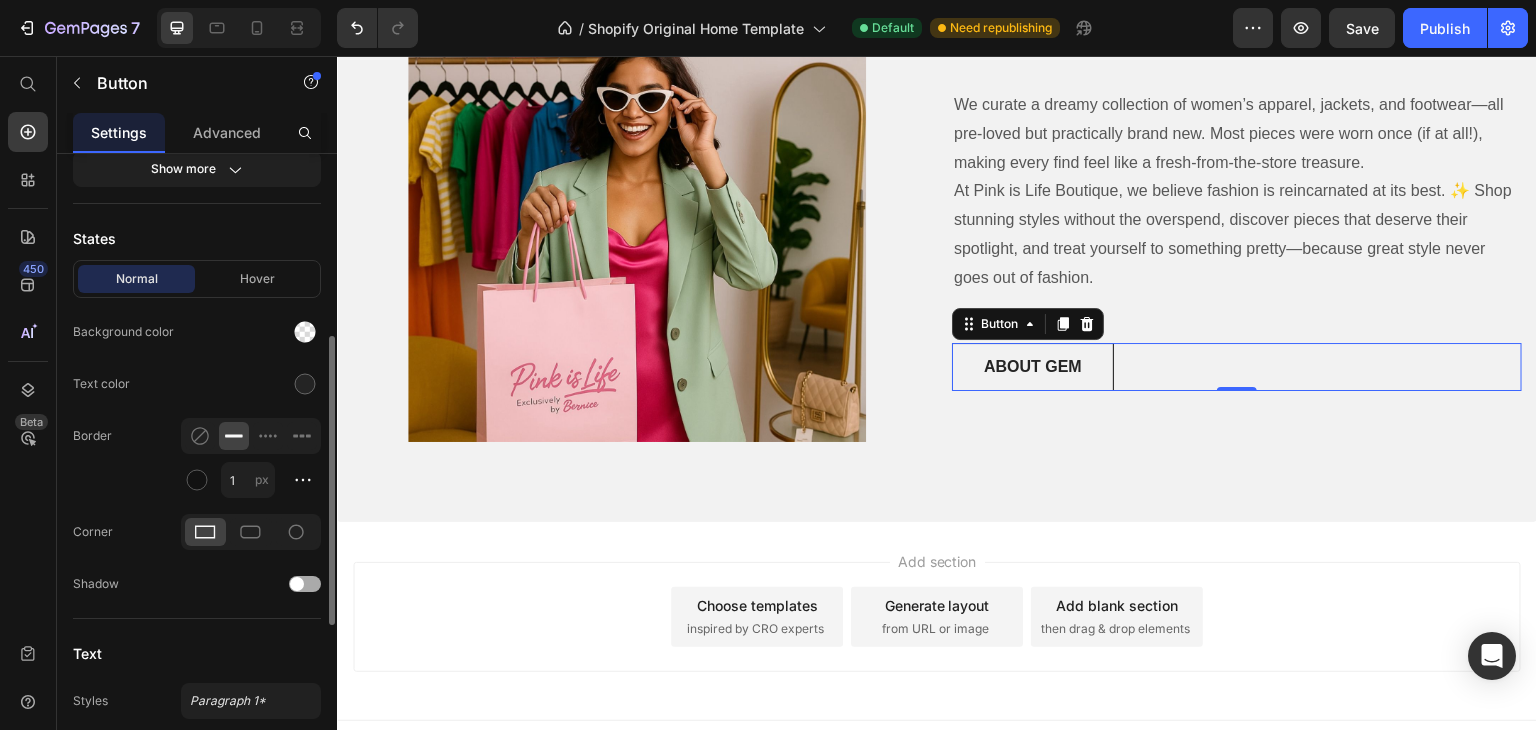 click at bounding box center [305, 584] 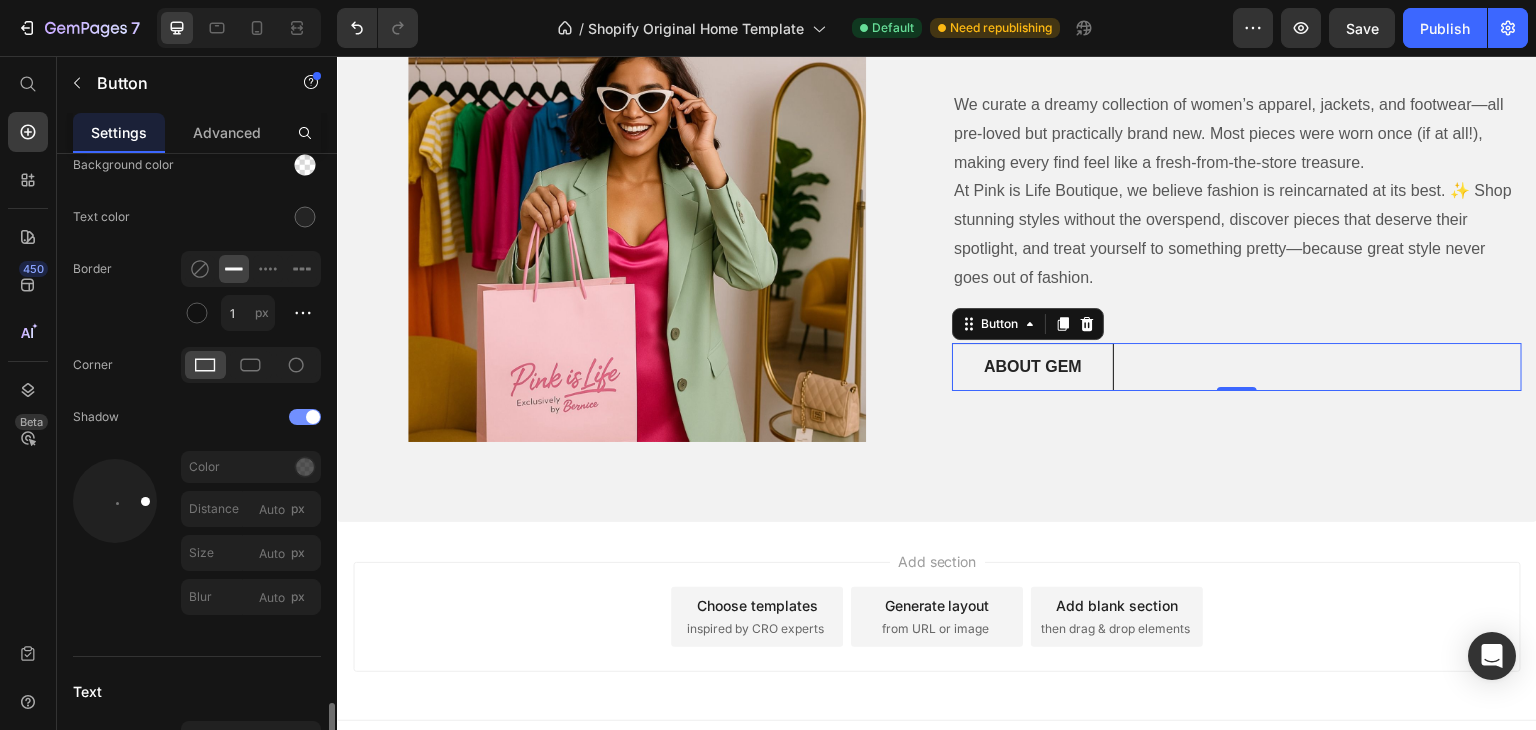 scroll, scrollTop: 796, scrollLeft: 0, axis: vertical 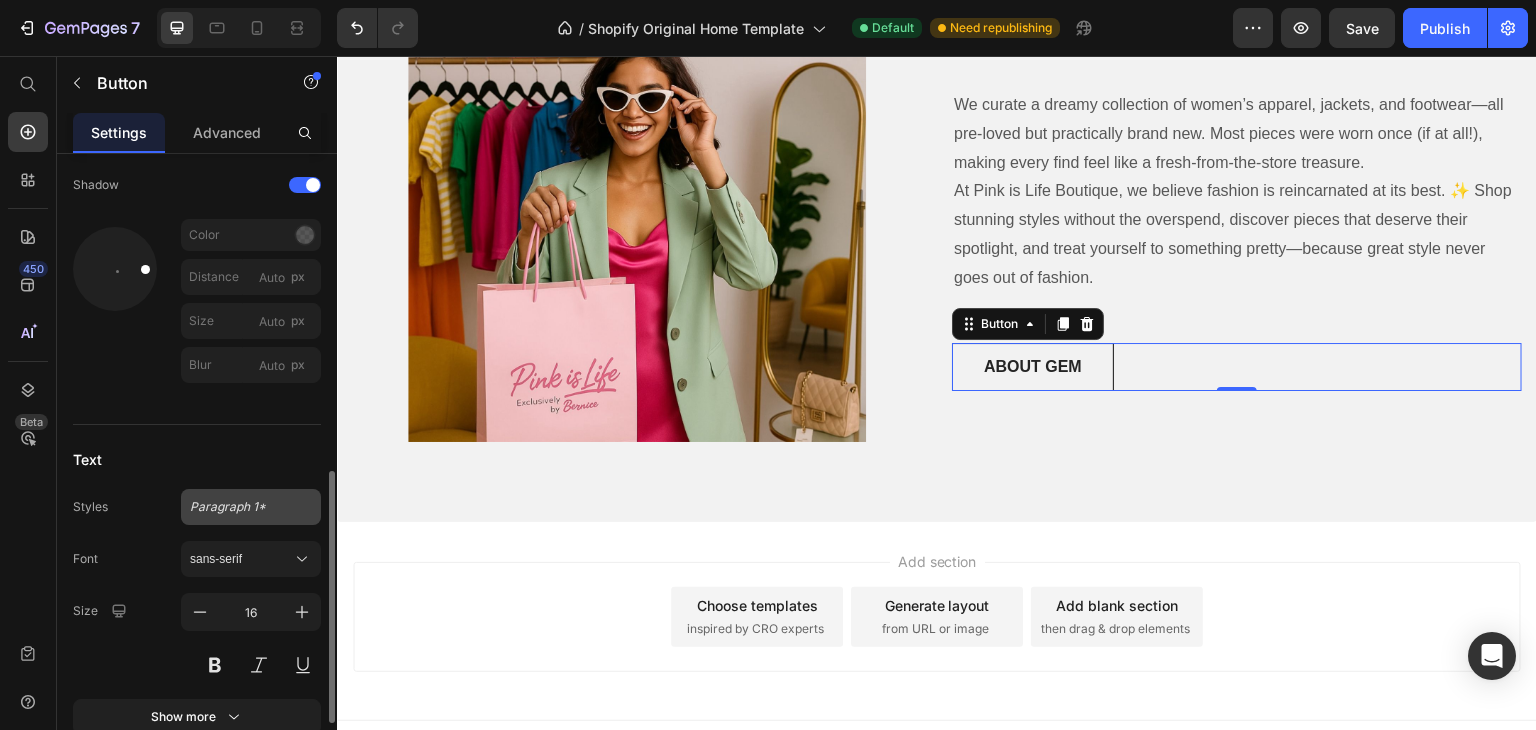 click on "Paragraph 1*" 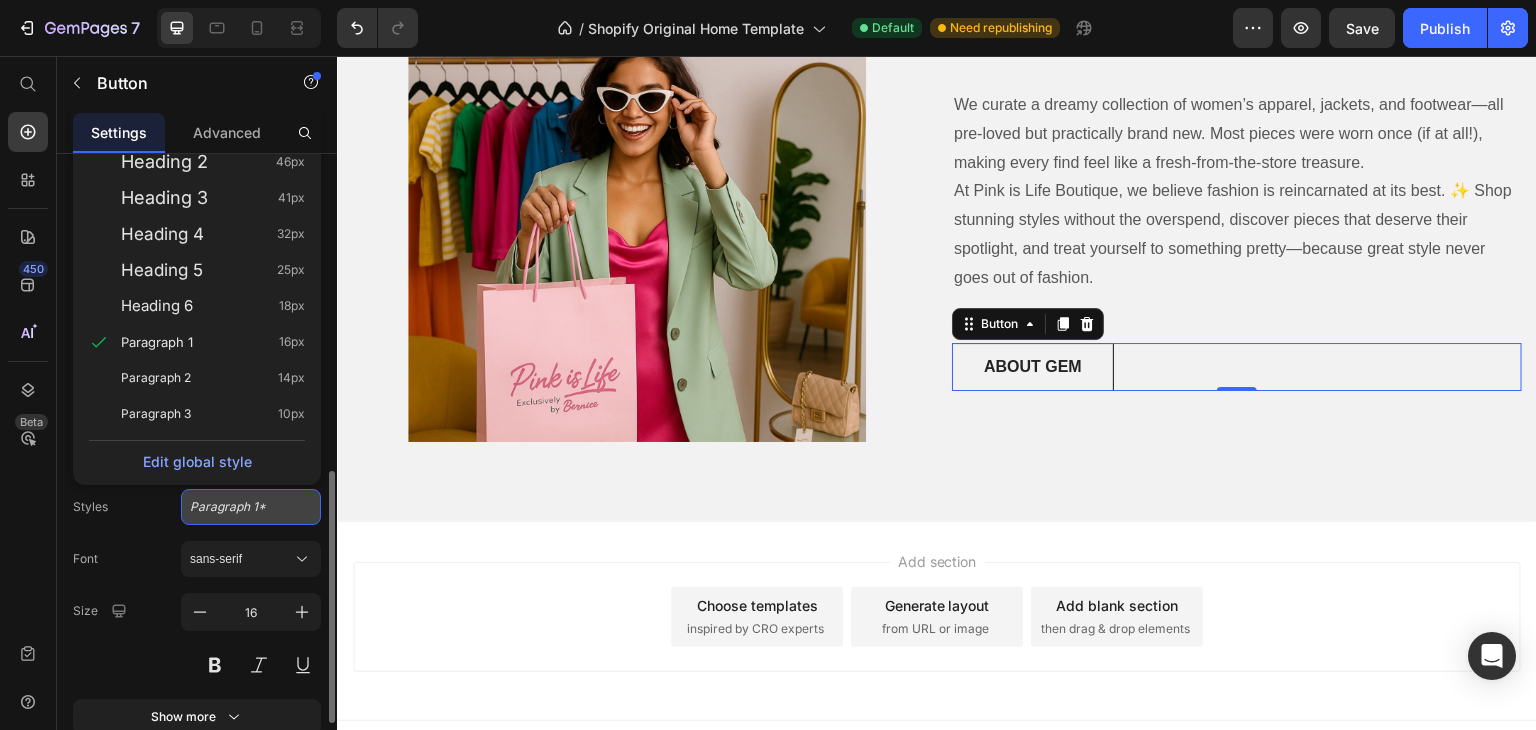 click on "Paragraph 1*" 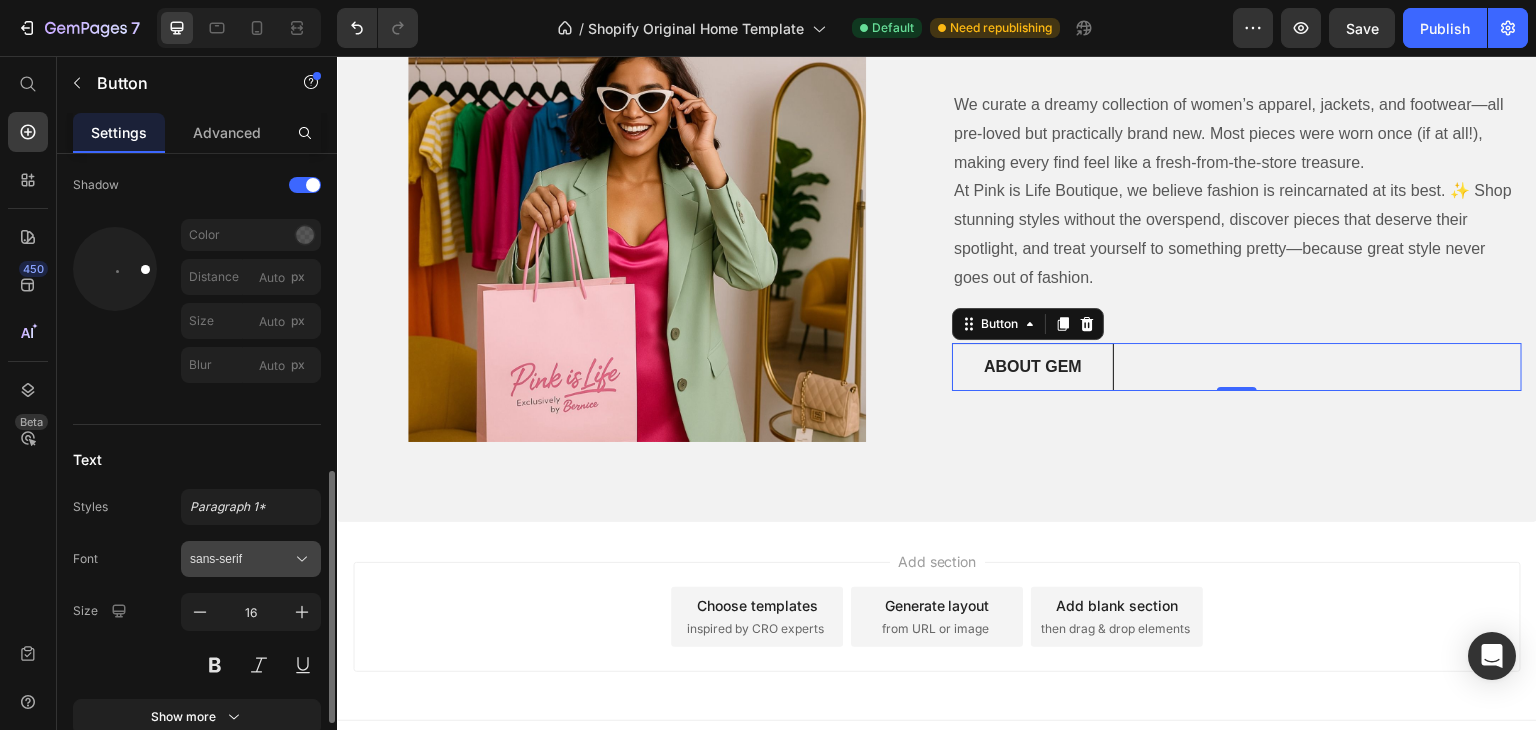 click on "sans-serif" at bounding box center [241, 559] 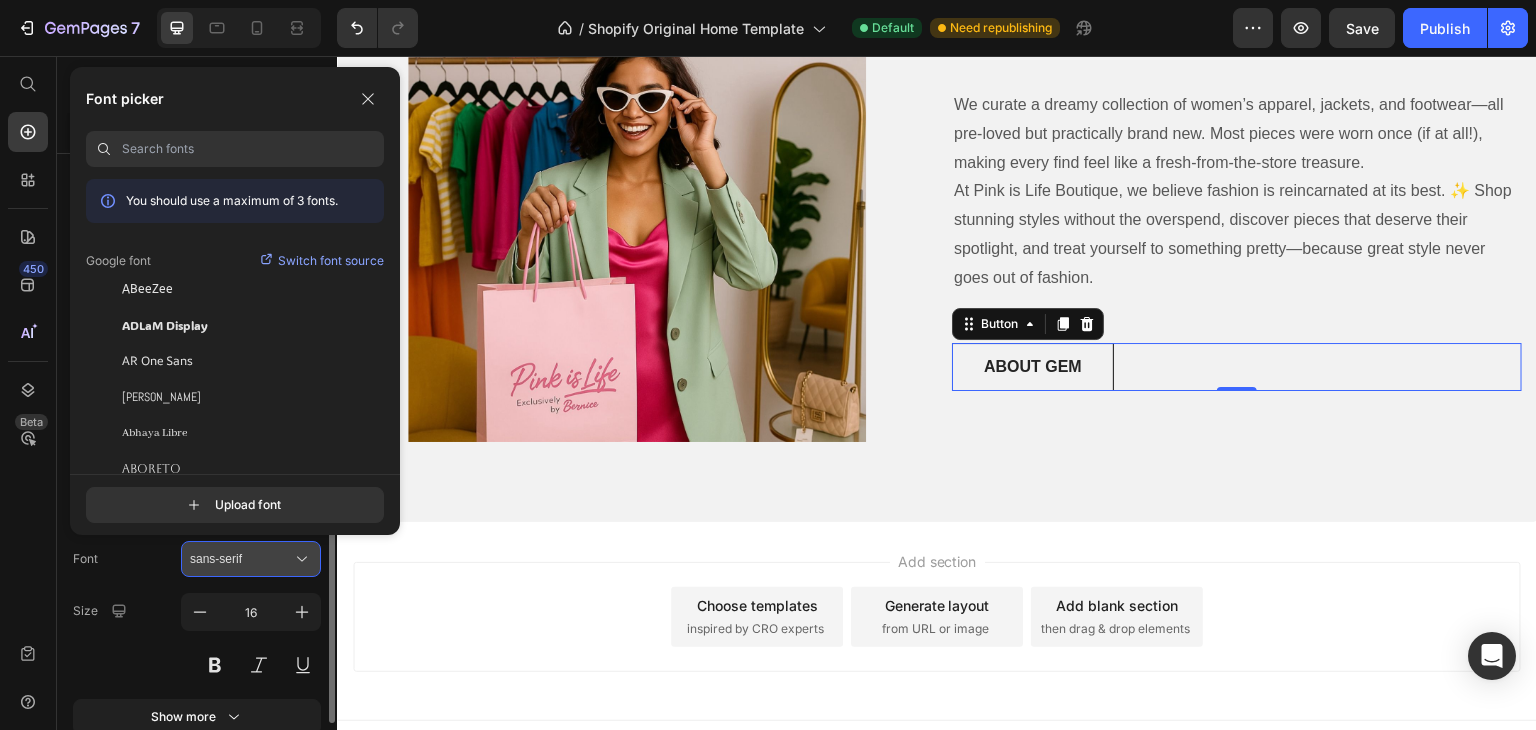 click on "sans-serif" at bounding box center (241, 559) 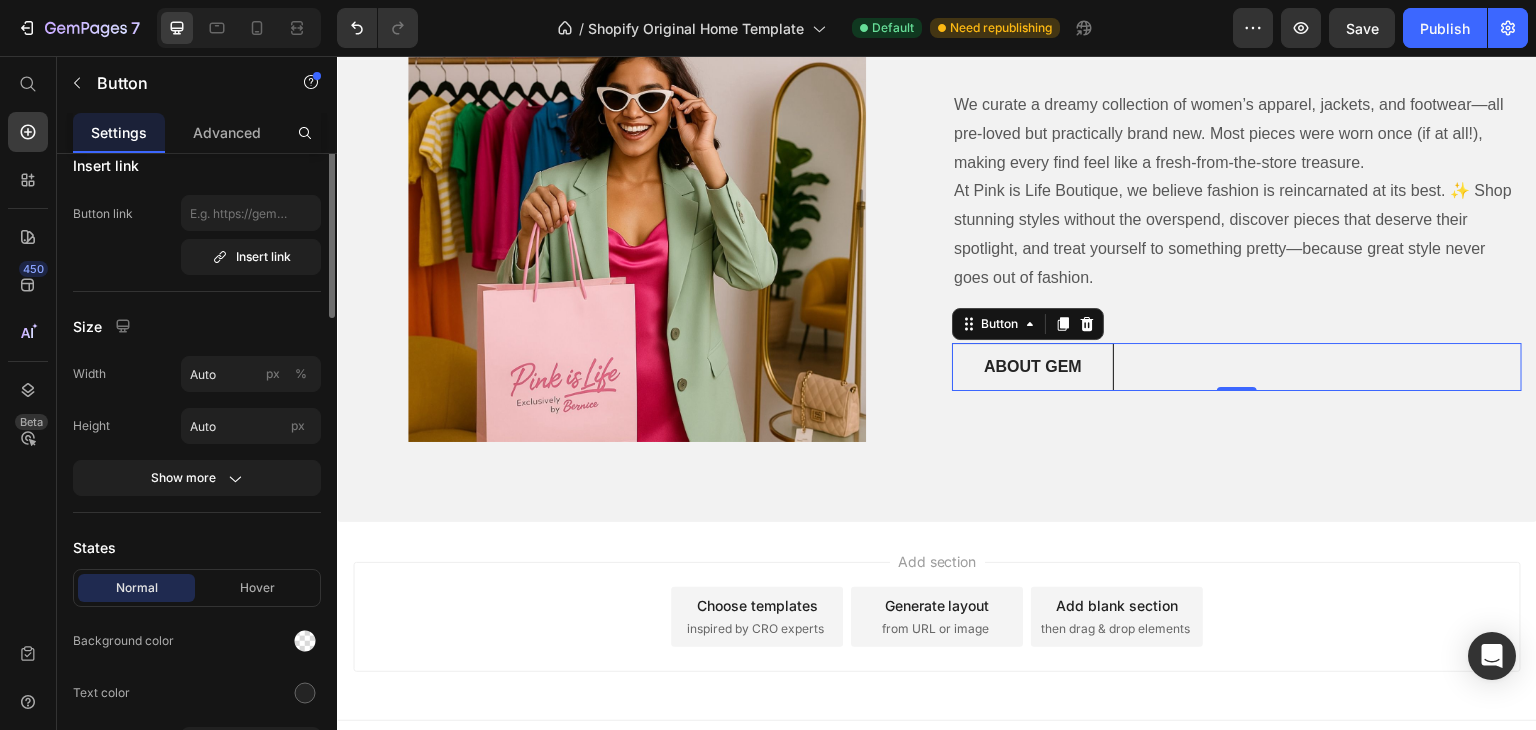 scroll, scrollTop: 0, scrollLeft: 0, axis: both 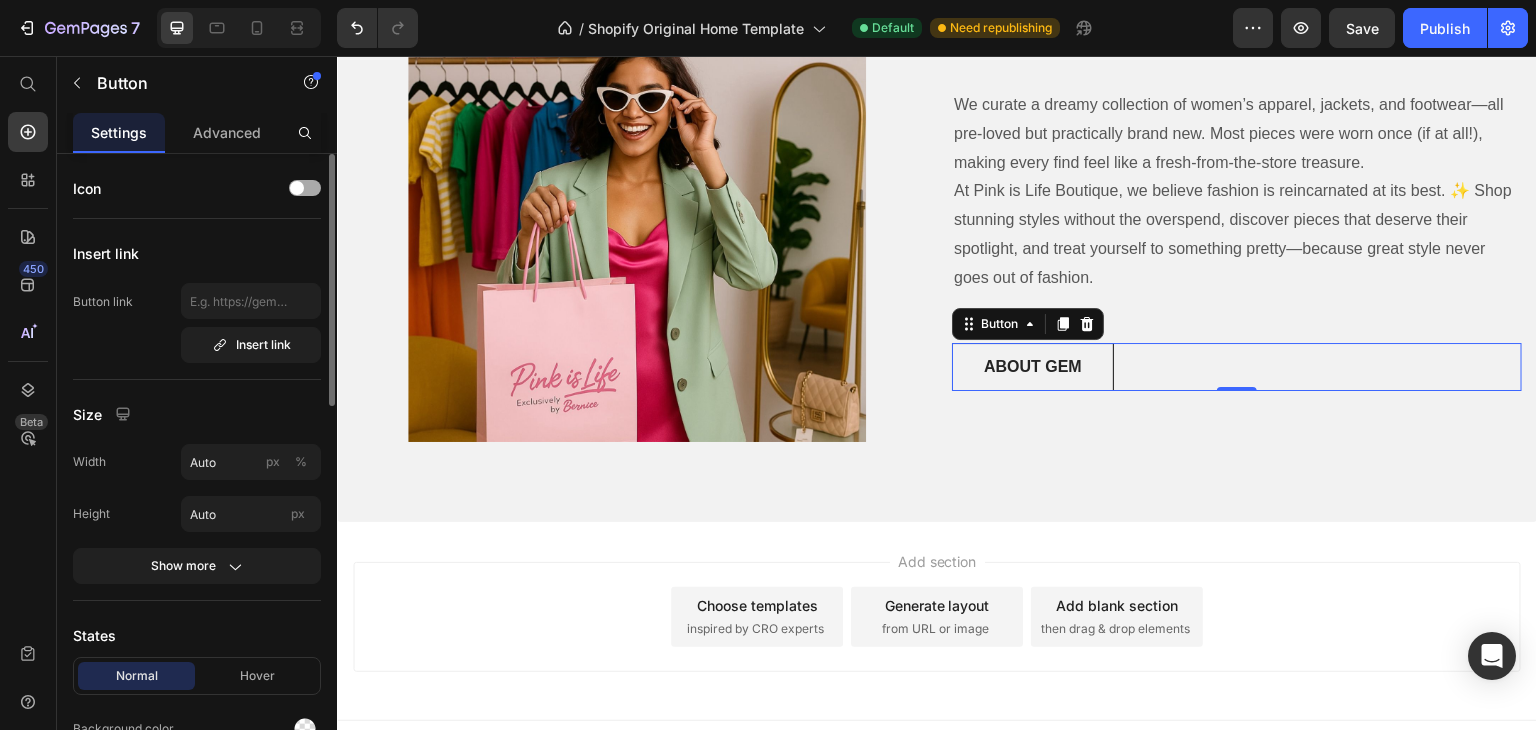 click at bounding box center [305, 188] 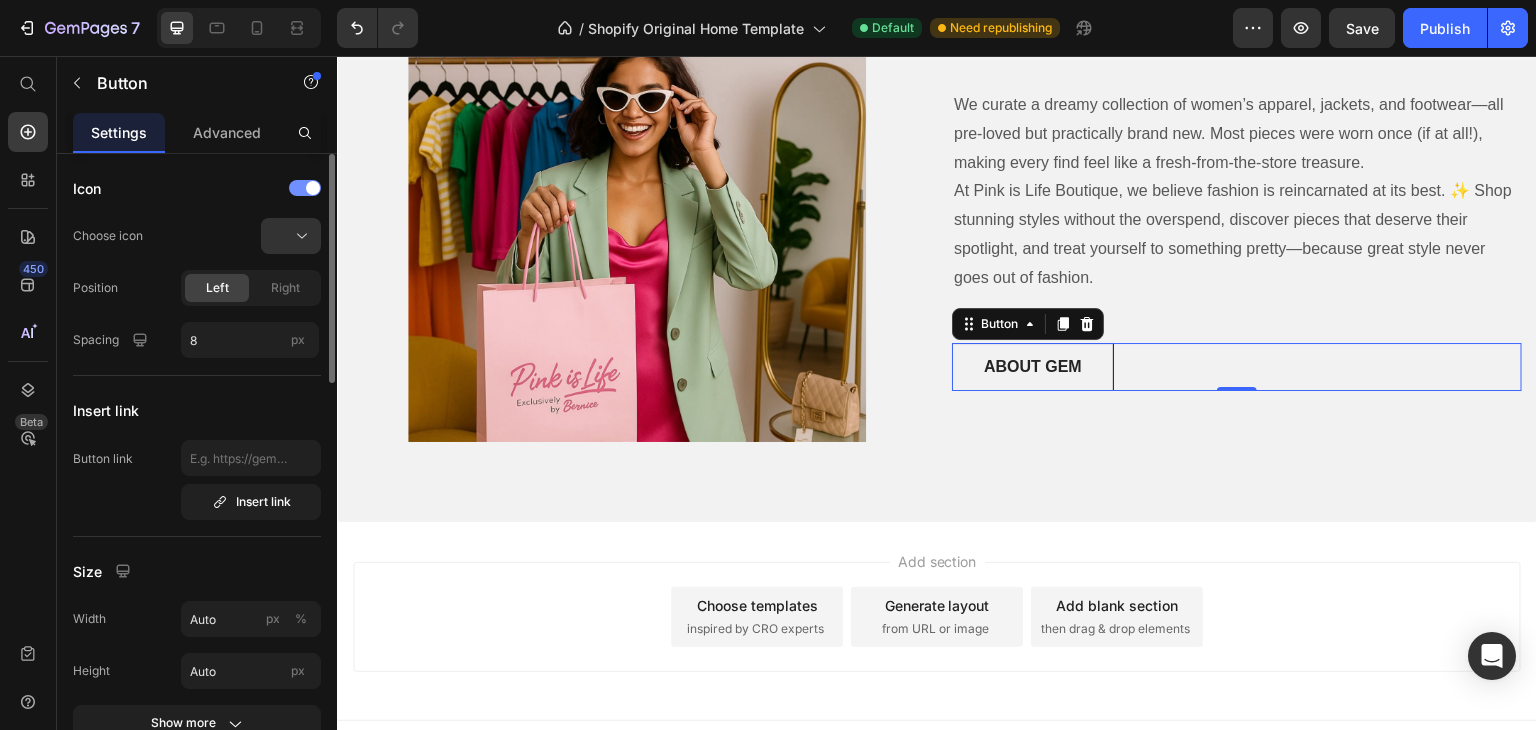 click at bounding box center (305, 188) 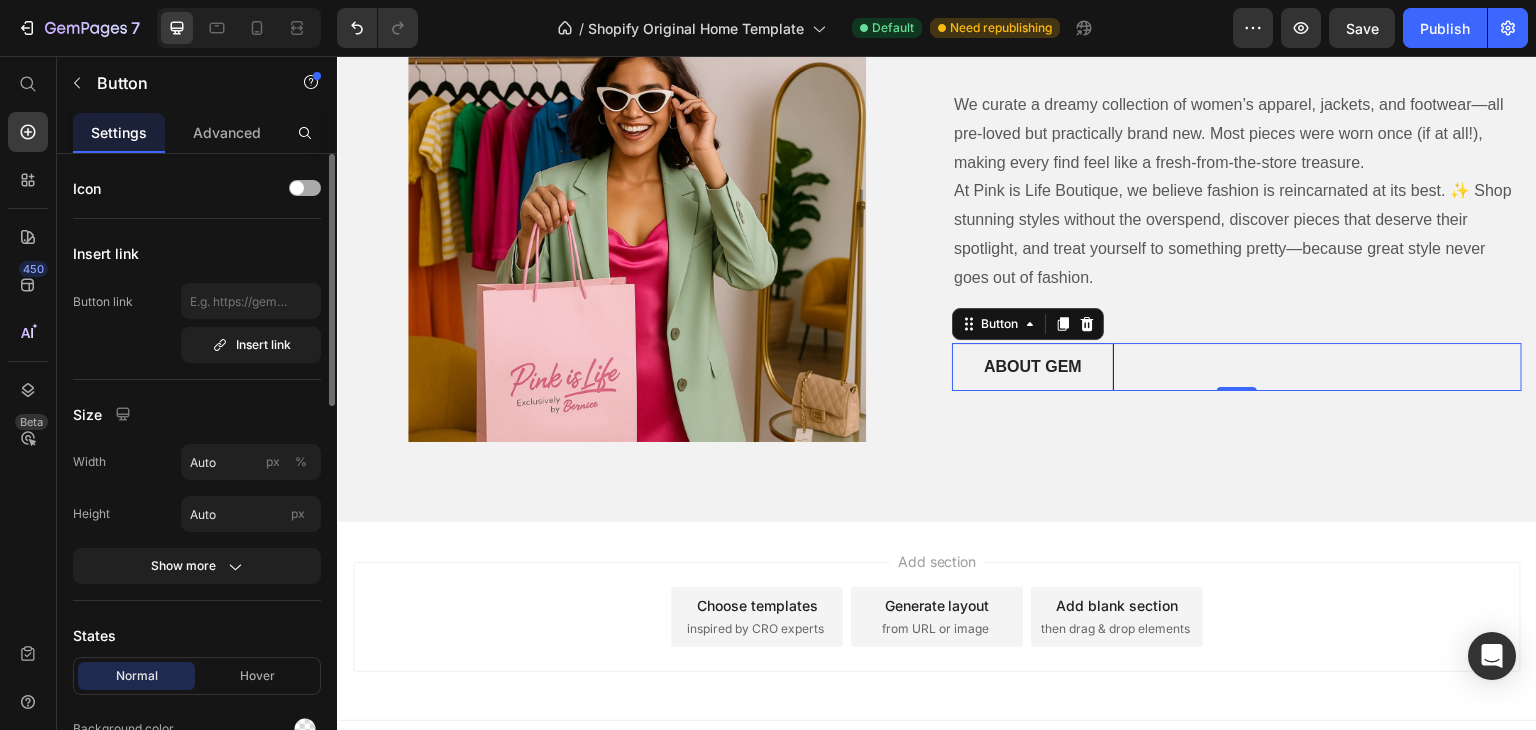 click at bounding box center (305, 188) 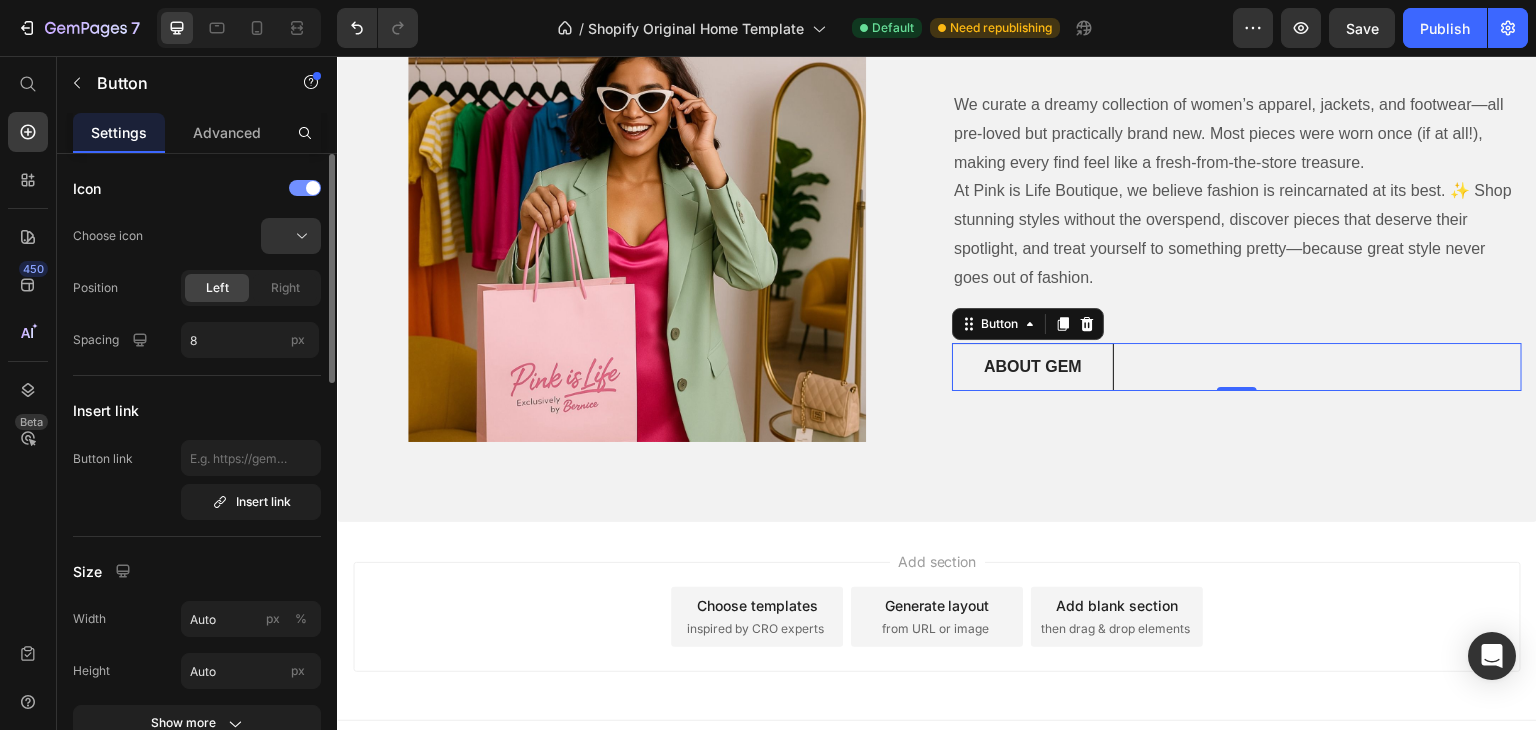 click at bounding box center (305, 188) 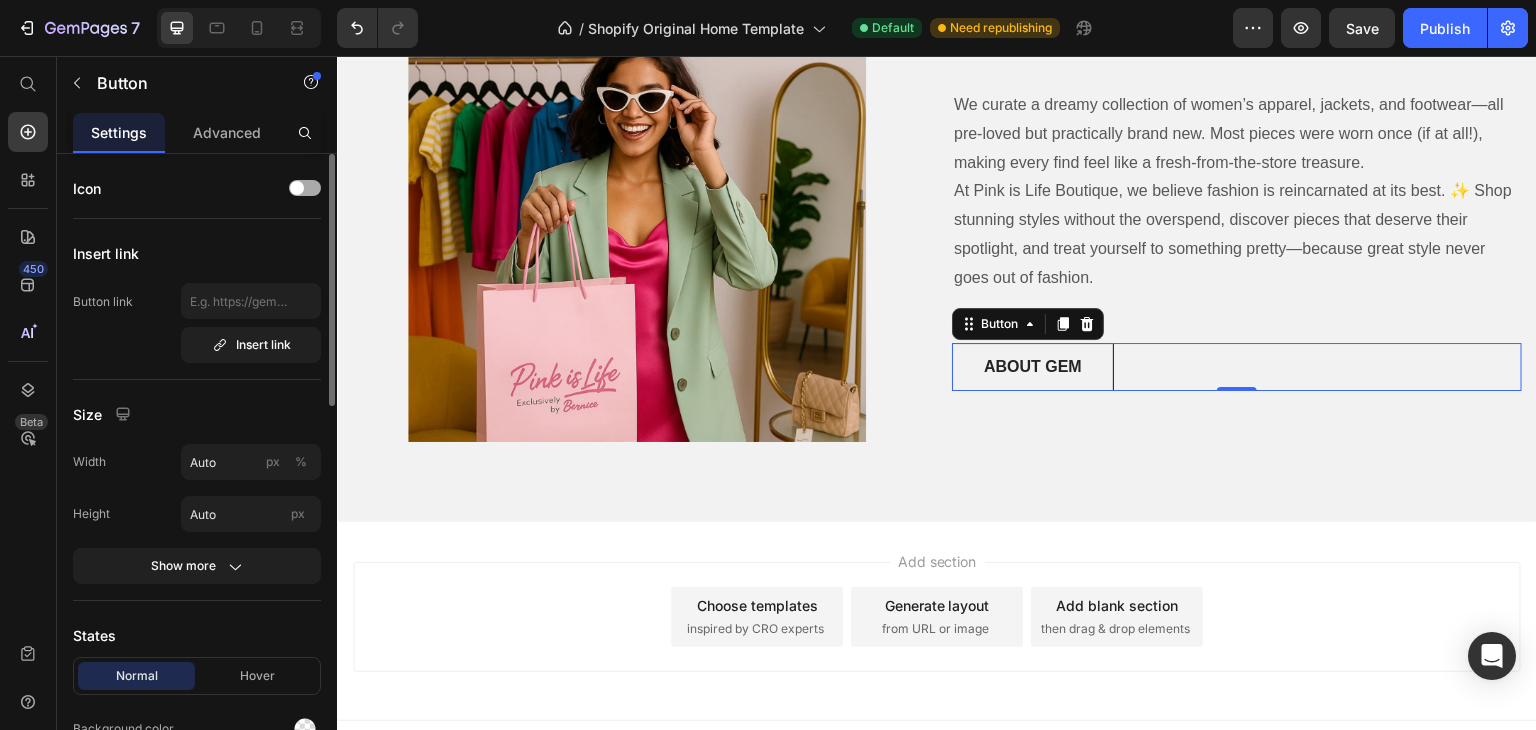 click at bounding box center [305, 188] 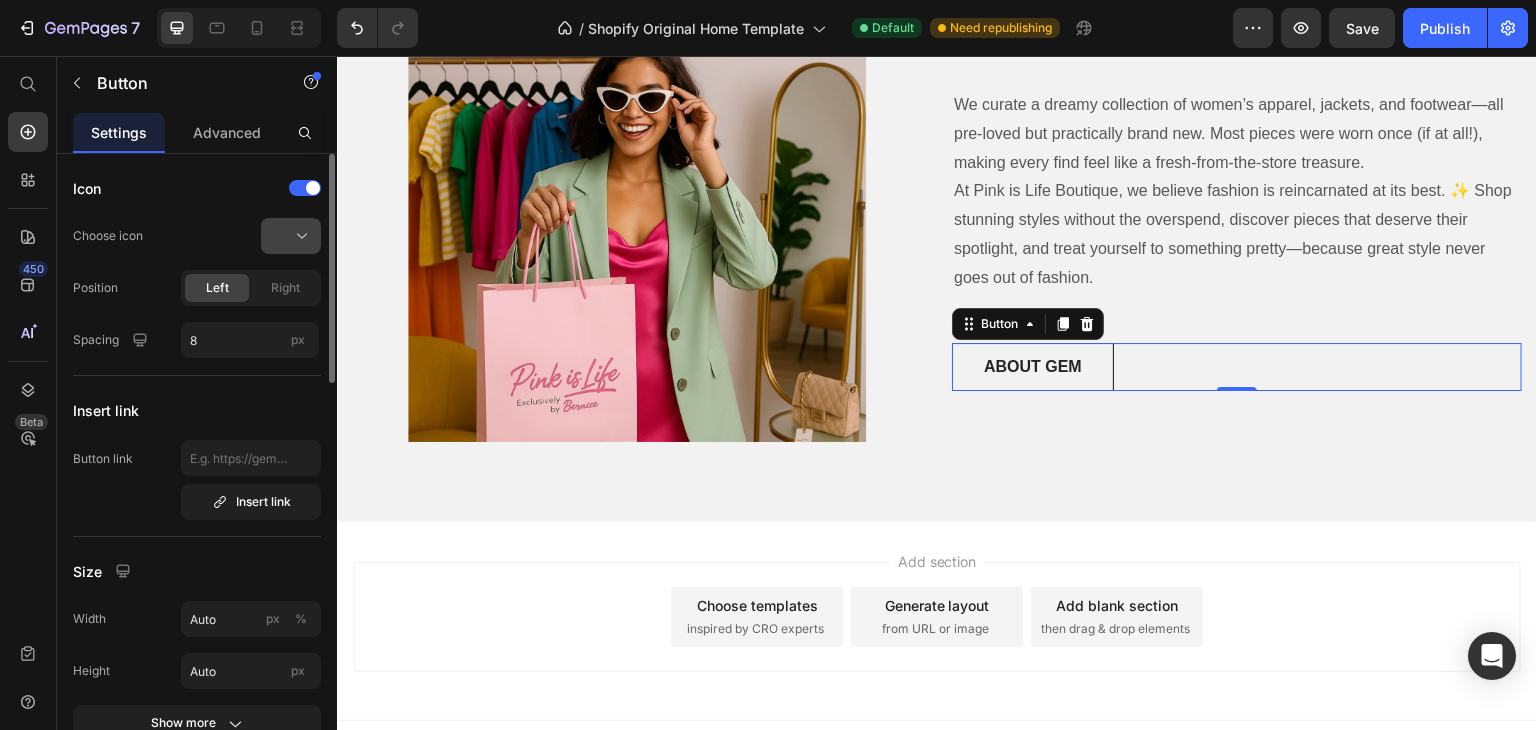 click at bounding box center (299, 236) 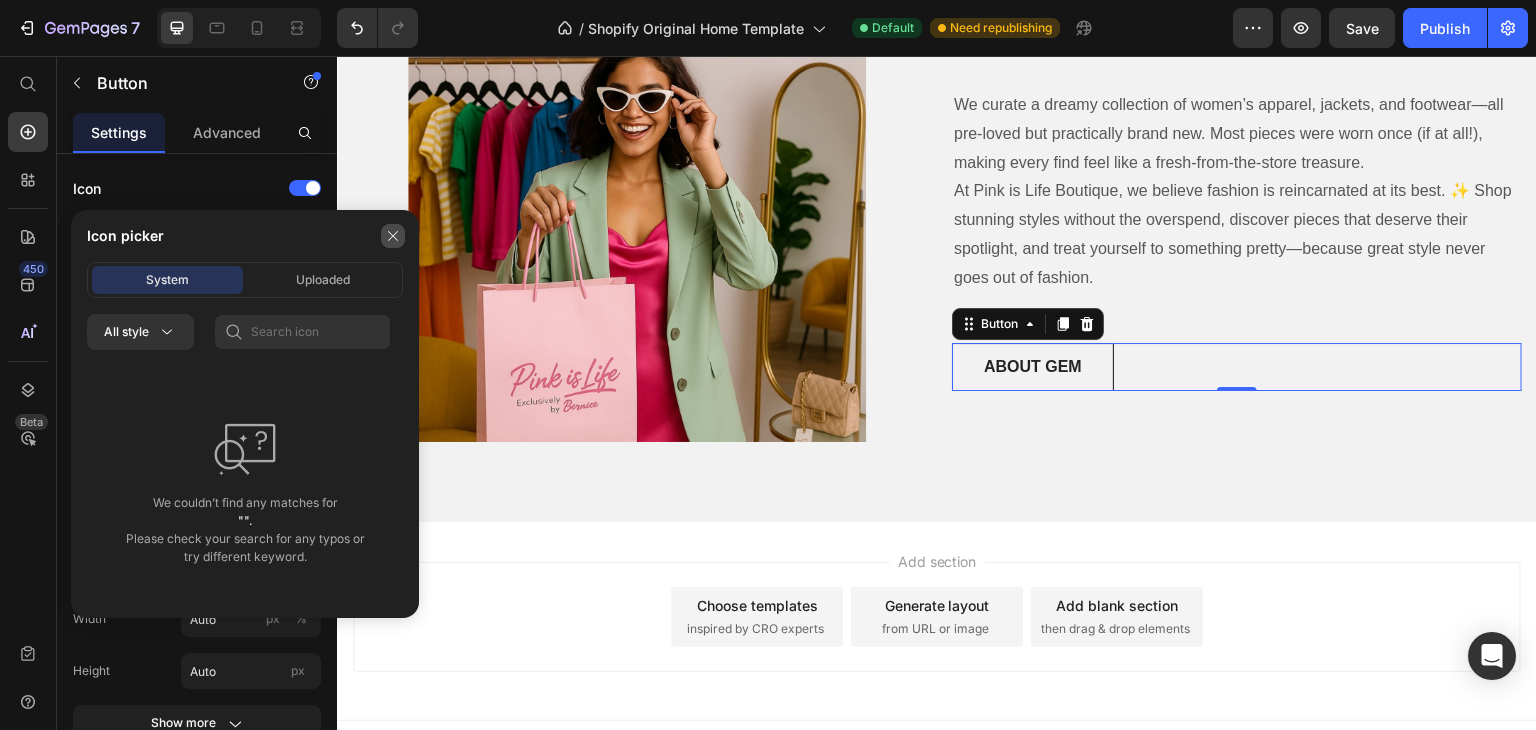 click 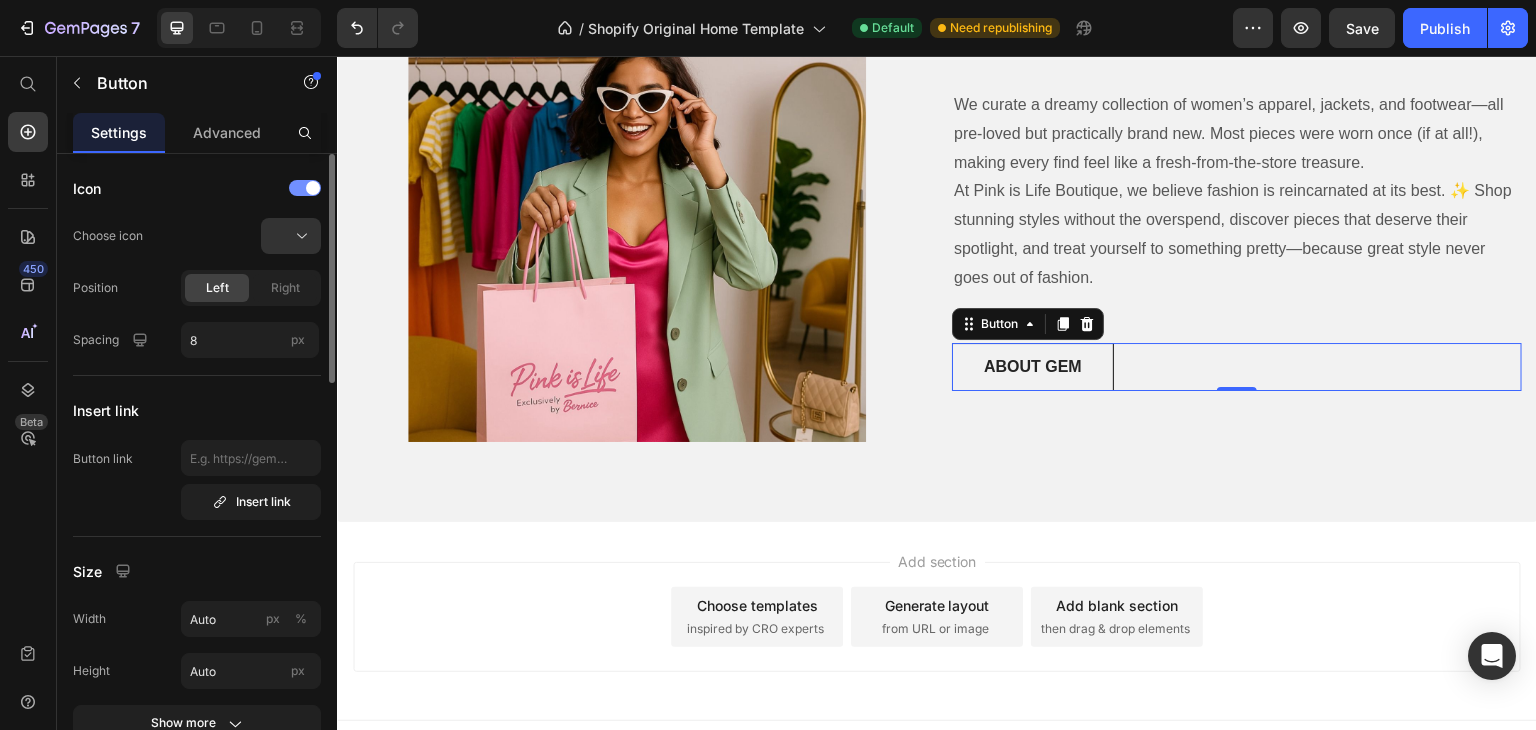 click at bounding box center (305, 188) 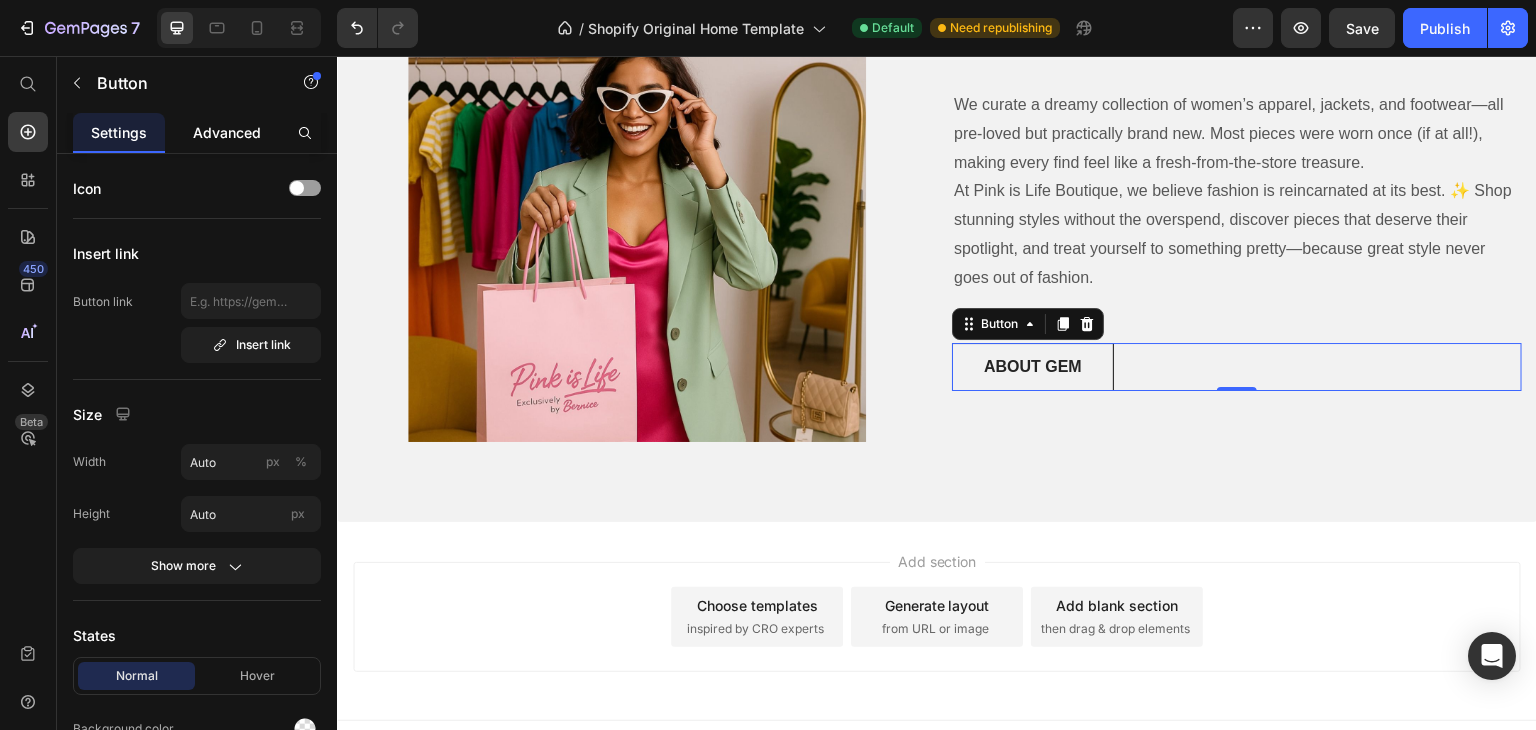 click on "Advanced" at bounding box center (227, 132) 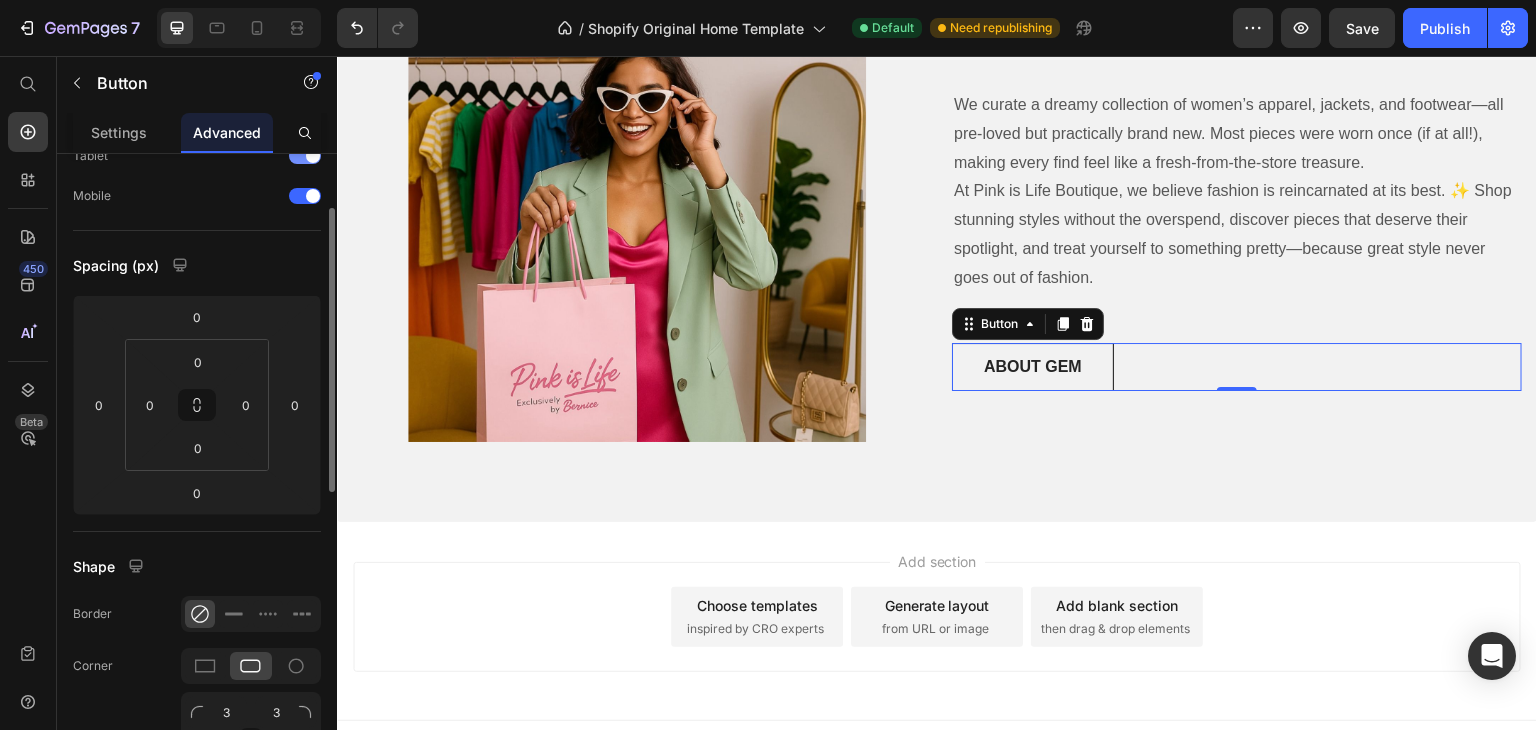 scroll, scrollTop: 0, scrollLeft: 0, axis: both 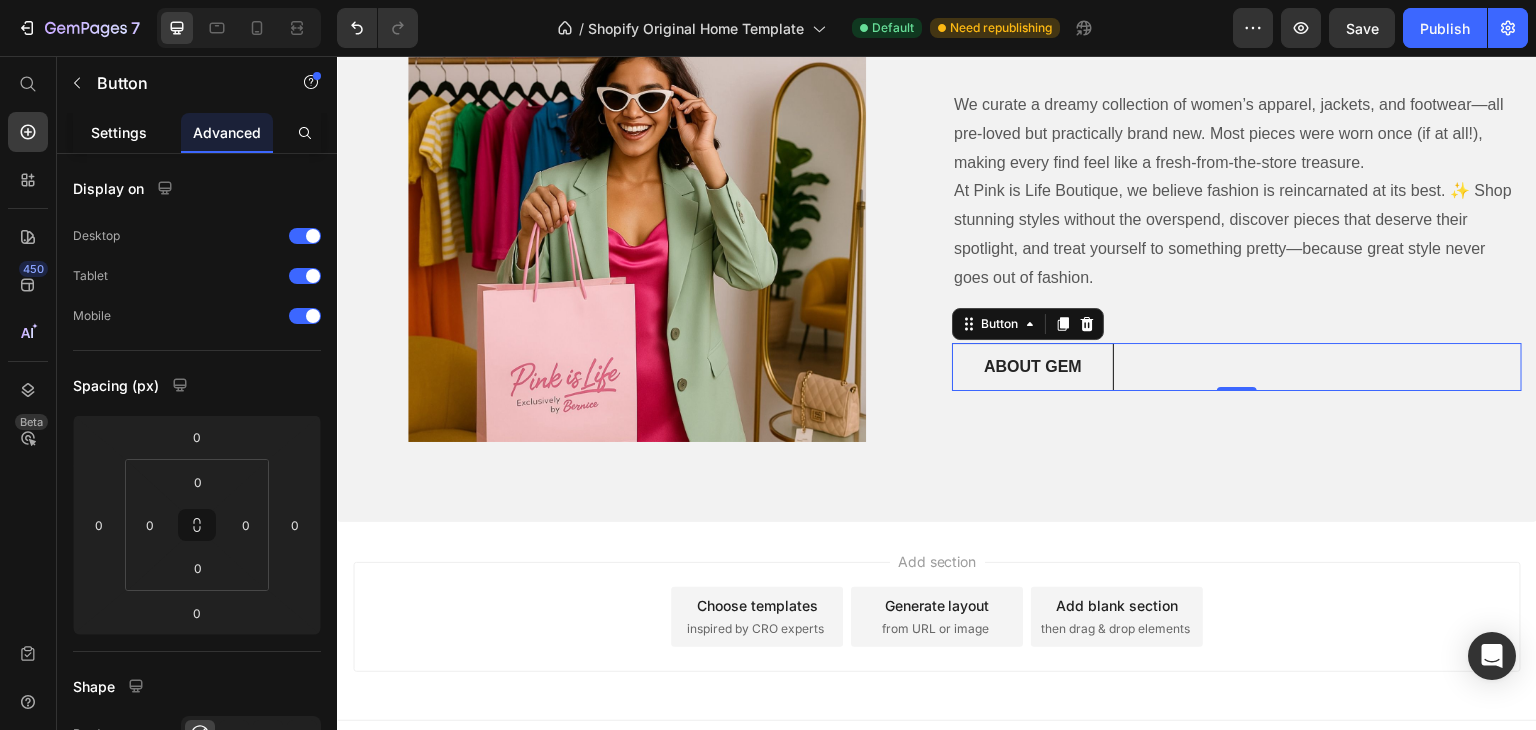 click on "Settings" at bounding box center [119, 132] 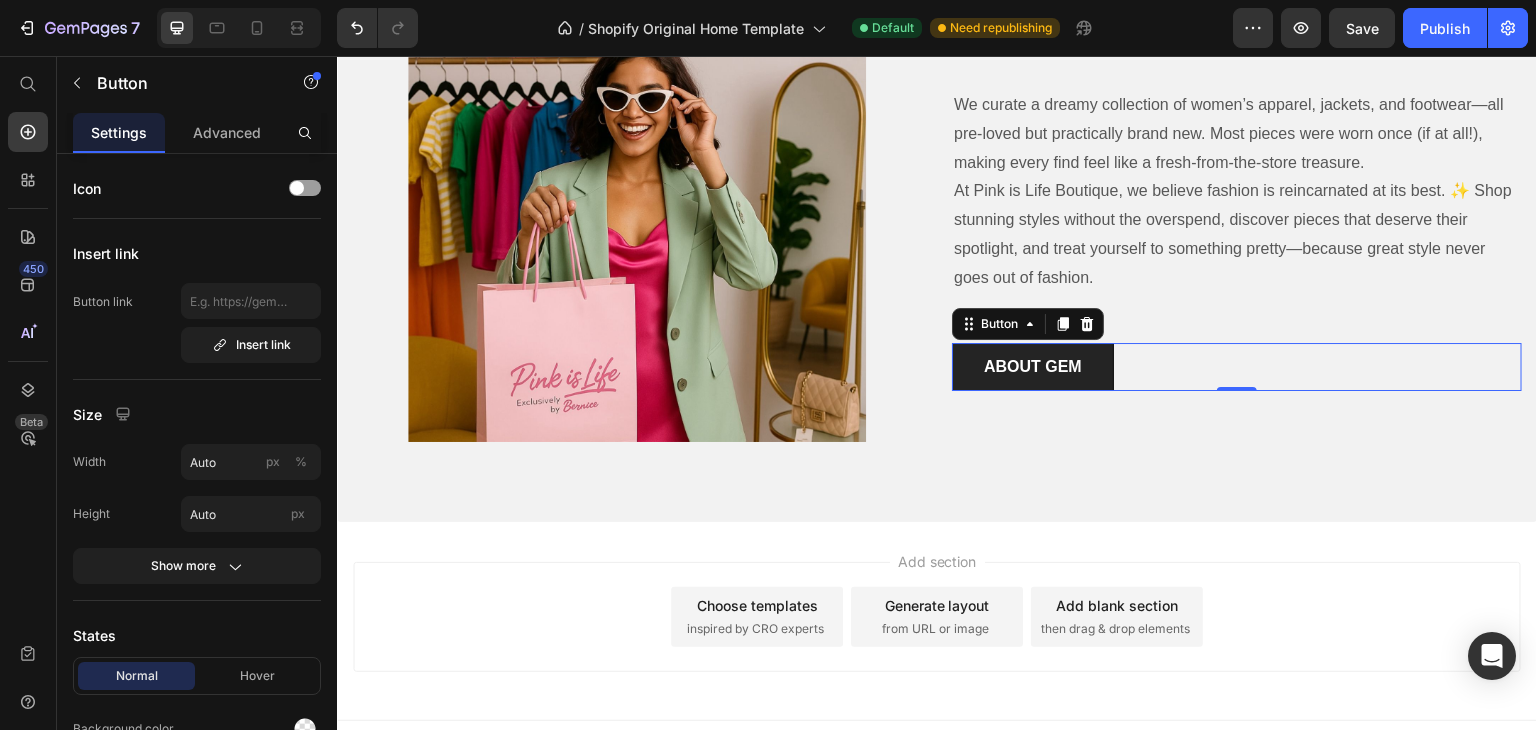 click on "ABOUT GEM" at bounding box center [1033, 367] 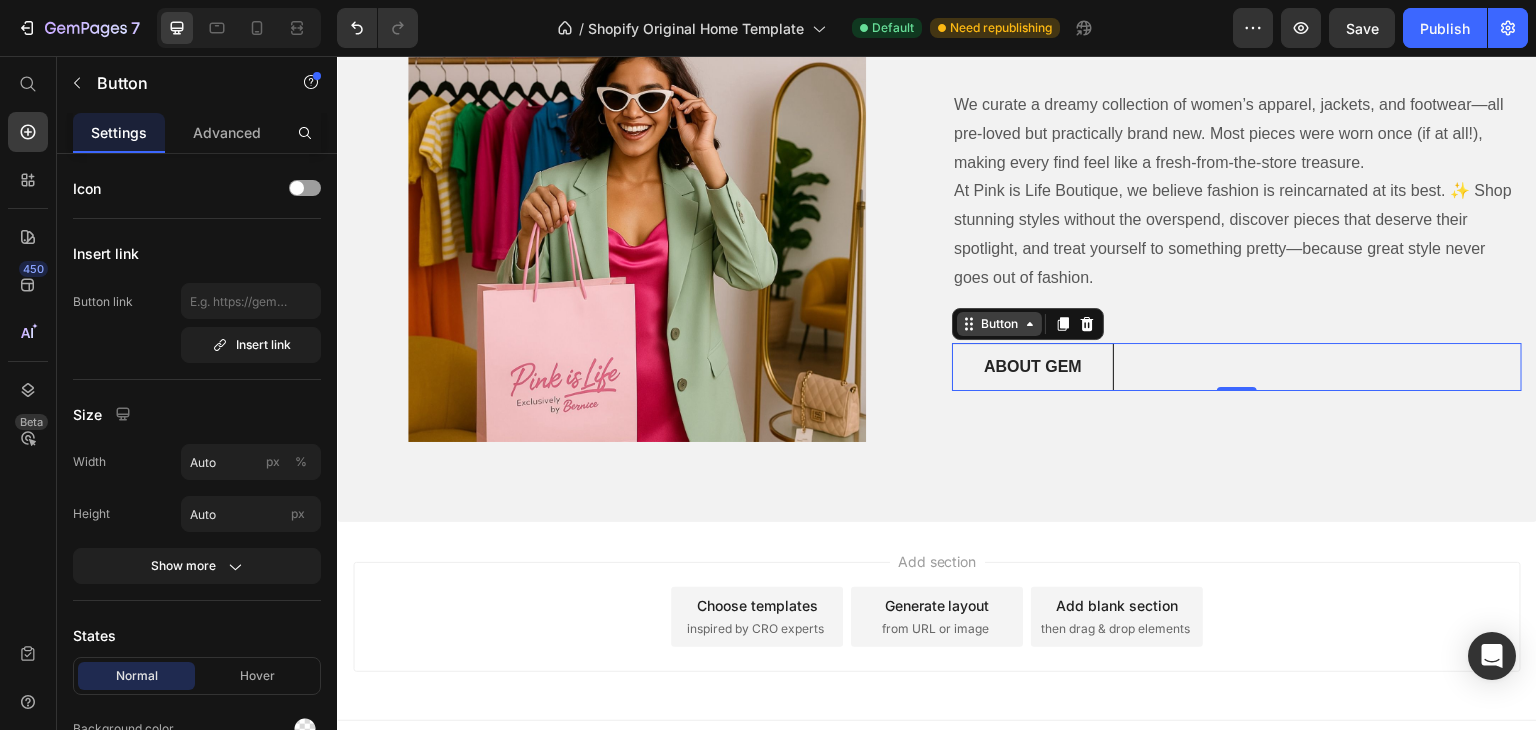 click on "Button" at bounding box center [999, 324] 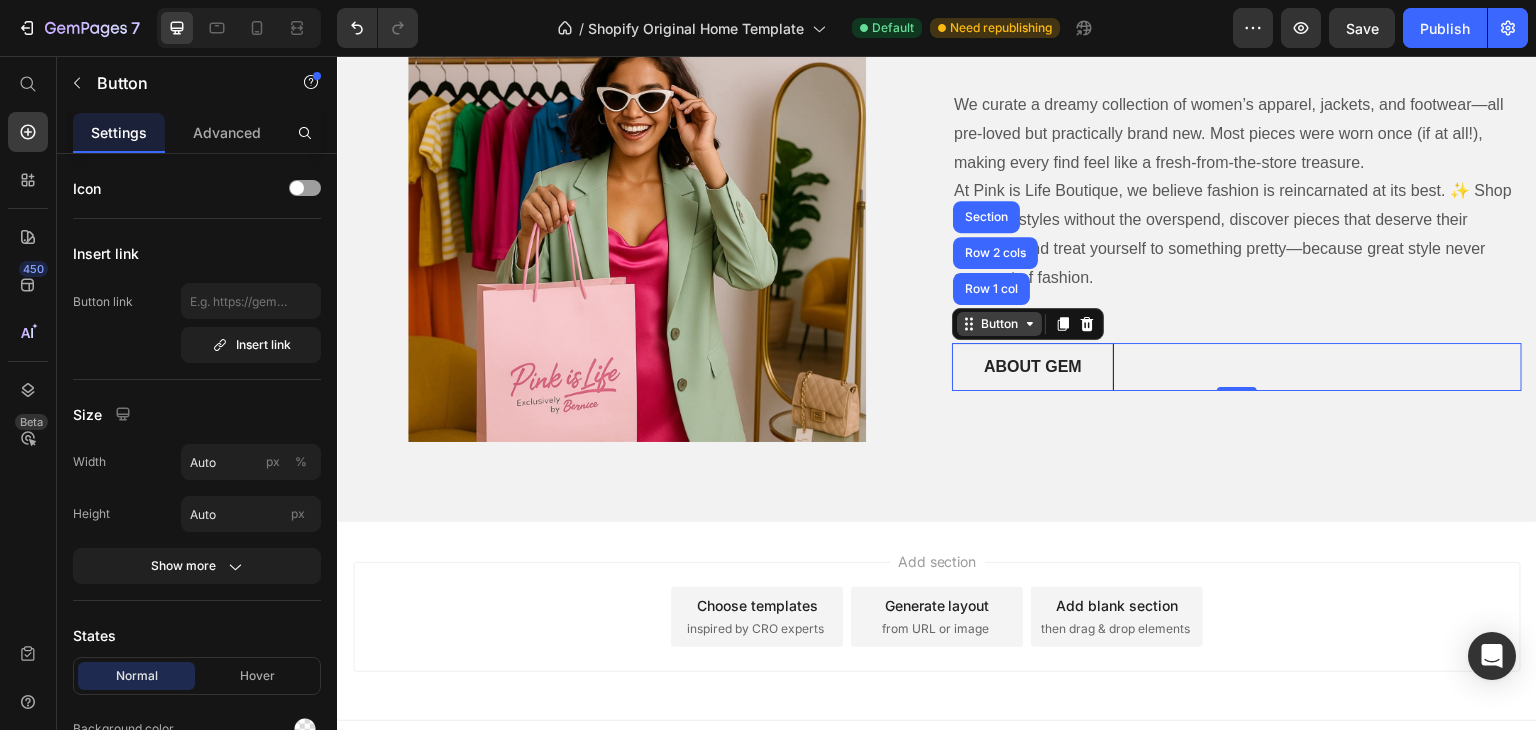 click on "Button" at bounding box center [999, 324] 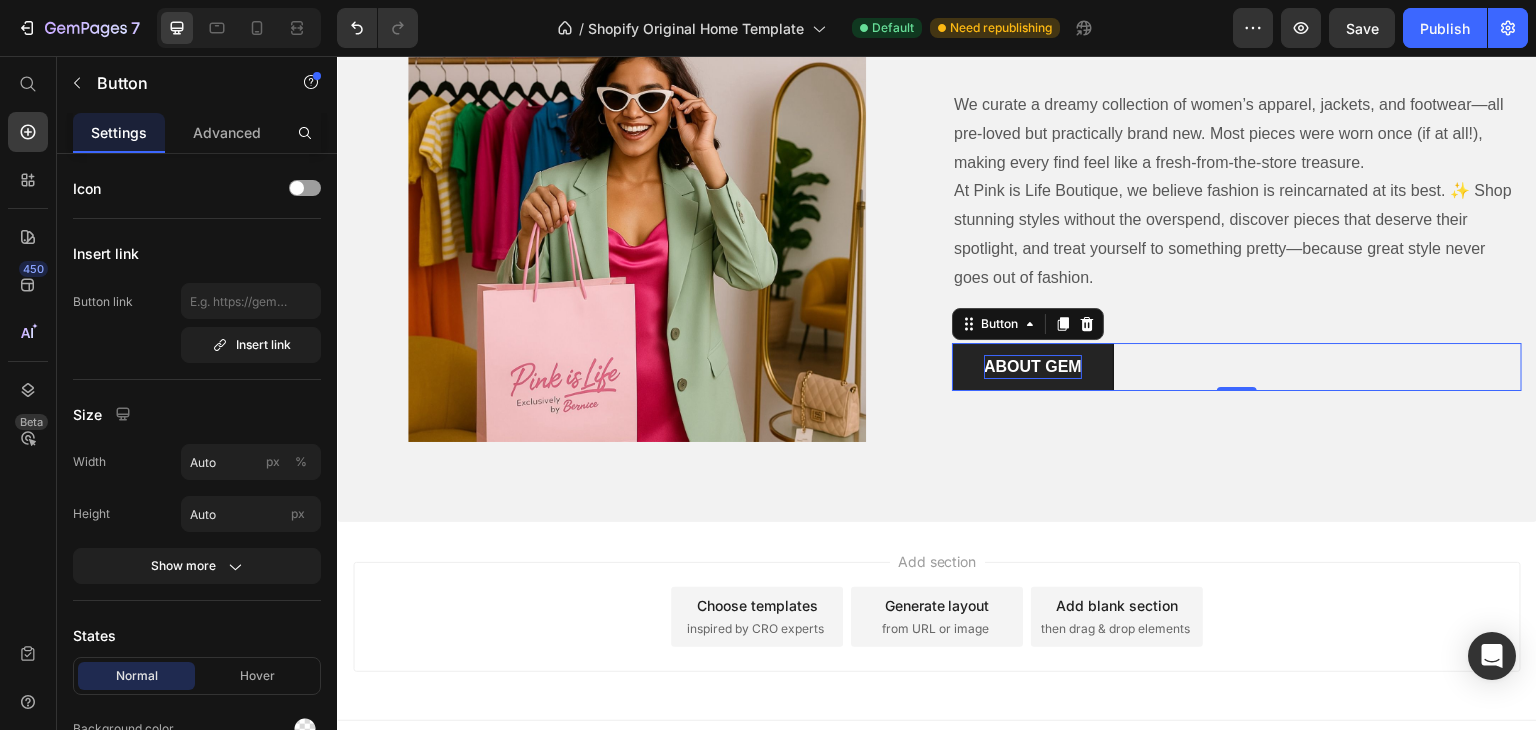click on "ABOUT GEM" at bounding box center (1033, 367) 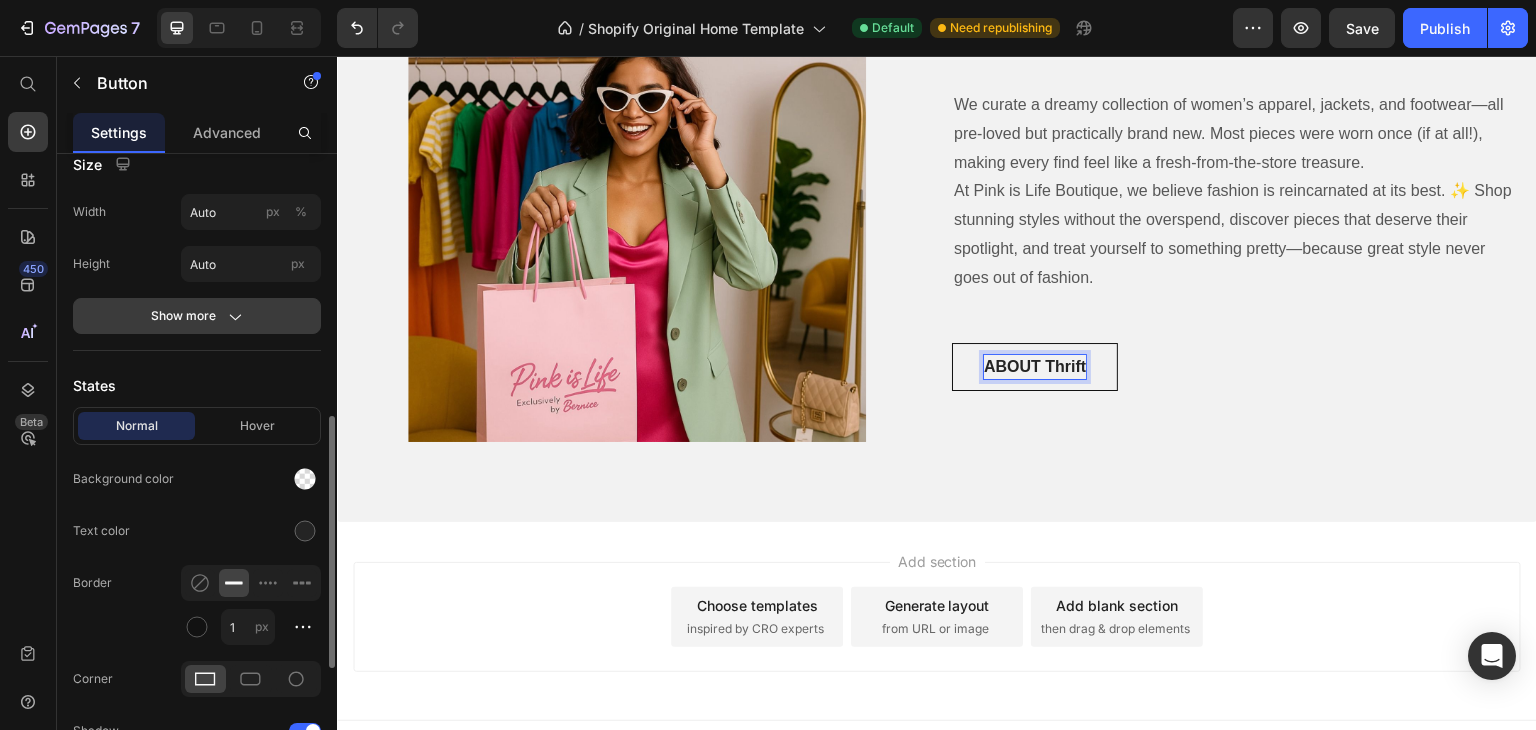 scroll, scrollTop: 366, scrollLeft: 0, axis: vertical 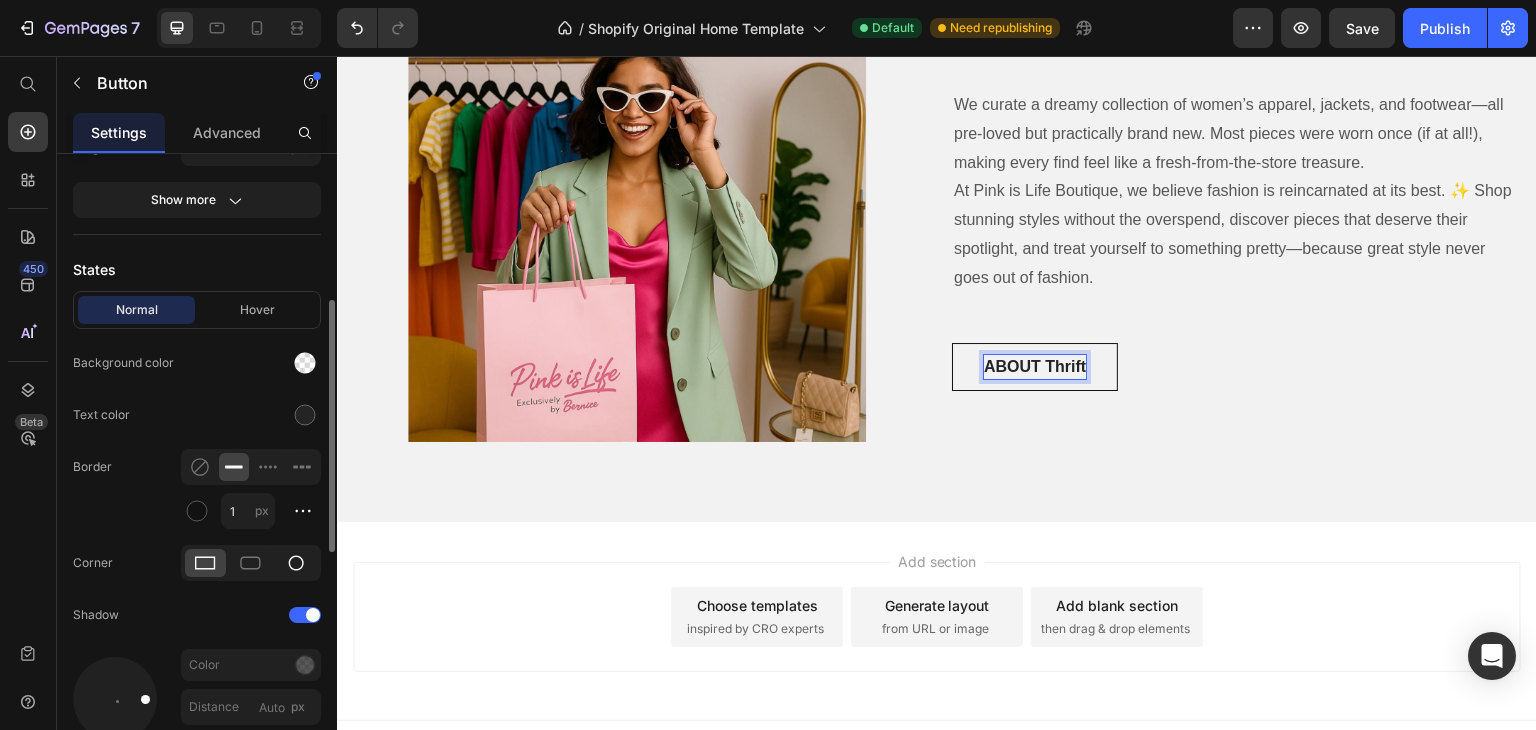 click 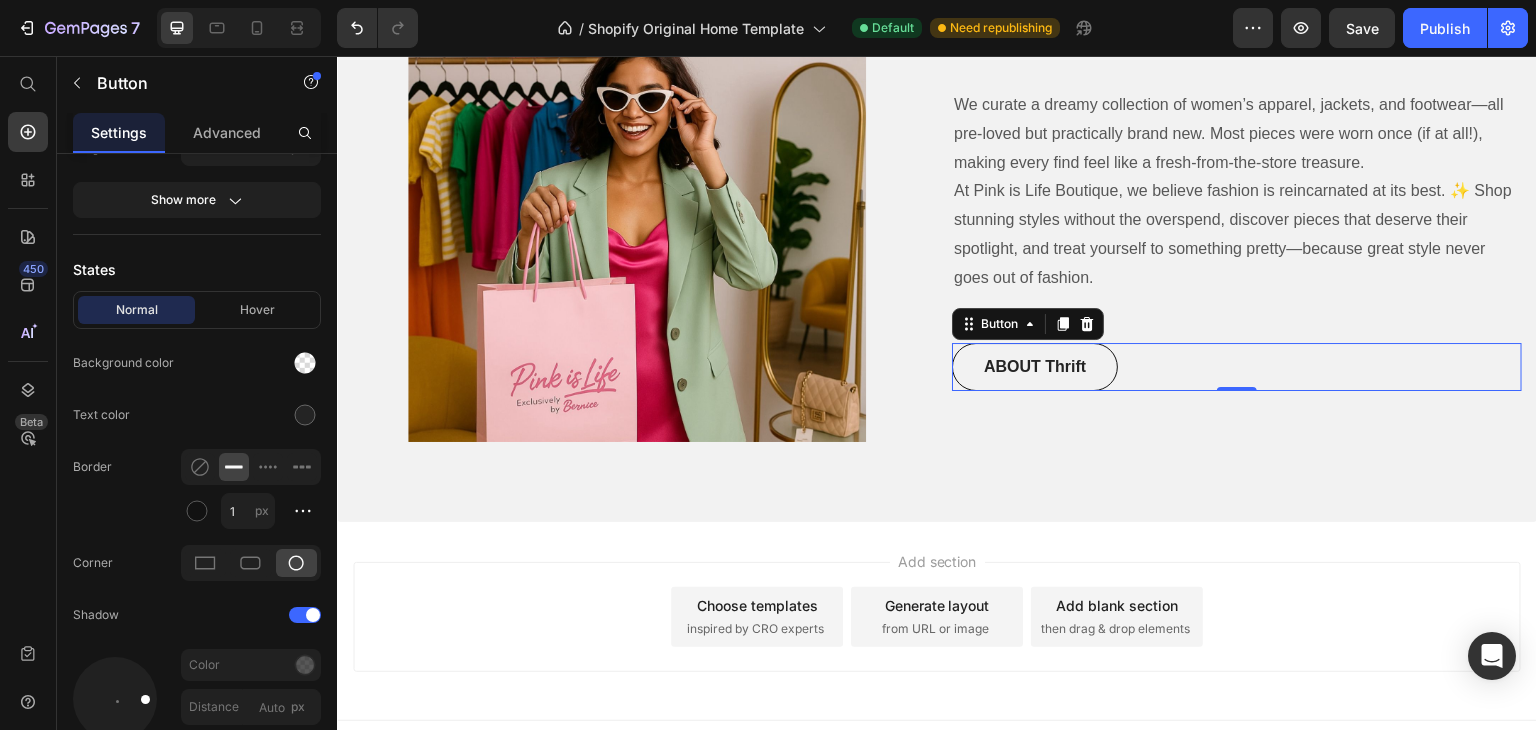 click on "Add section Choose templates inspired by CRO experts Generate layout from URL or image Add blank section then drag & drop elements" at bounding box center (937, 621) 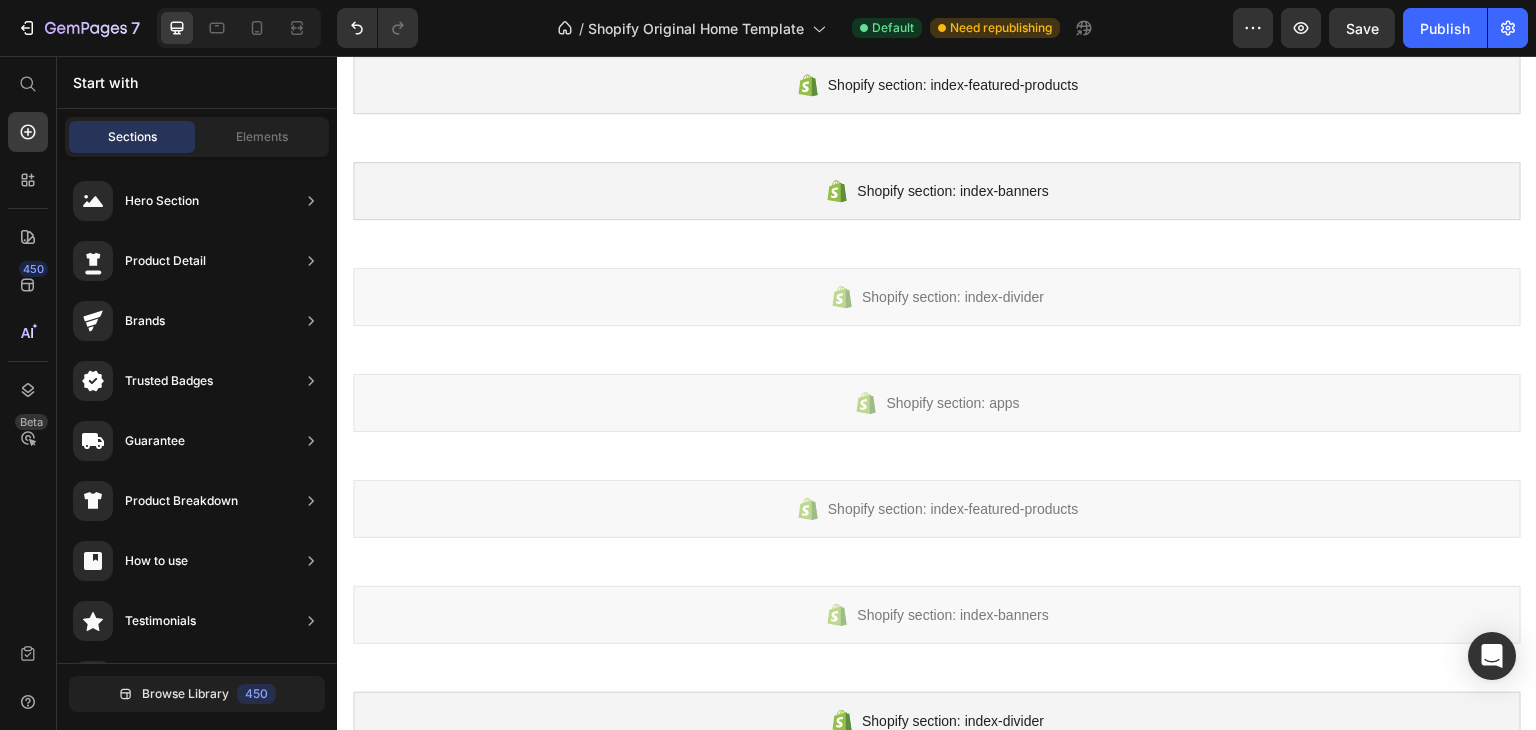scroll, scrollTop: 676, scrollLeft: 0, axis: vertical 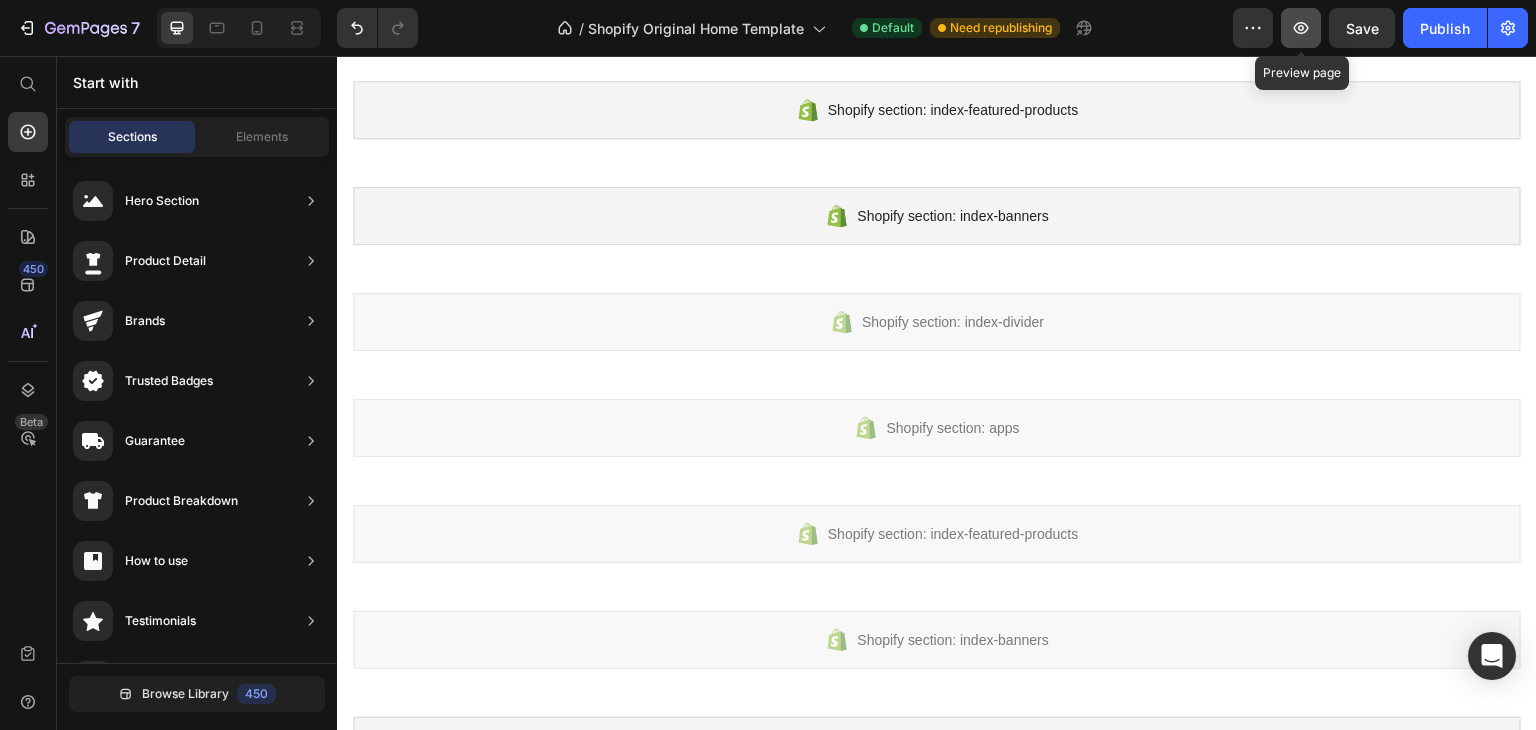 click 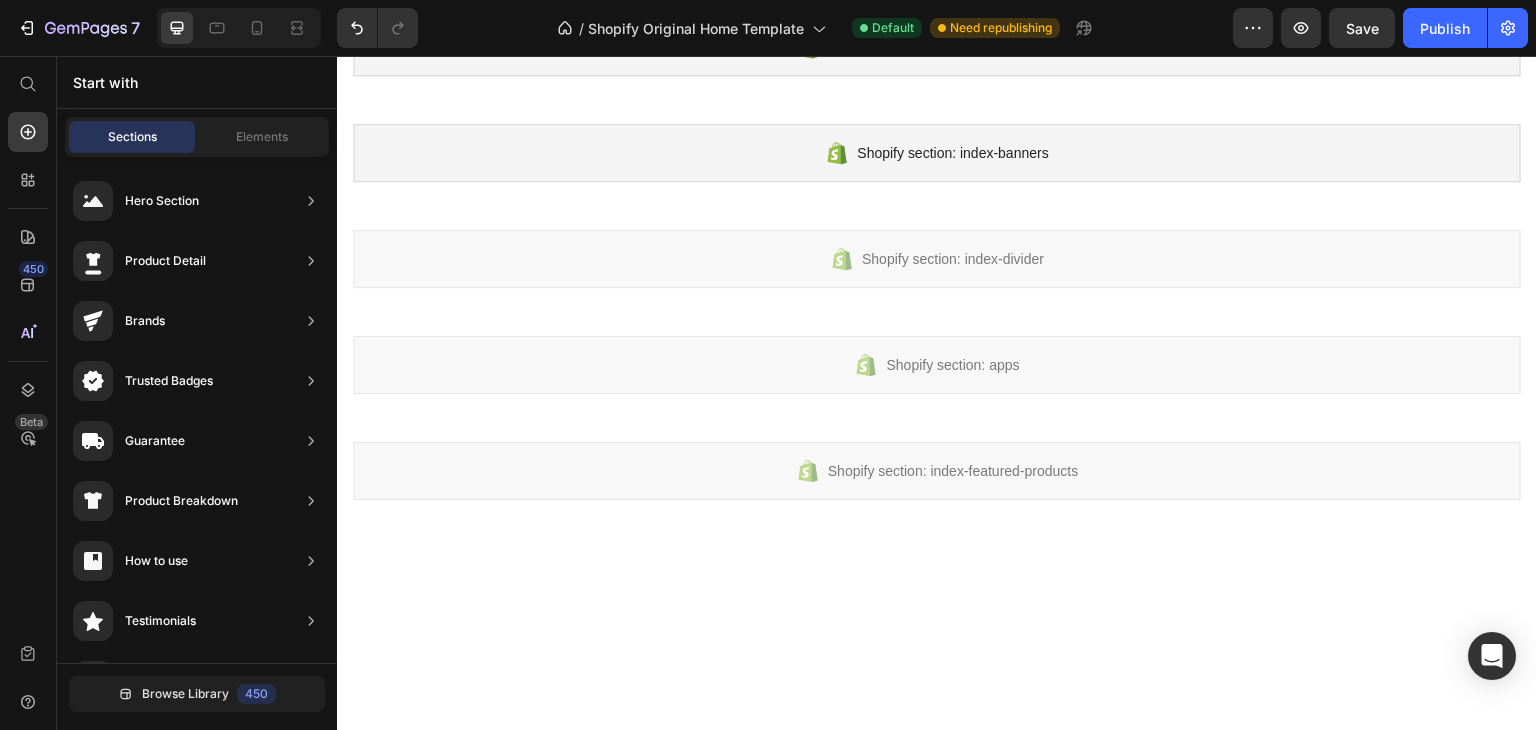 scroll, scrollTop: 0, scrollLeft: 0, axis: both 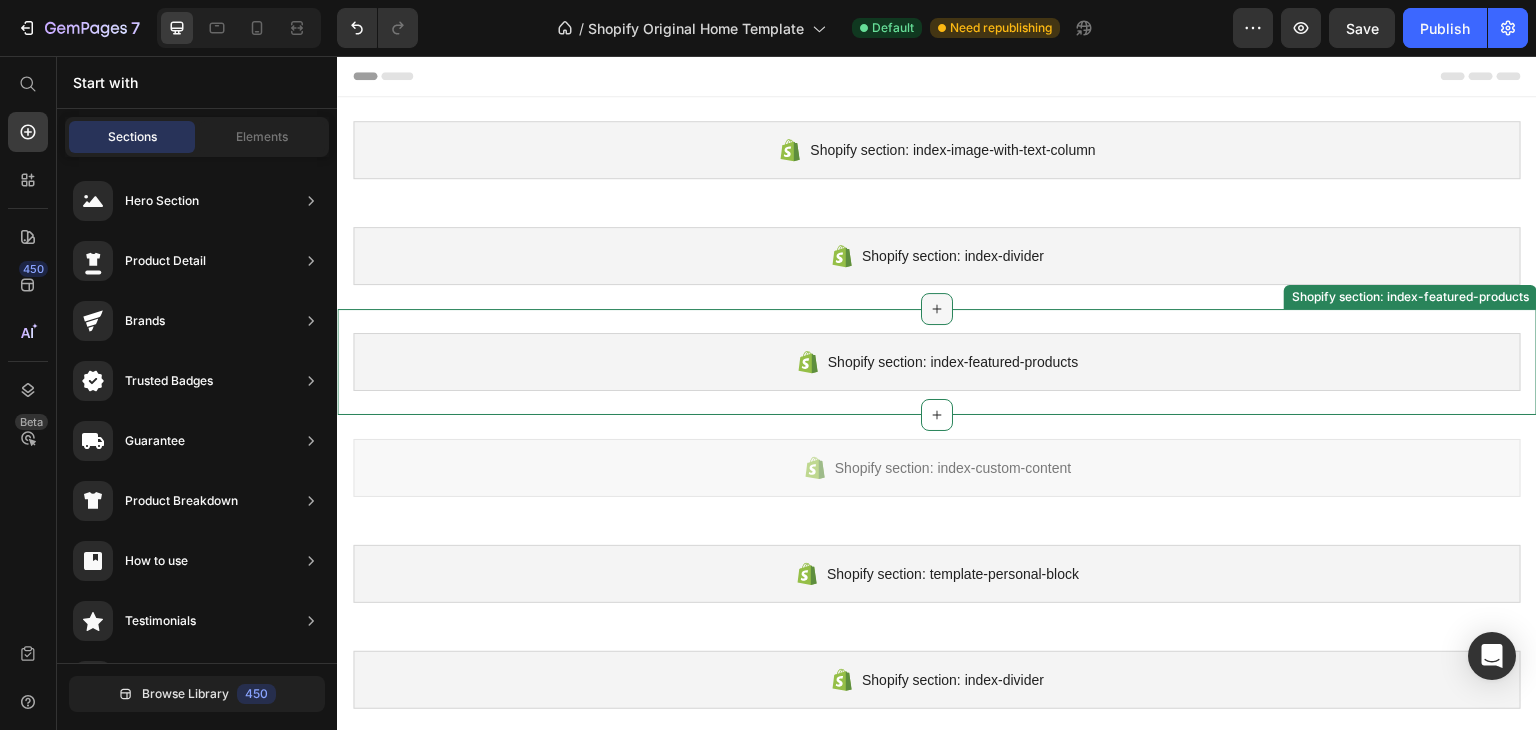 click 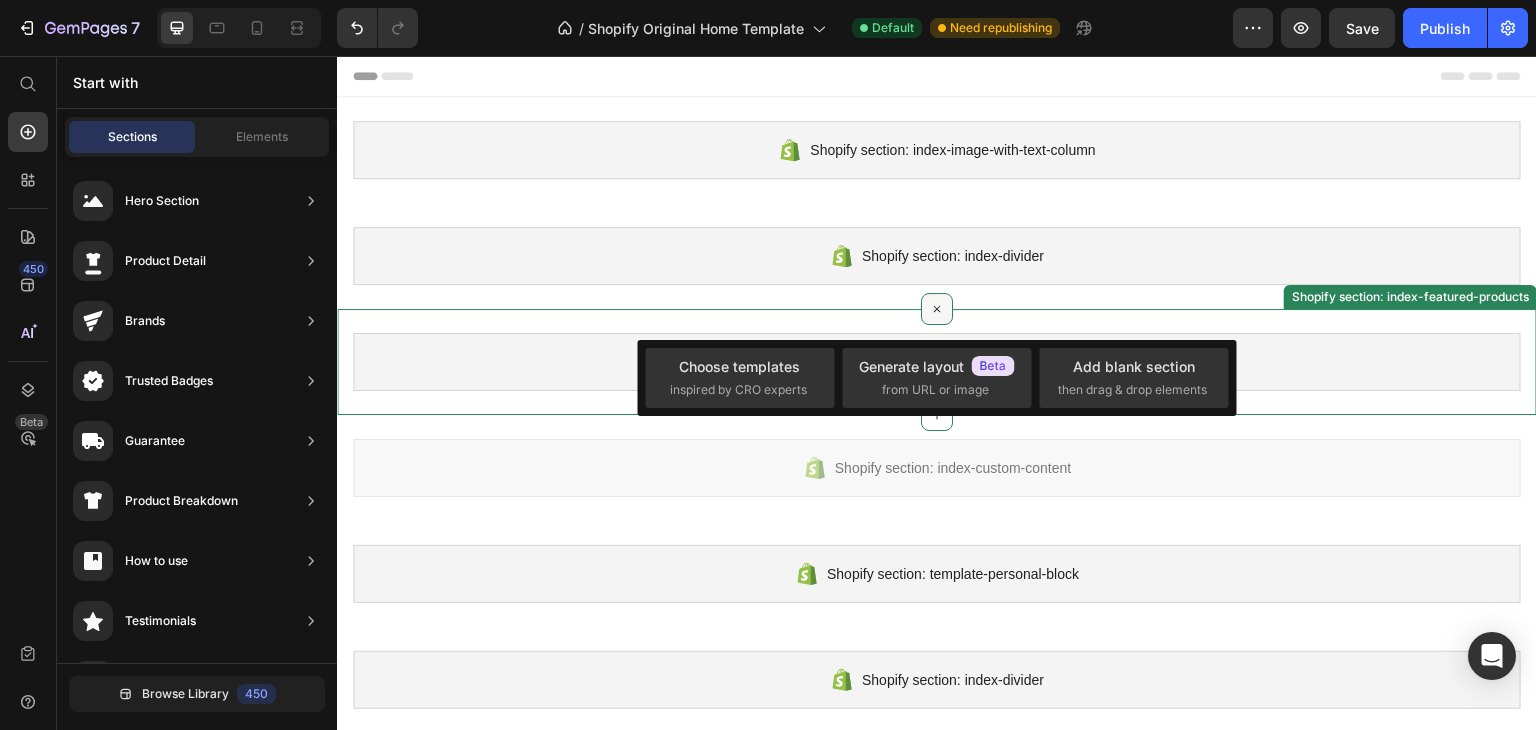 click 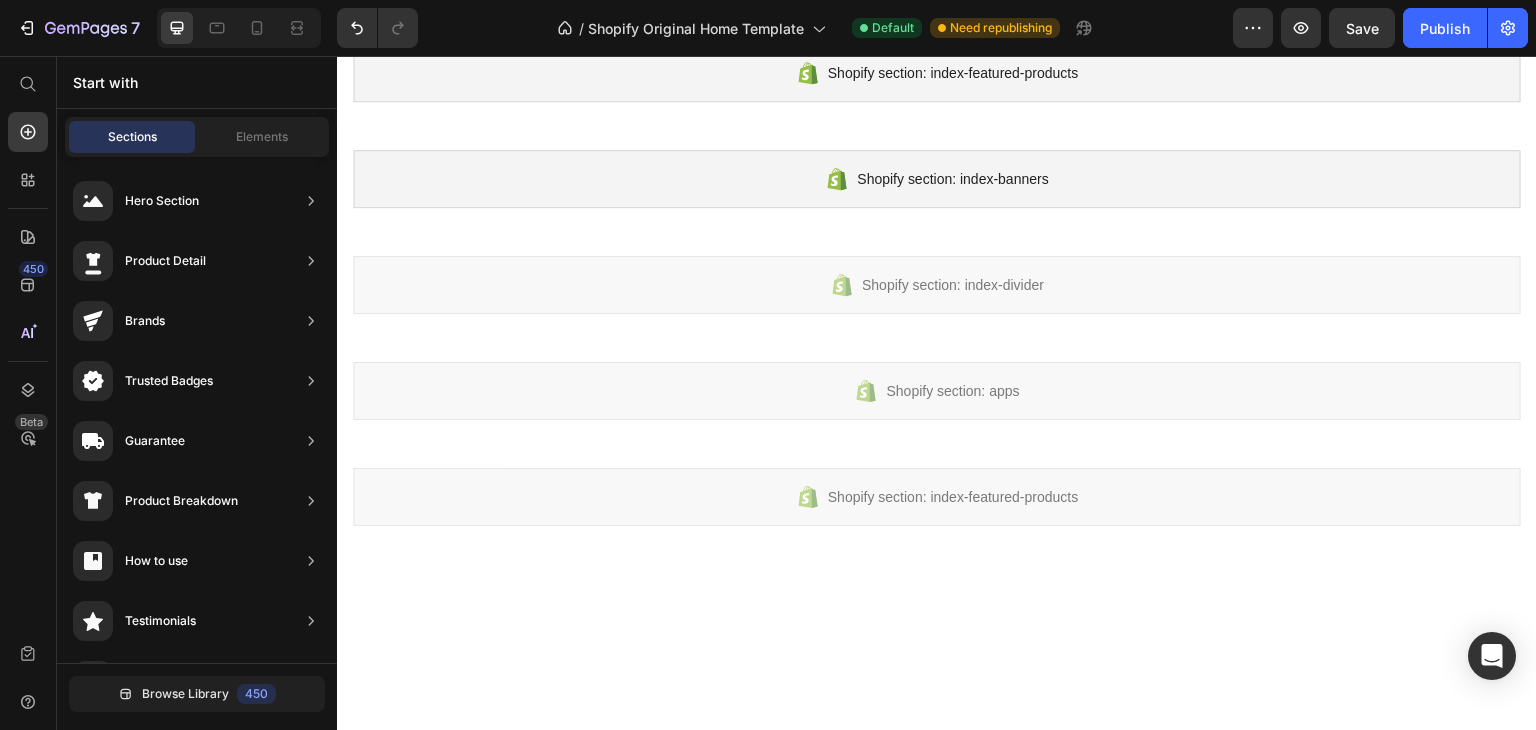 scroll, scrollTop: 0, scrollLeft: 0, axis: both 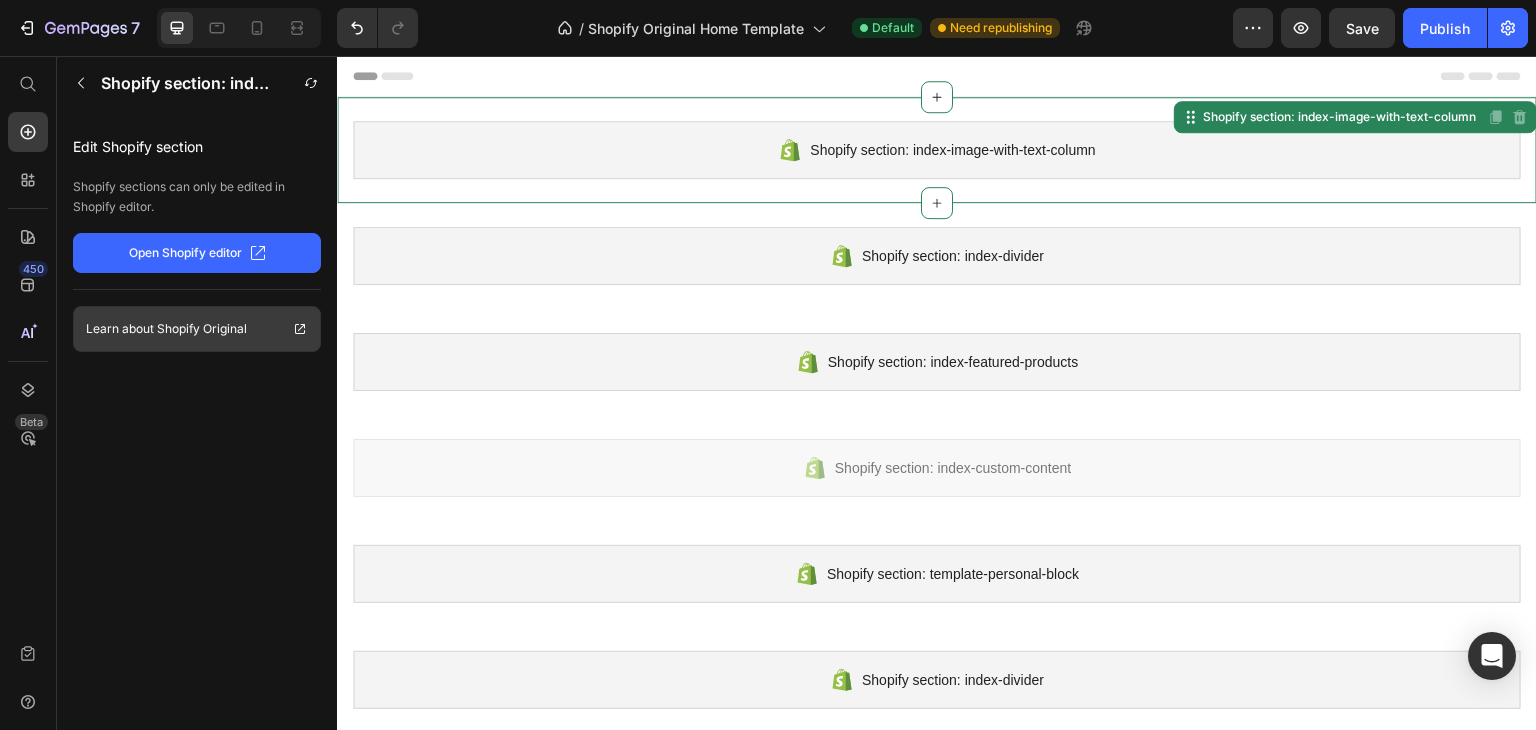 click 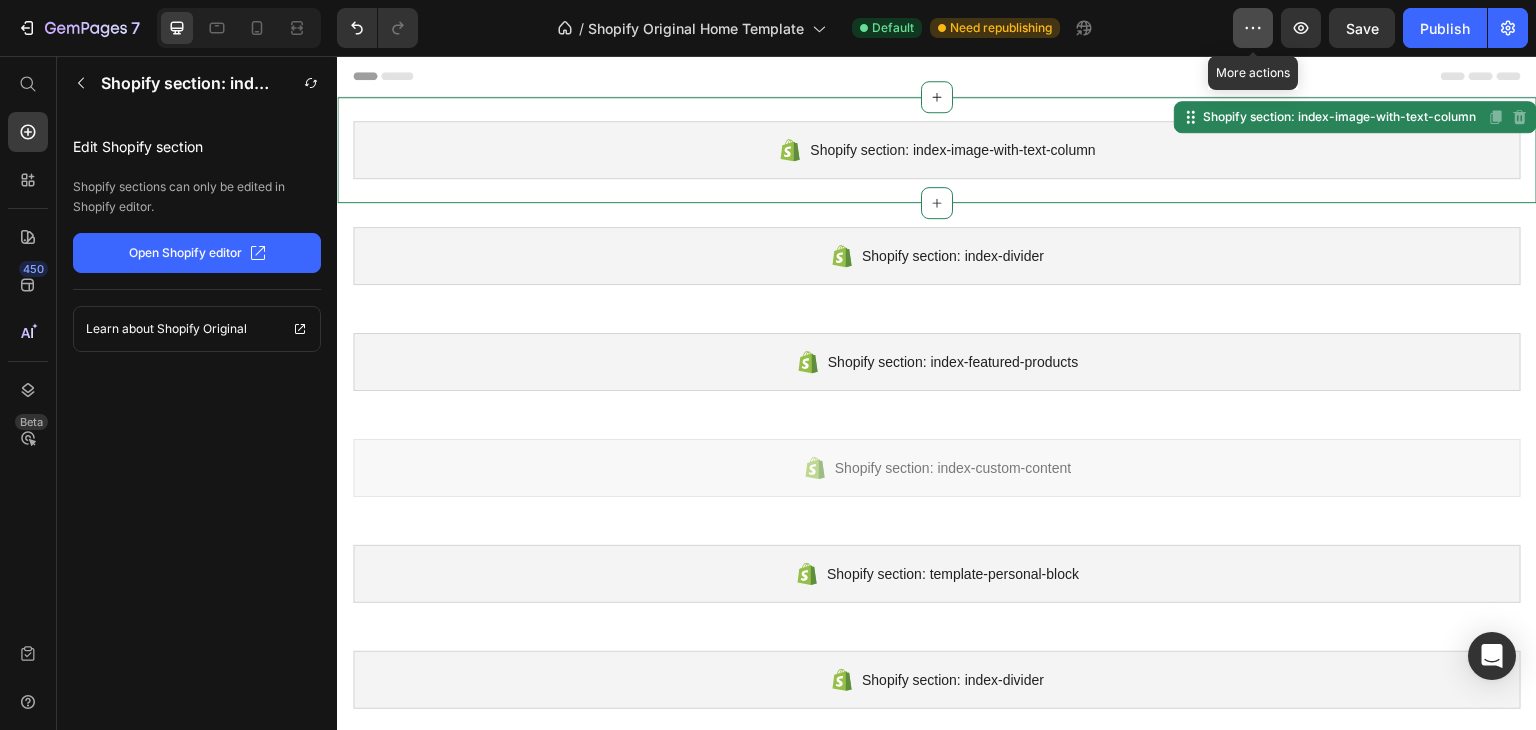click 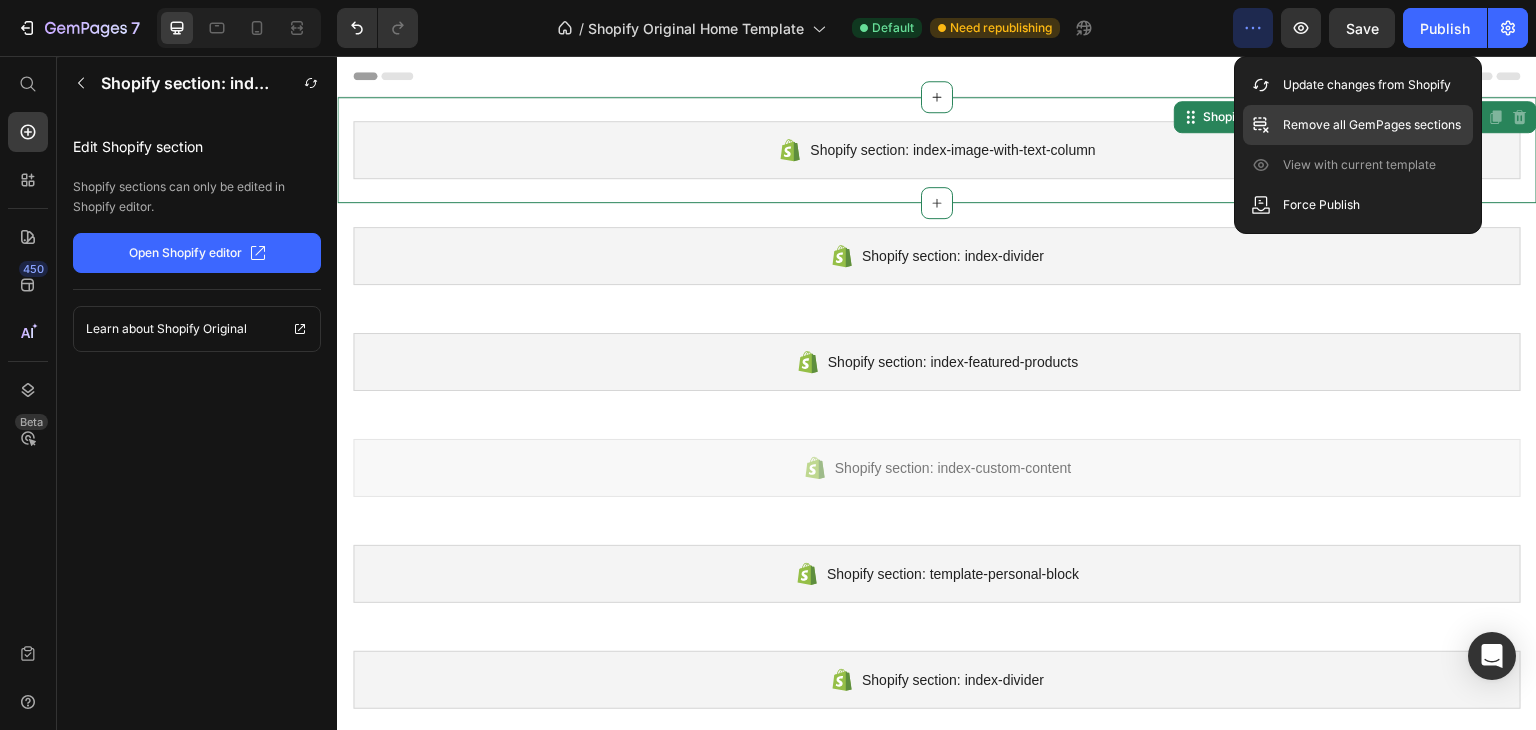 click on "Remove all GemPages sections" at bounding box center [1372, 125] 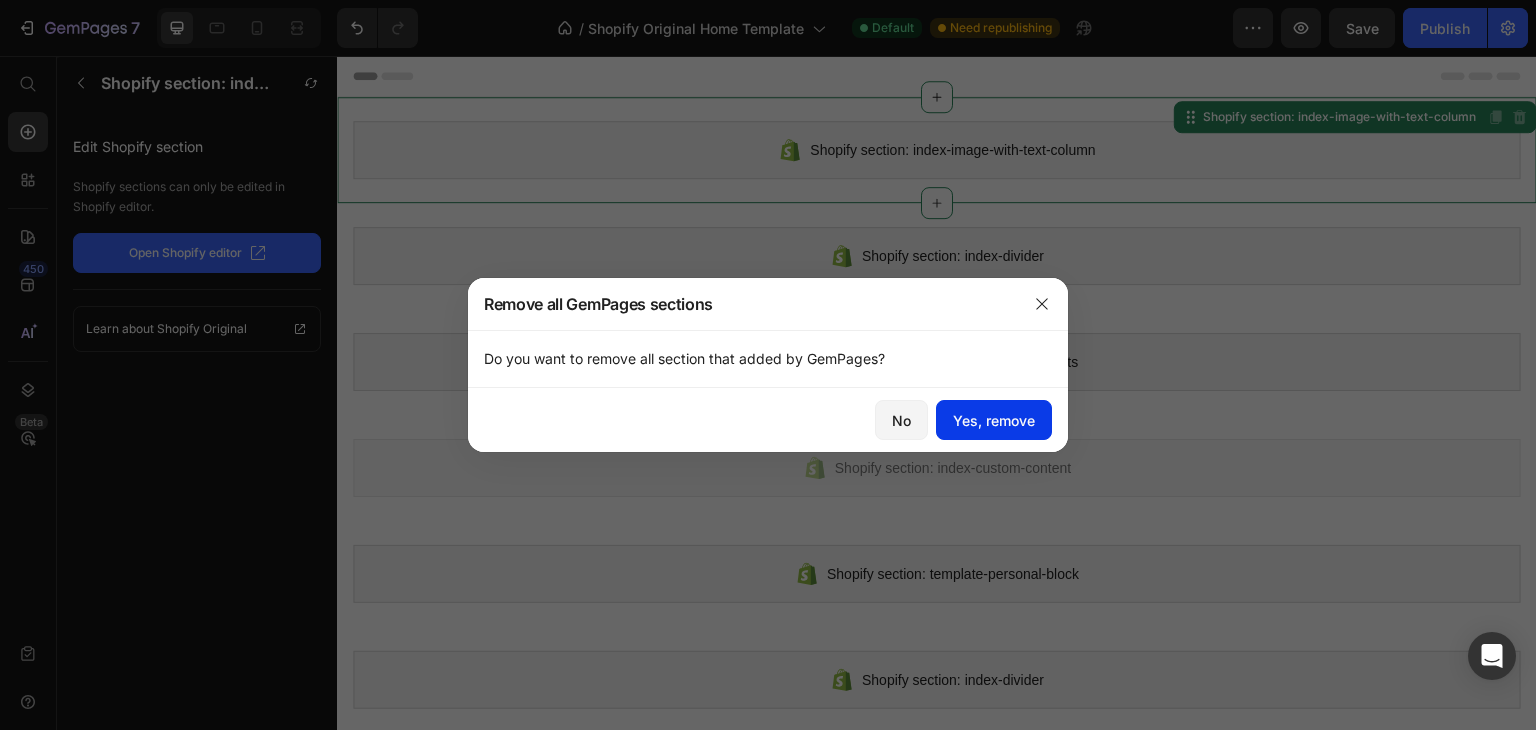 click on "Yes, remove" at bounding box center [994, 420] 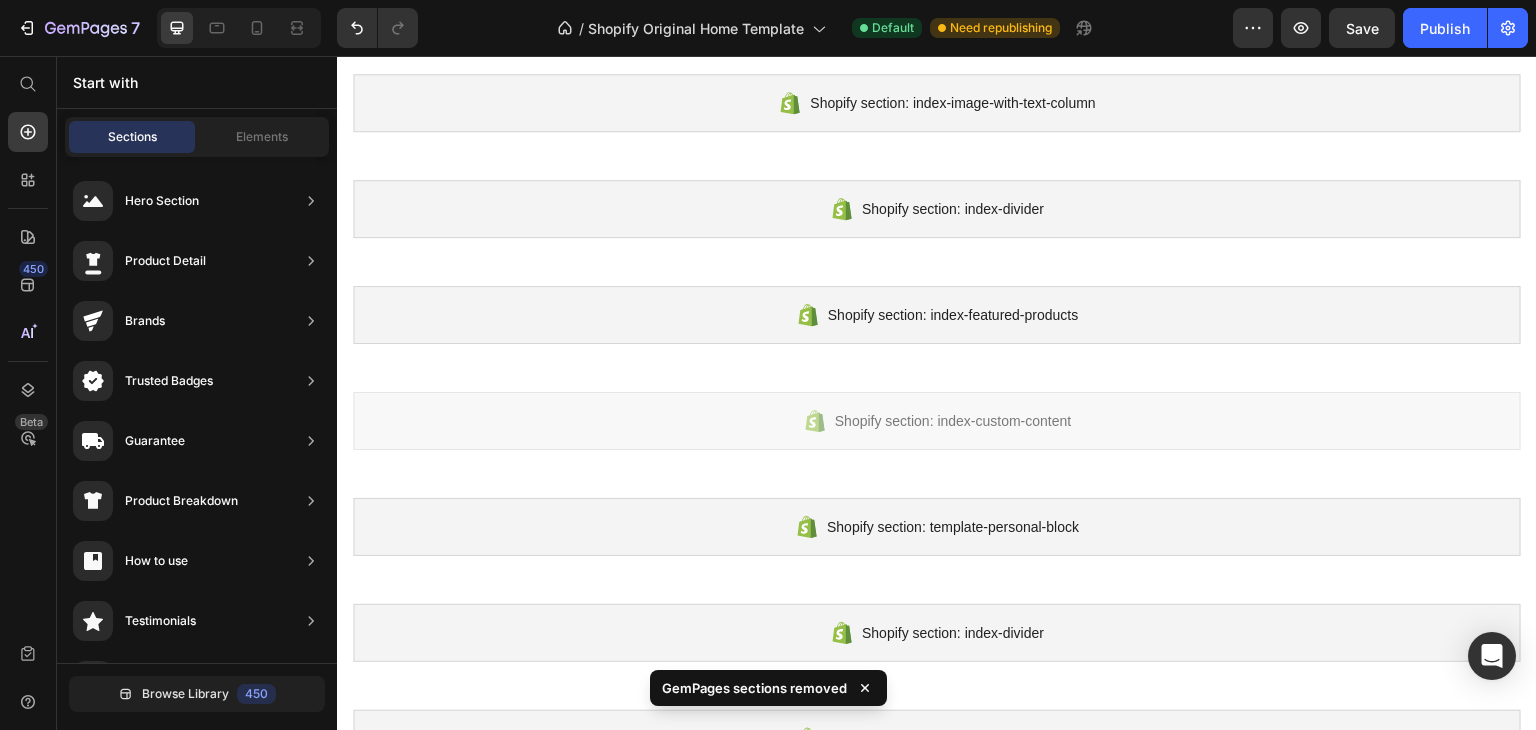 scroll, scrollTop: 0, scrollLeft: 0, axis: both 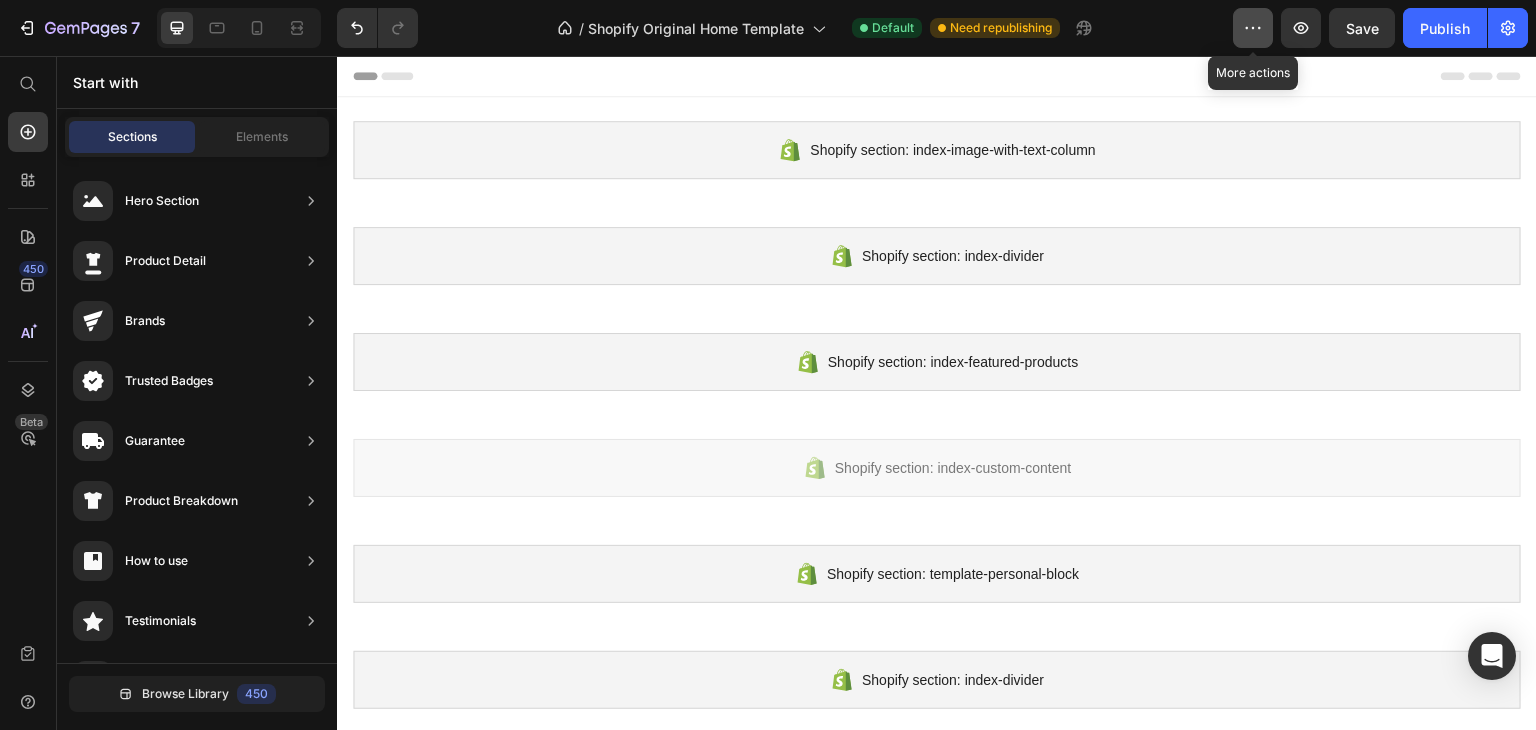 click 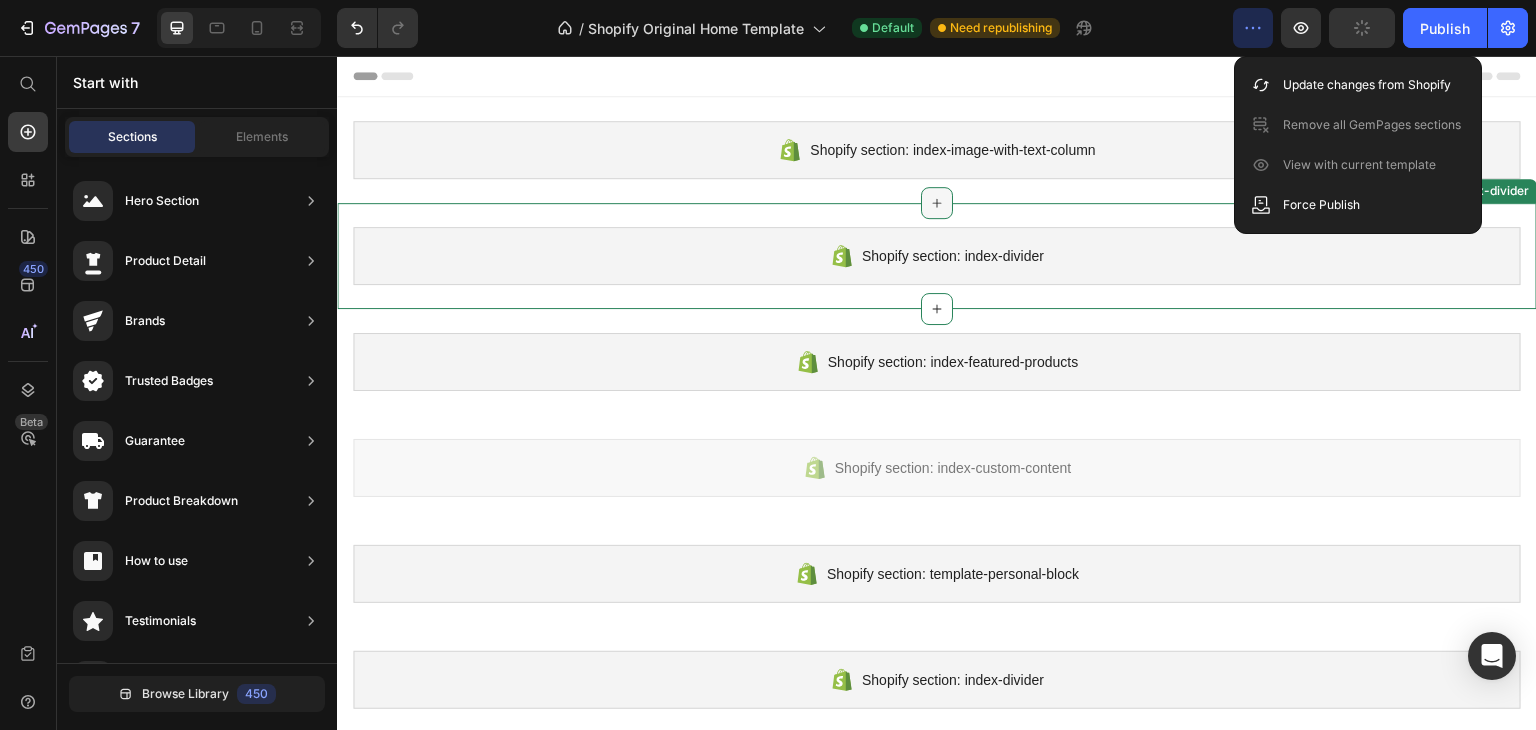 click 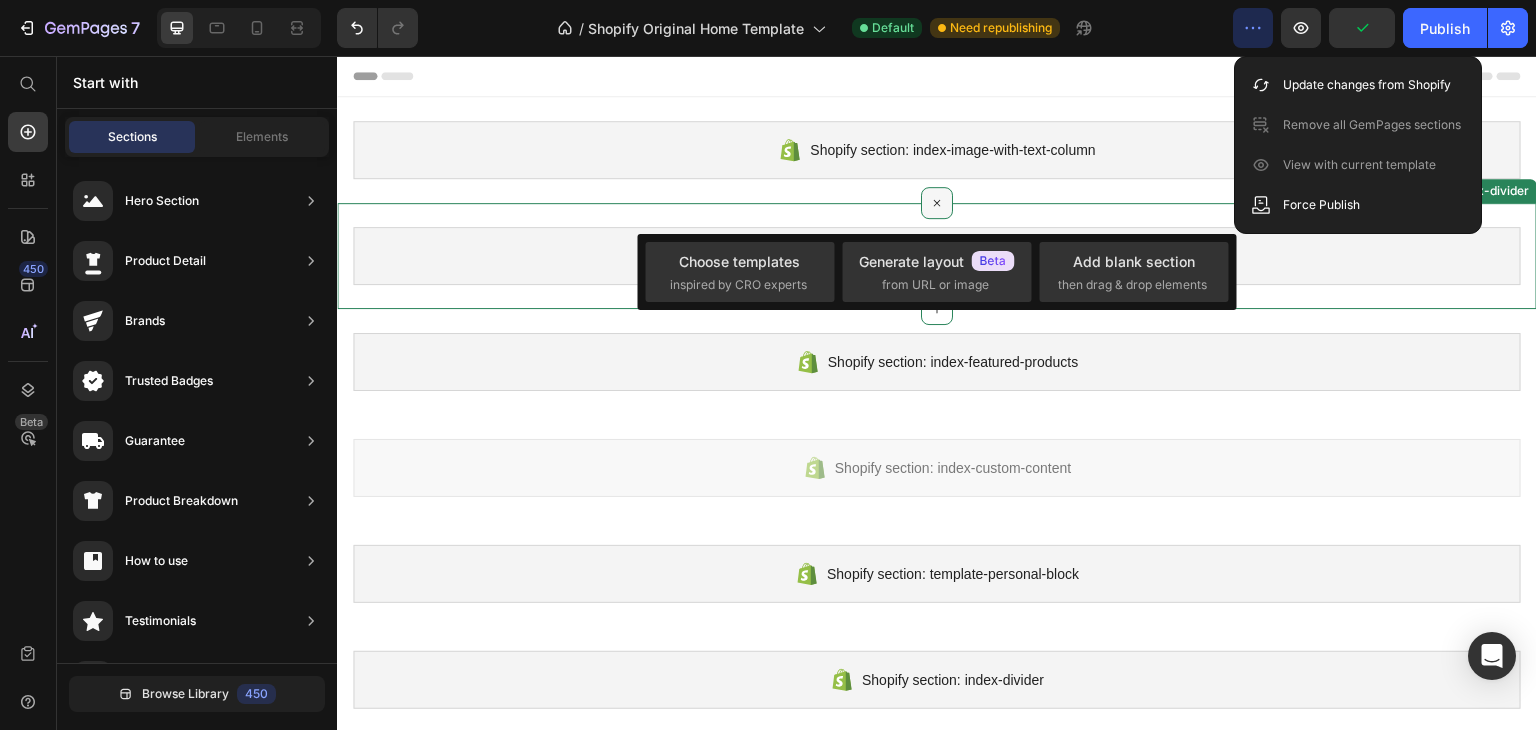 click 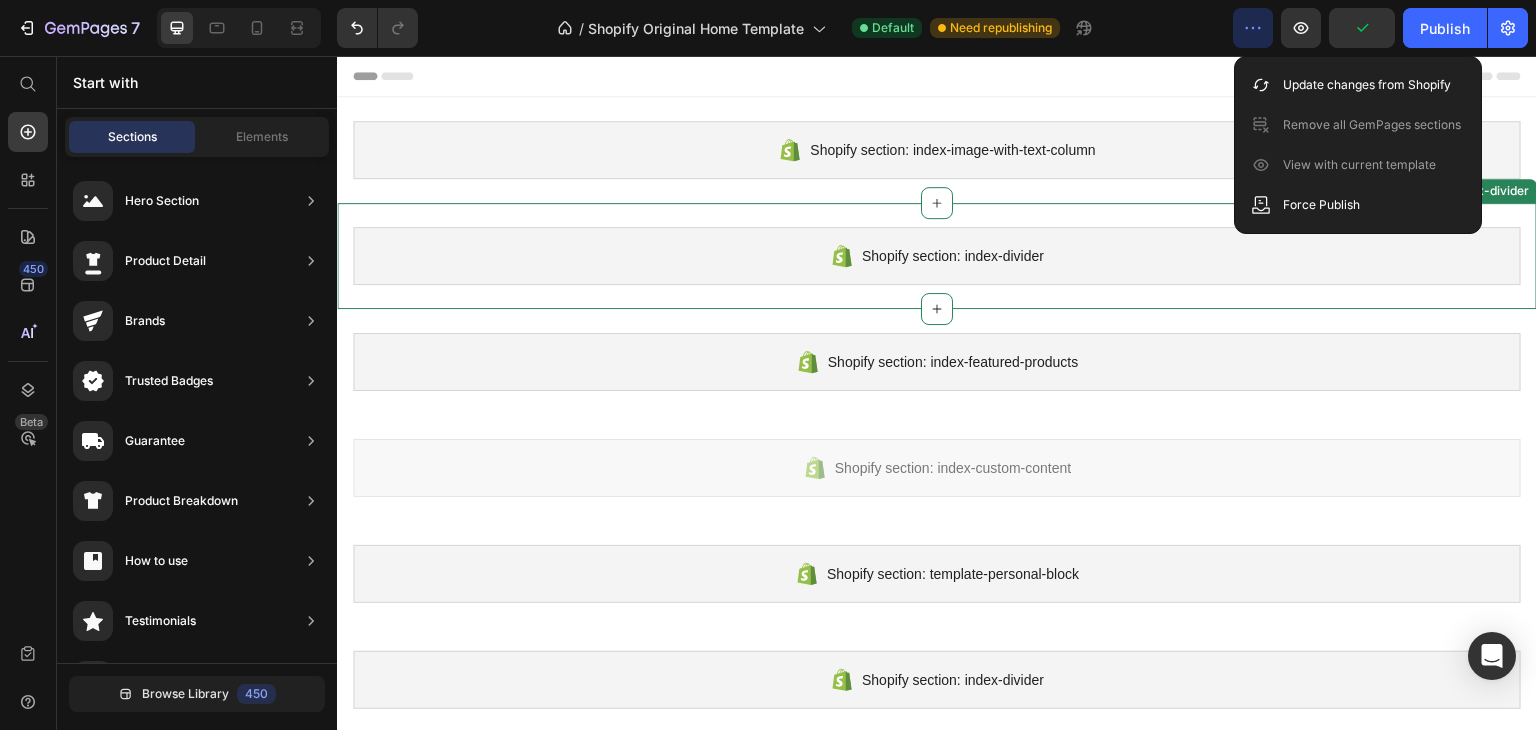 click on "Shopify section: index-divider" at bounding box center [953, 256] 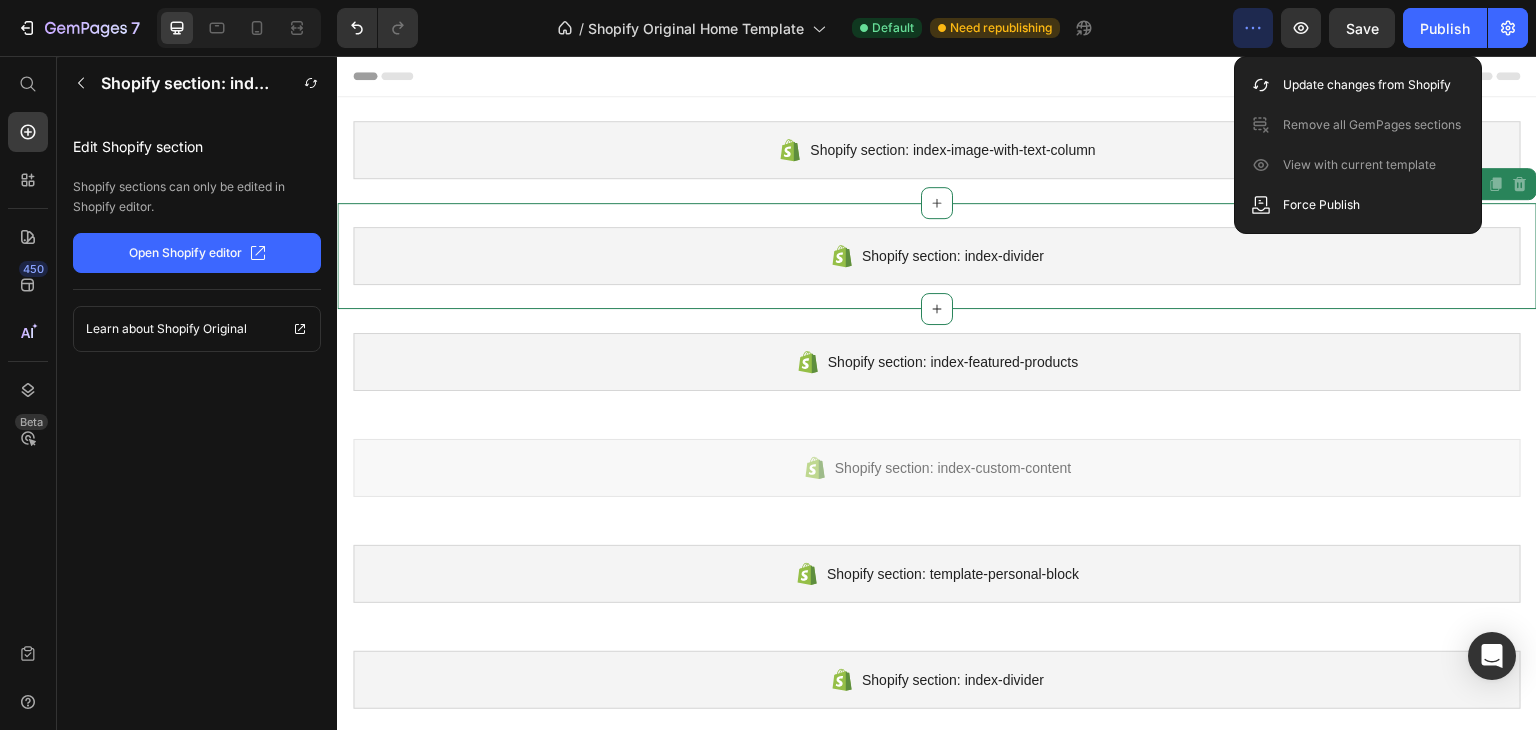 click on "Shopify section: index-divider" at bounding box center [953, 256] 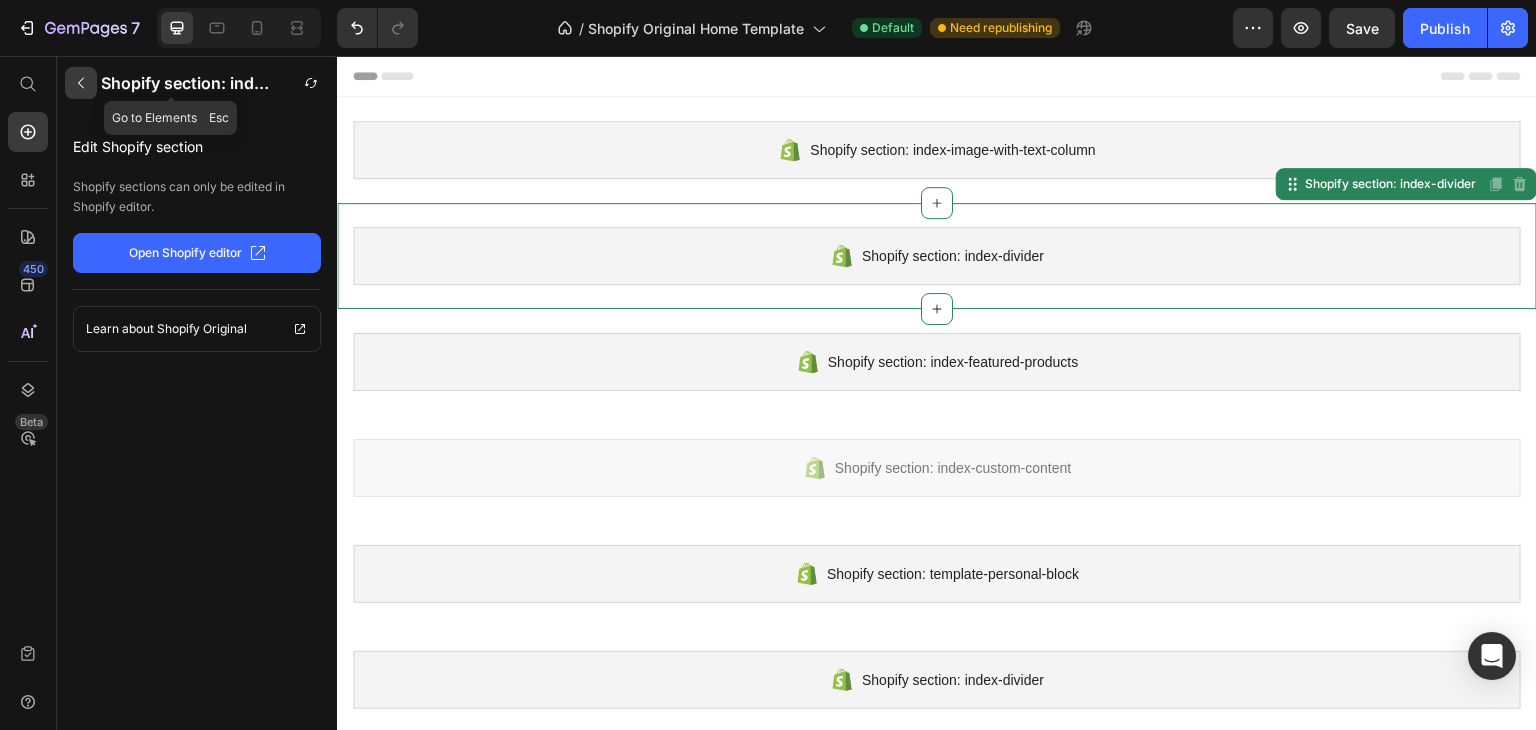 click at bounding box center (81, 83) 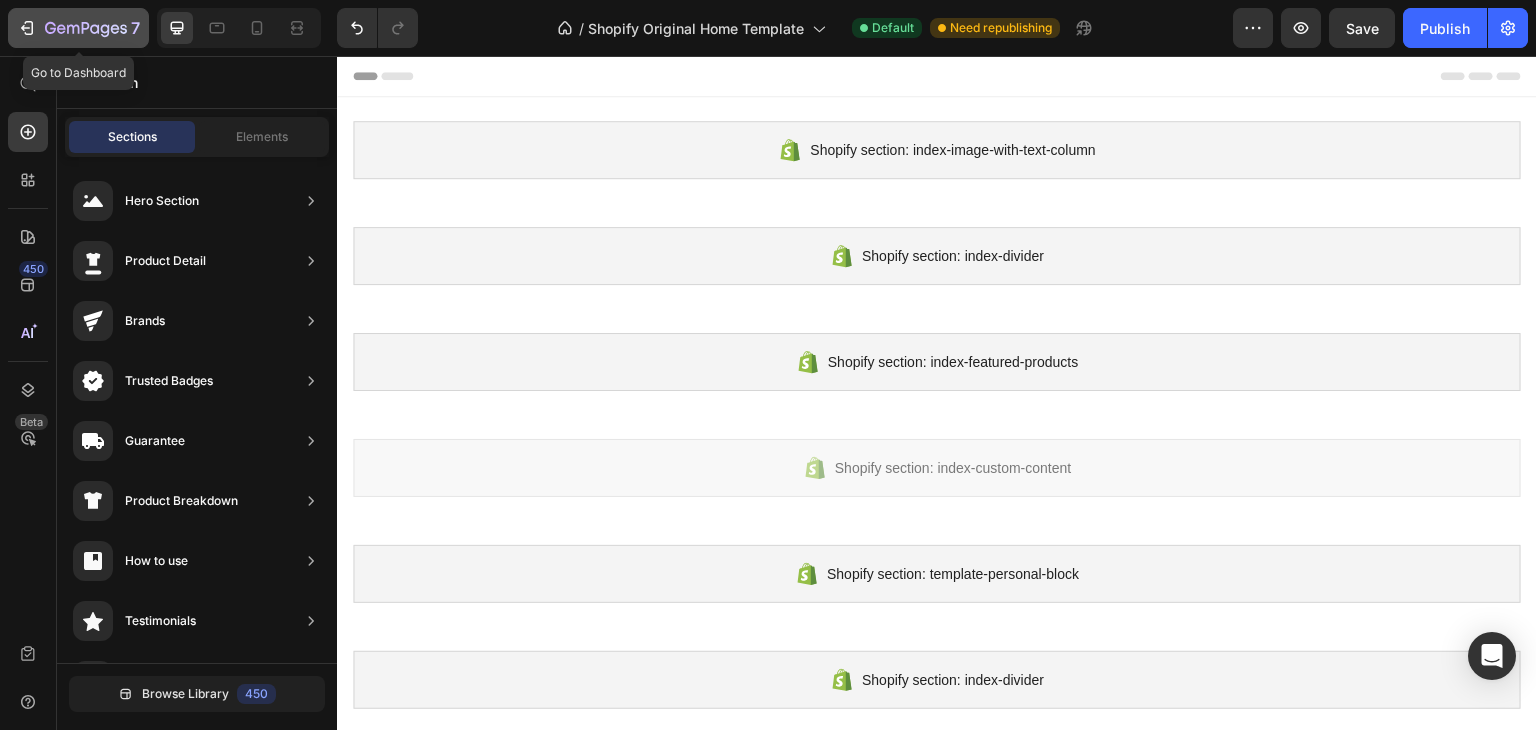 click 